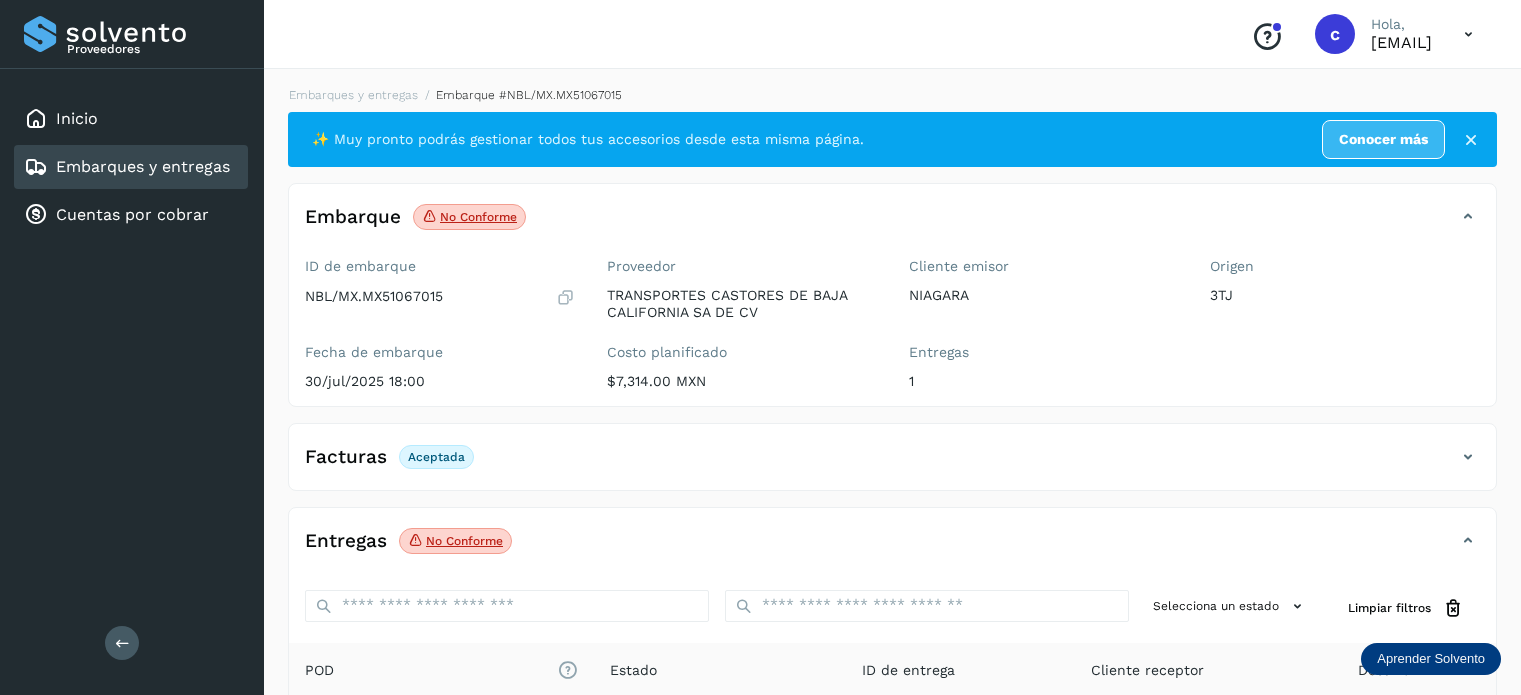 scroll, scrollTop: 264, scrollLeft: 0, axis: vertical 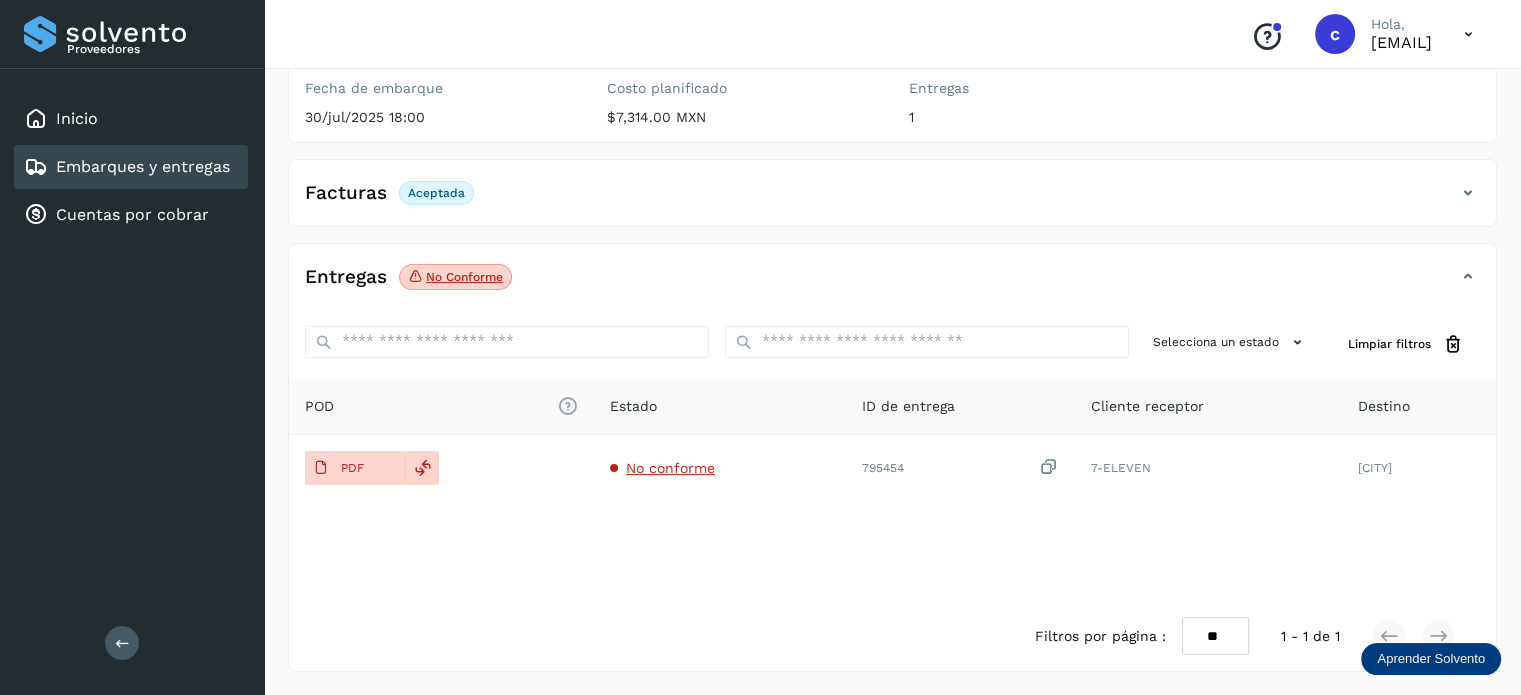 click on "Embarques y entregas" at bounding box center (143, 166) 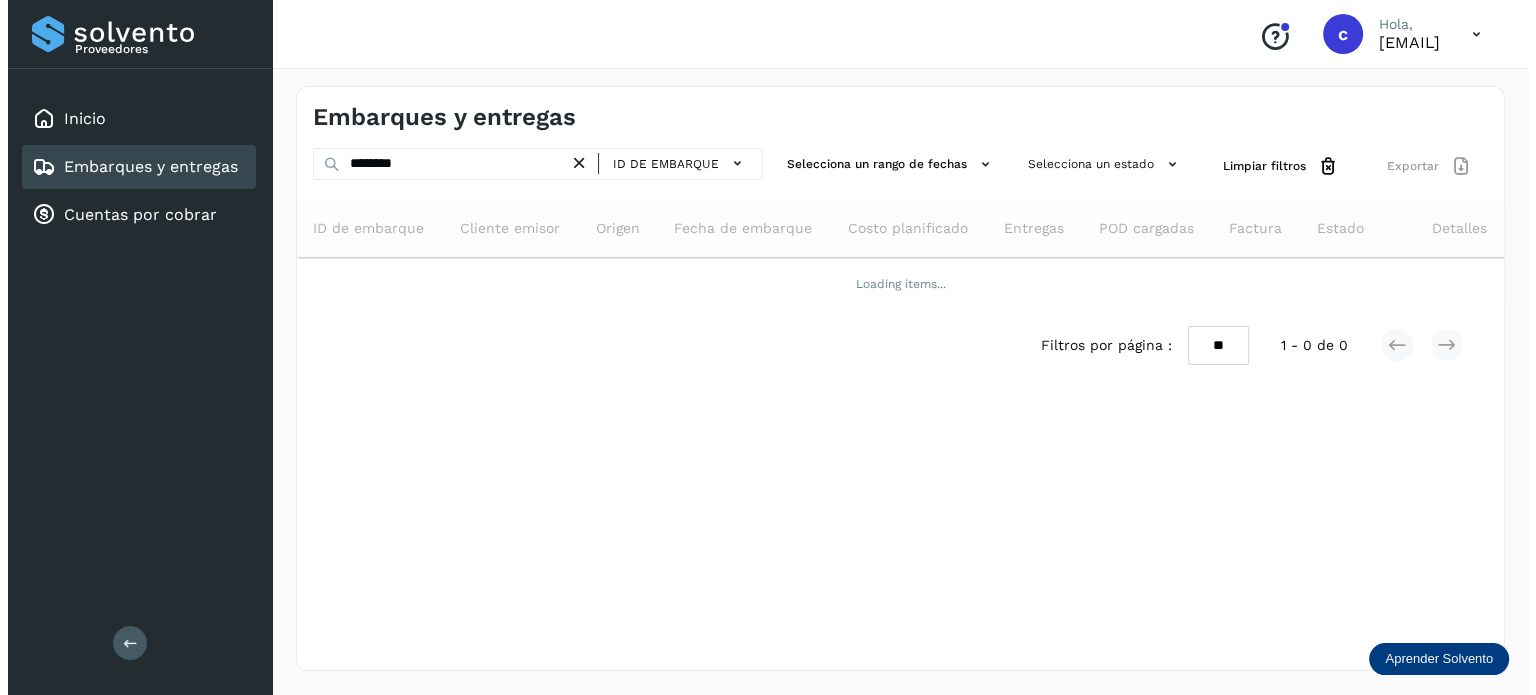scroll, scrollTop: 0, scrollLeft: 0, axis: both 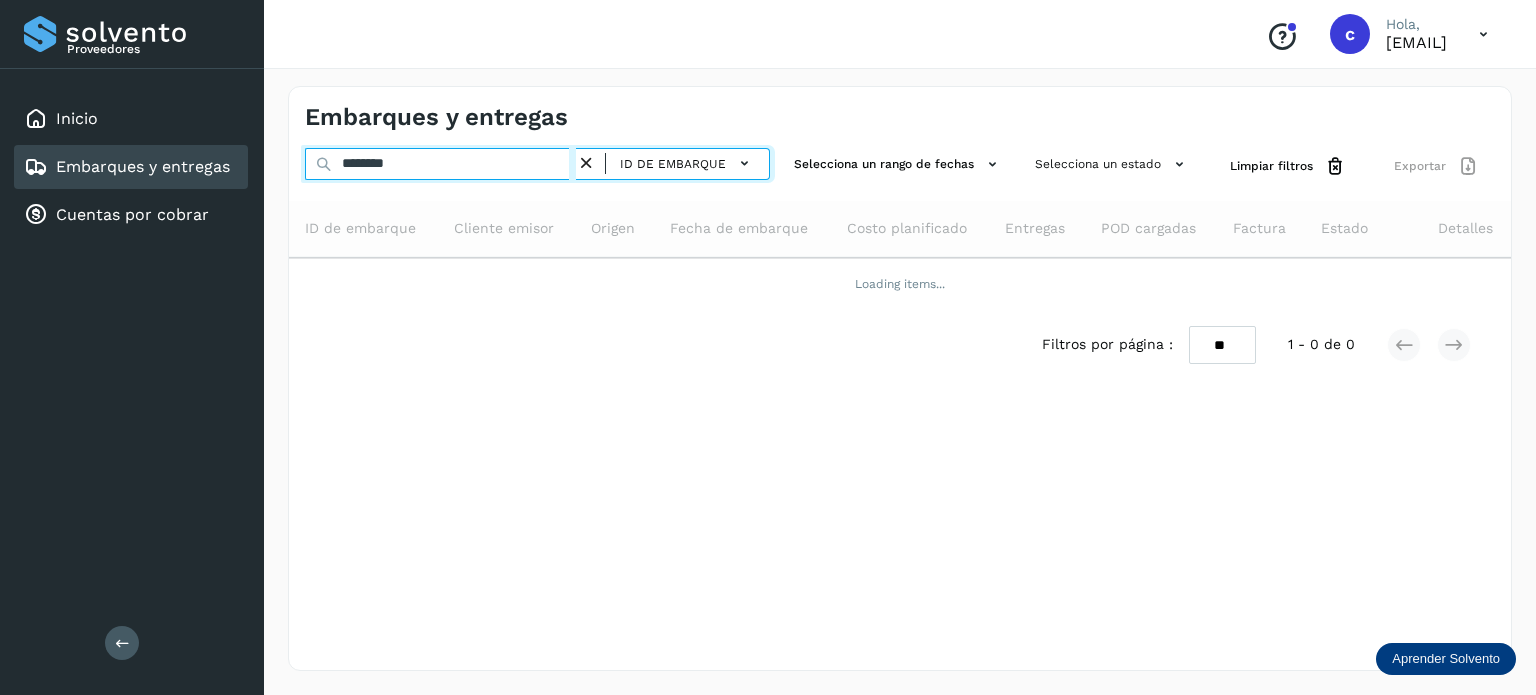 drag, startPoint x: 431, startPoint y: 163, endPoint x: 352, endPoint y: 155, distance: 79.40403 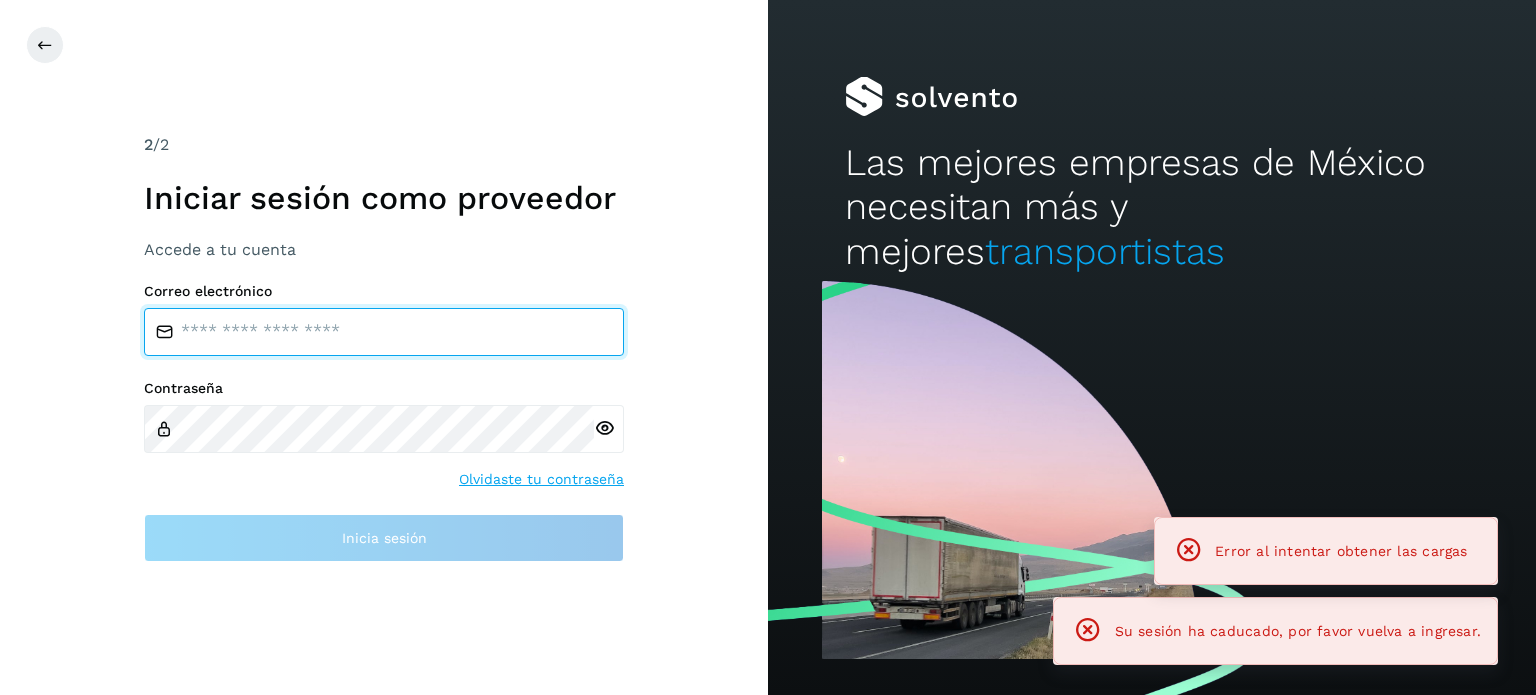 type on "**********" 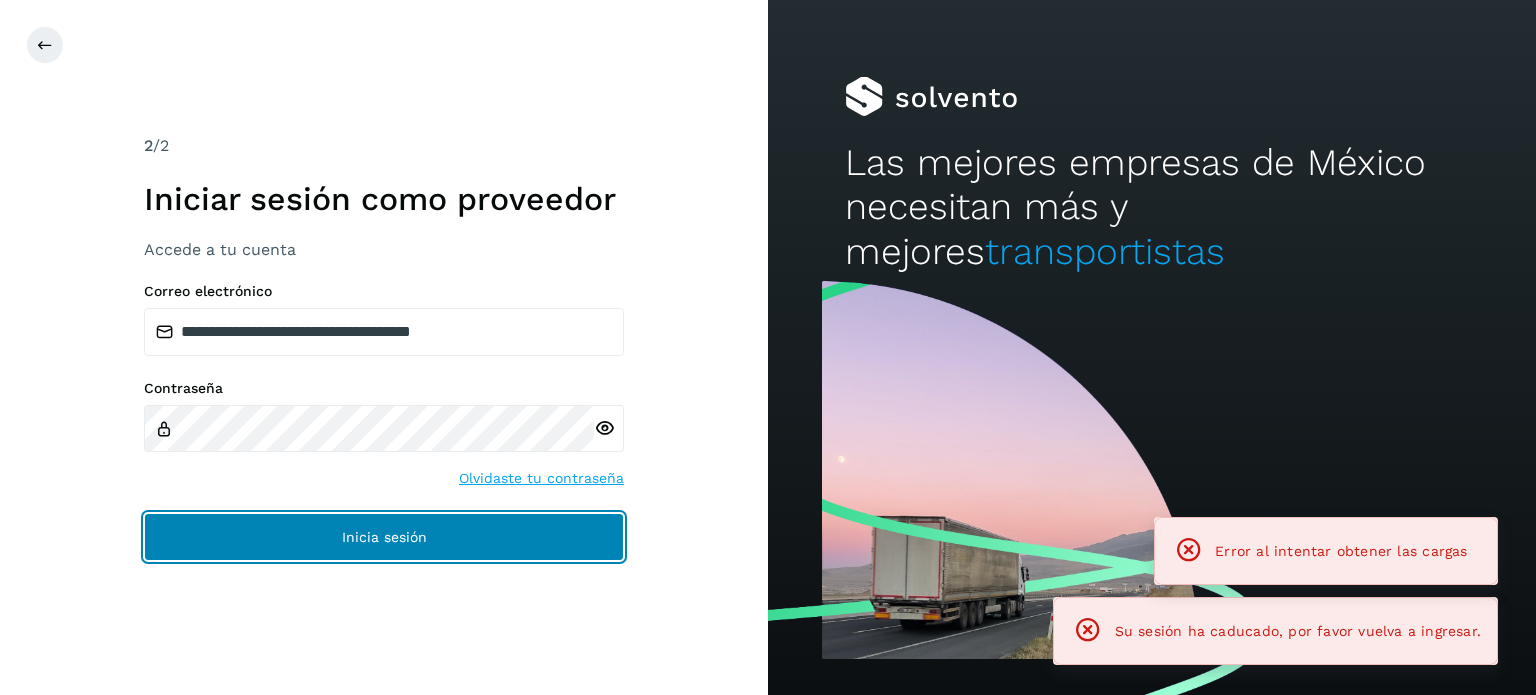 drag, startPoint x: 432, startPoint y: 531, endPoint x: 430, endPoint y: 518, distance: 13.152946 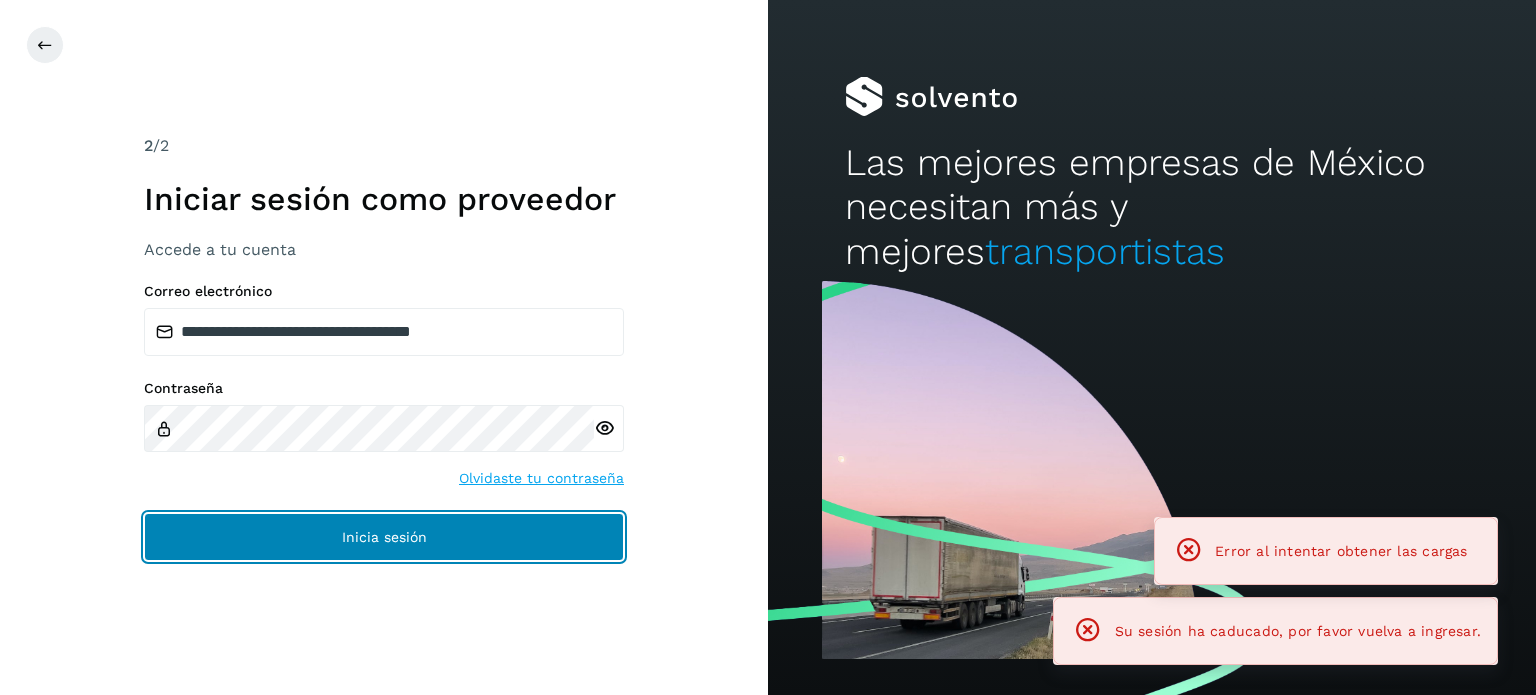 click on "Inicia sesión" at bounding box center (384, 537) 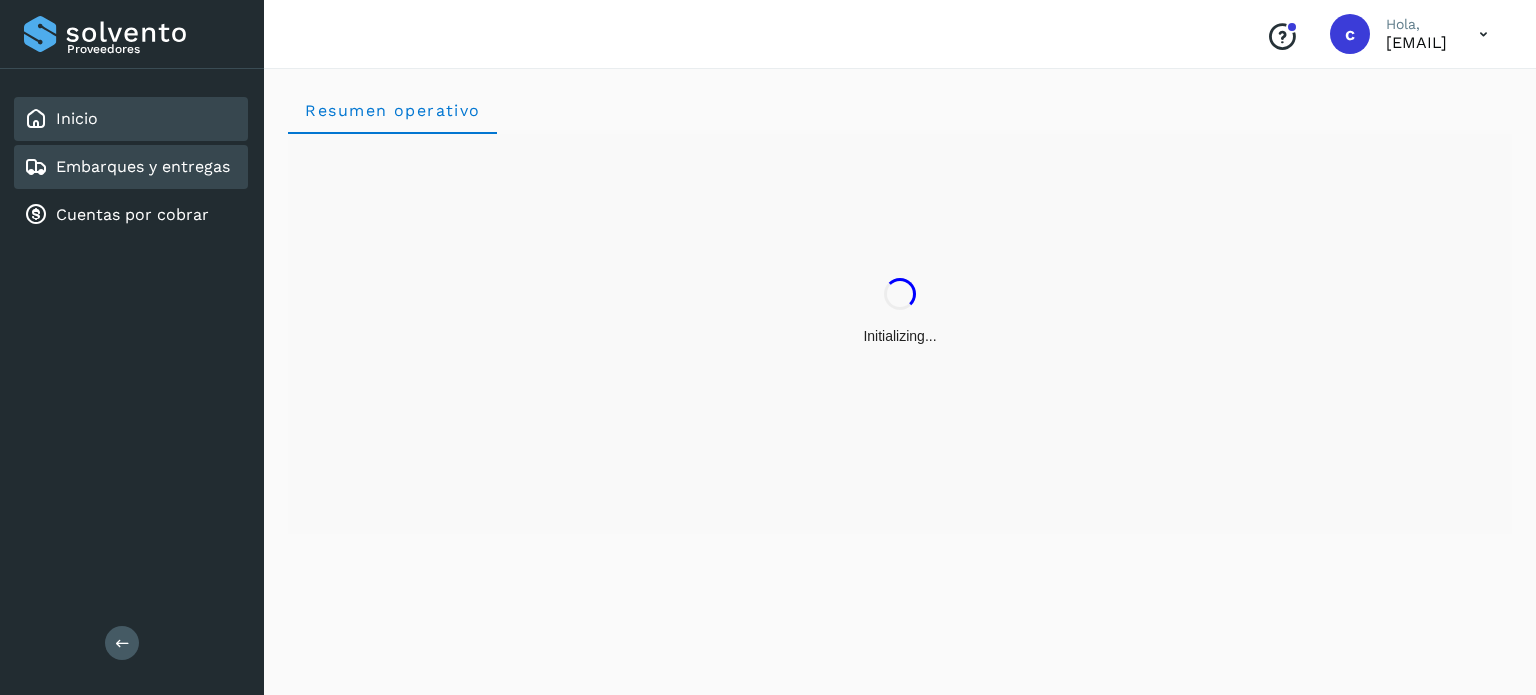 click on "Embarques y entregas" at bounding box center [127, 167] 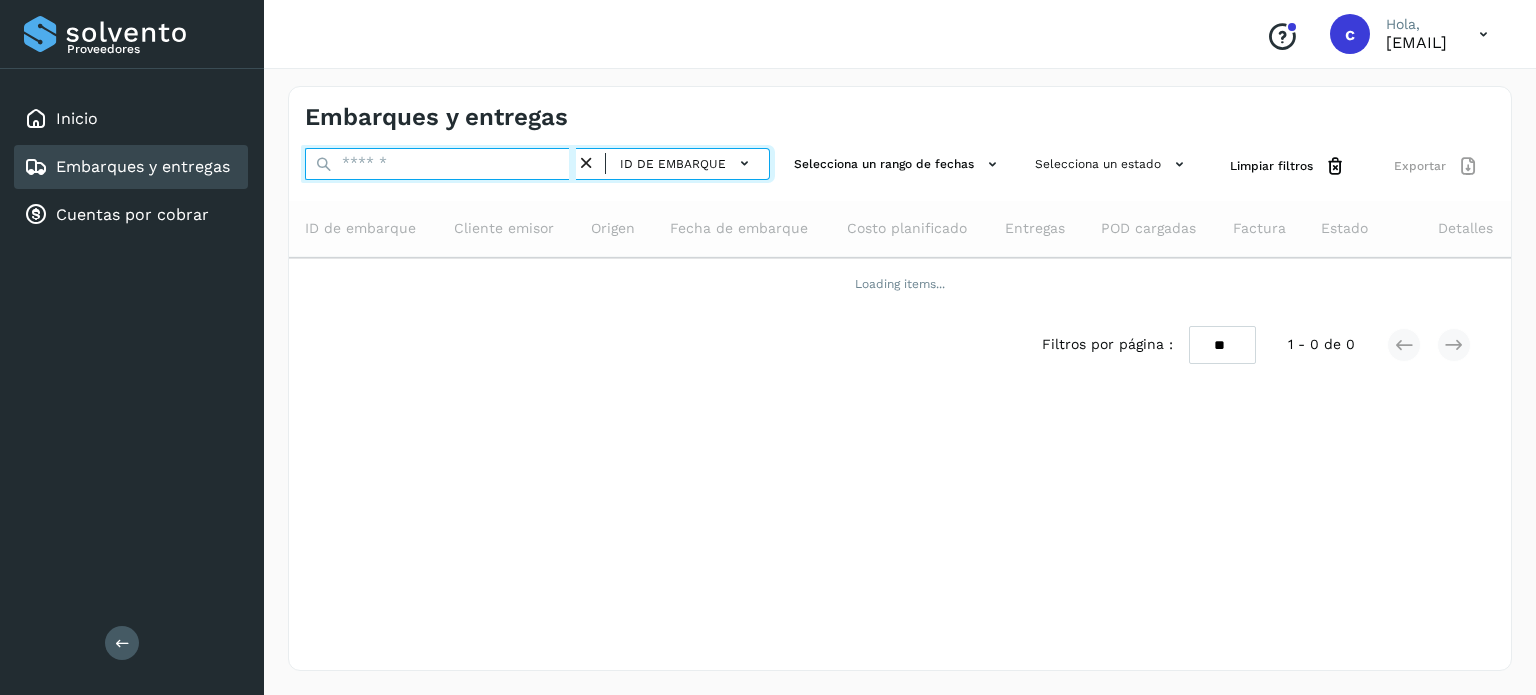 click at bounding box center (440, 164) 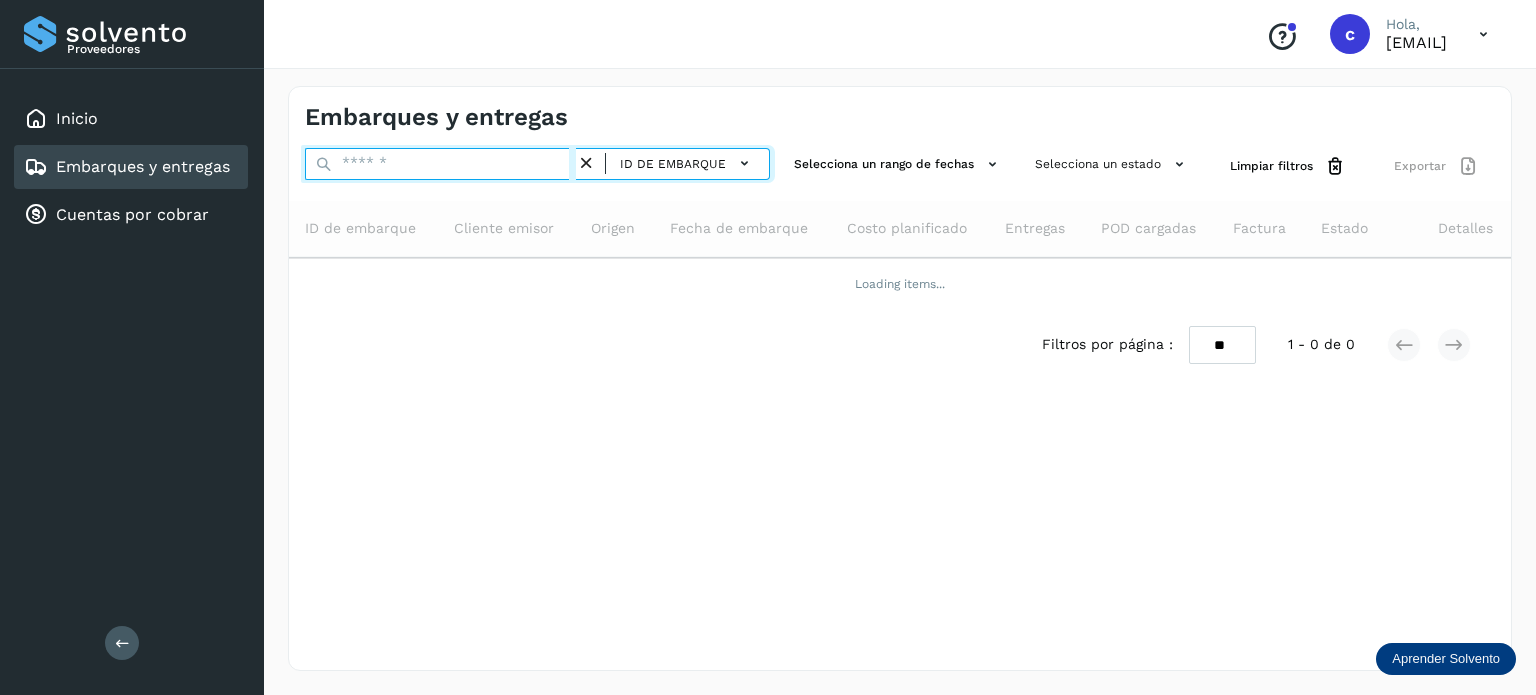 paste on "**********" 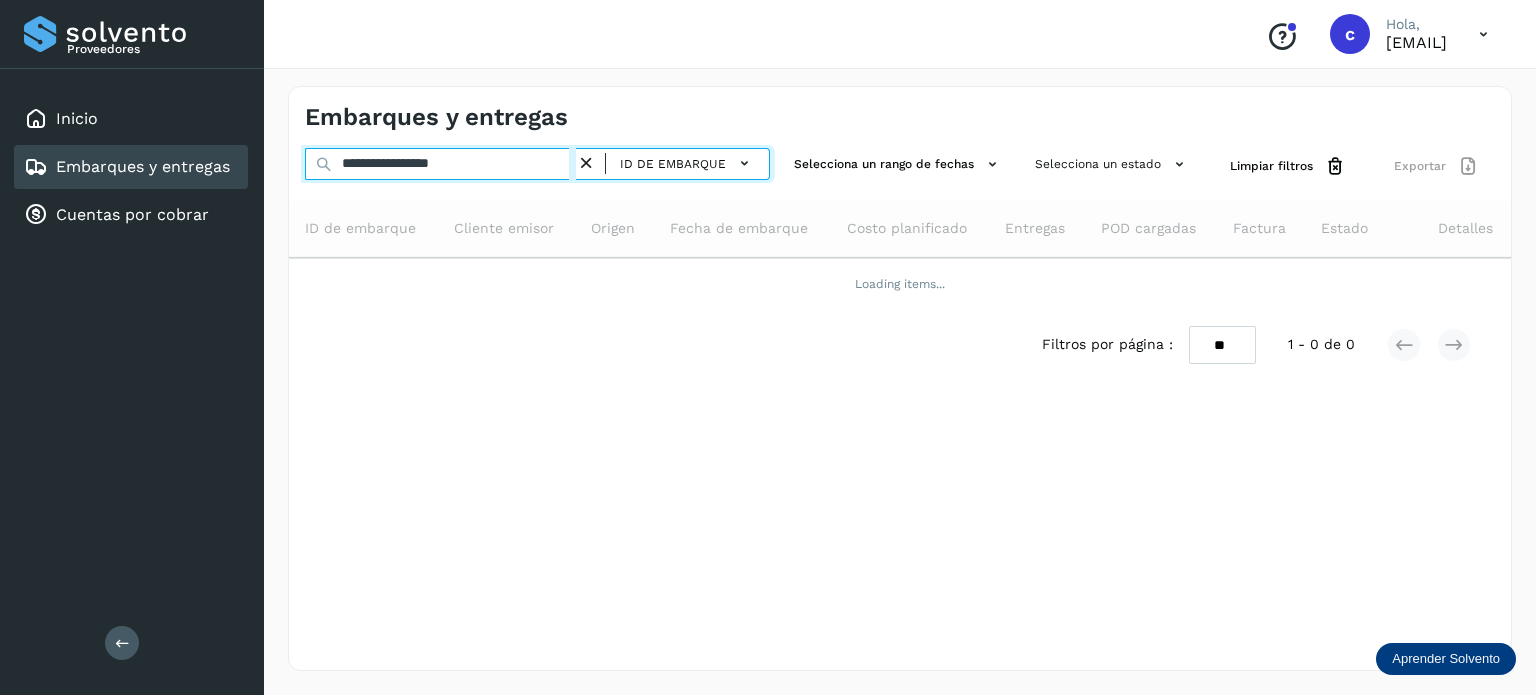 type on "**********" 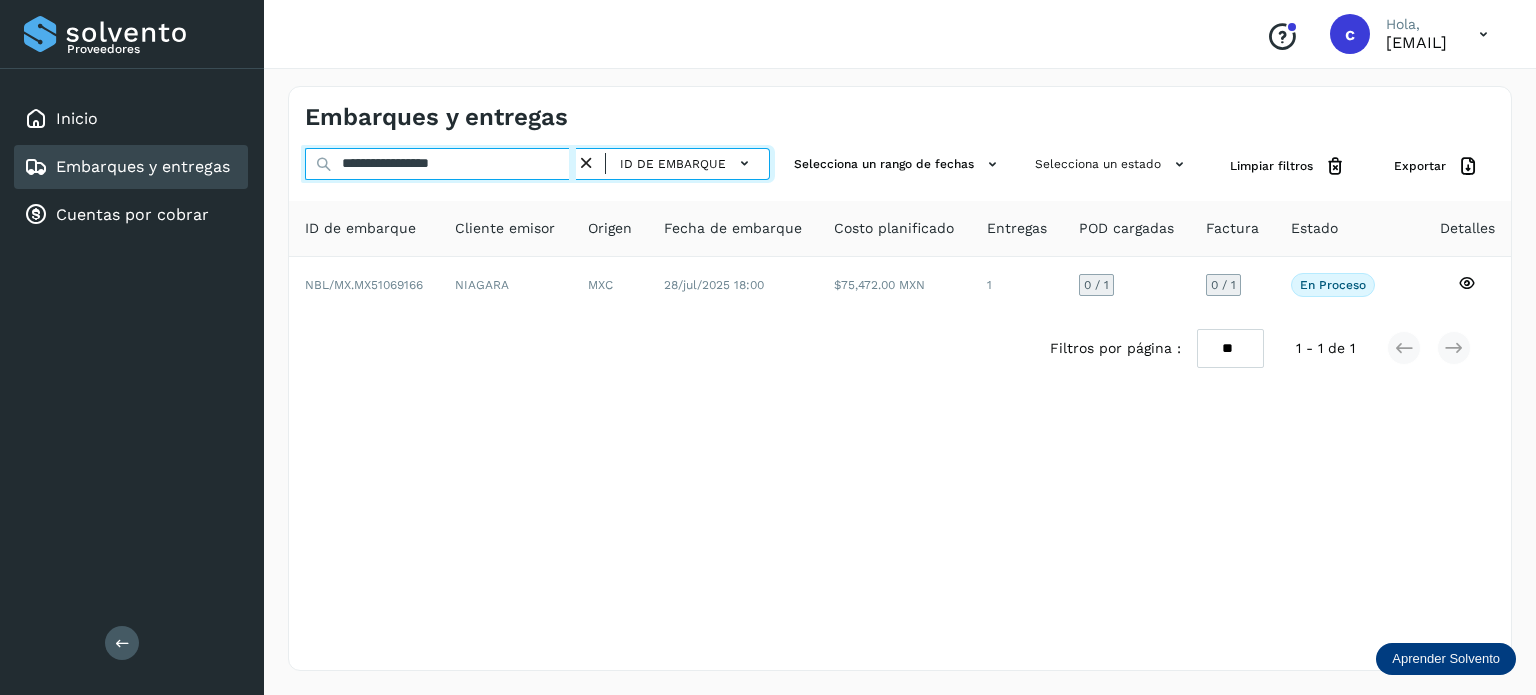drag, startPoint x: 450, startPoint y: 153, endPoint x: 238, endPoint y: 154, distance: 212.00237 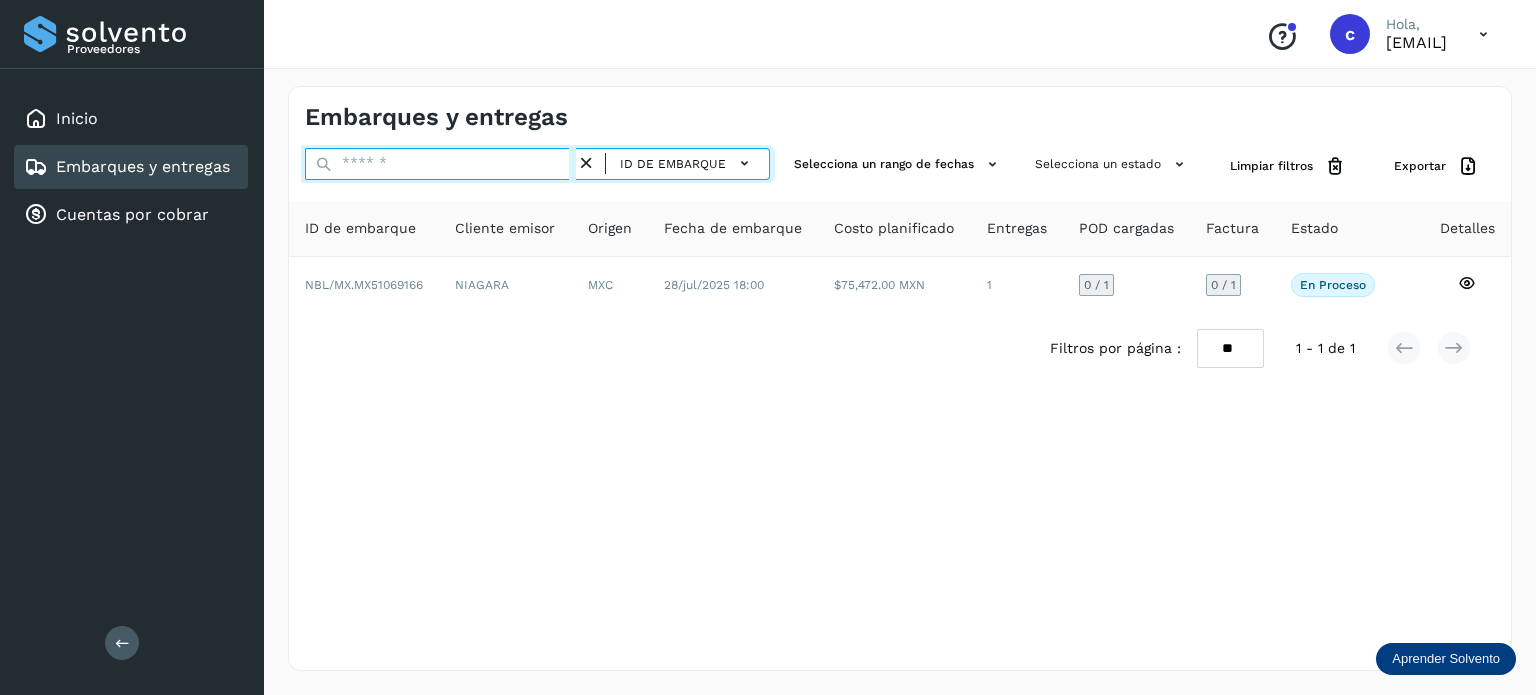 paste on "**********" 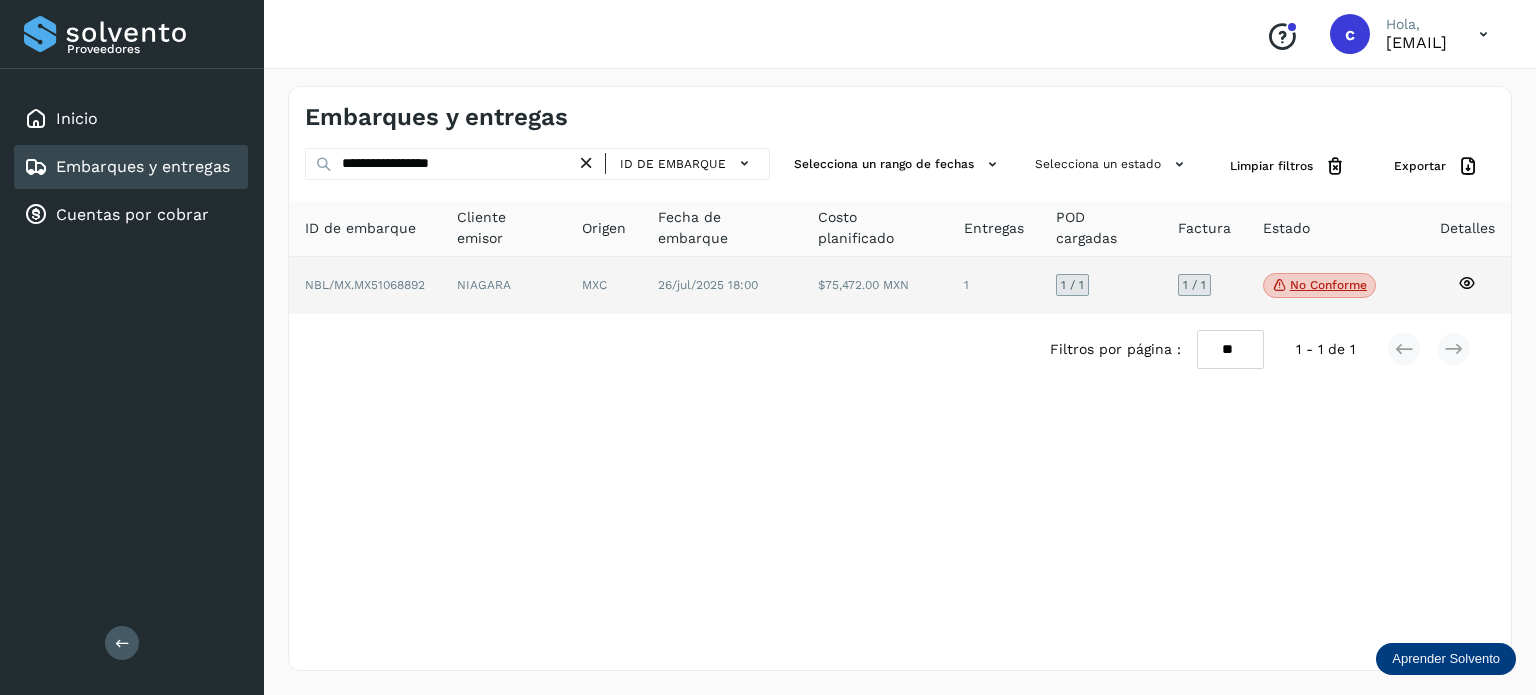 click on "No conforme" at bounding box center (1319, 286) 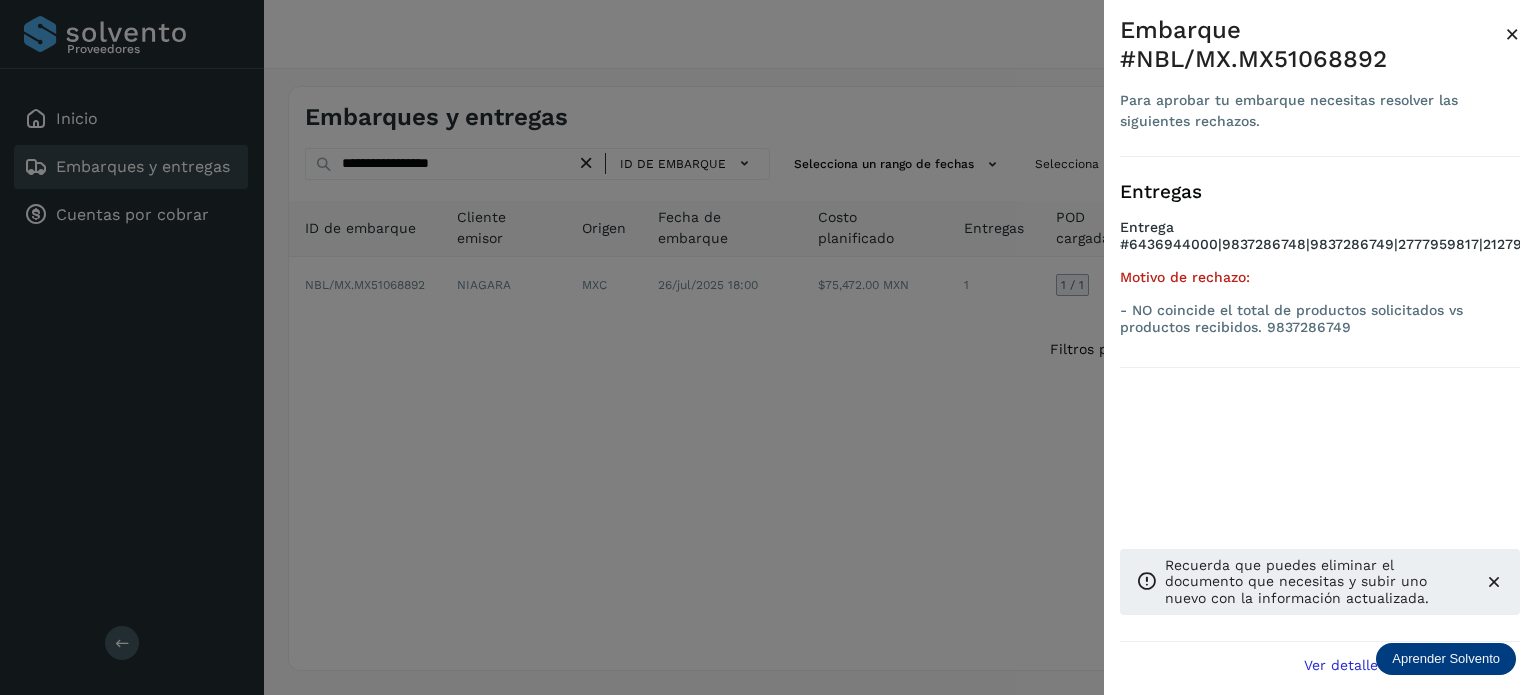 click at bounding box center (768, 347) 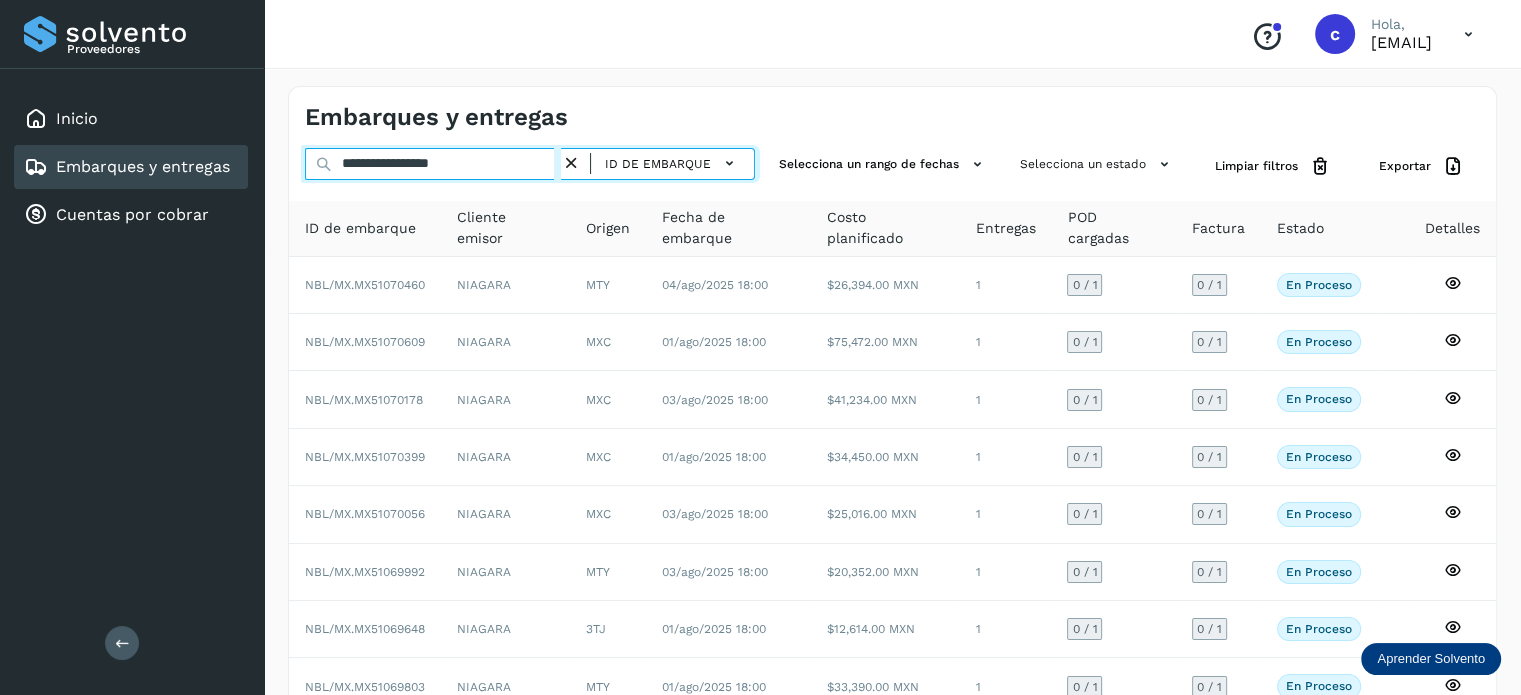 click on "**********" at bounding box center (433, 164) 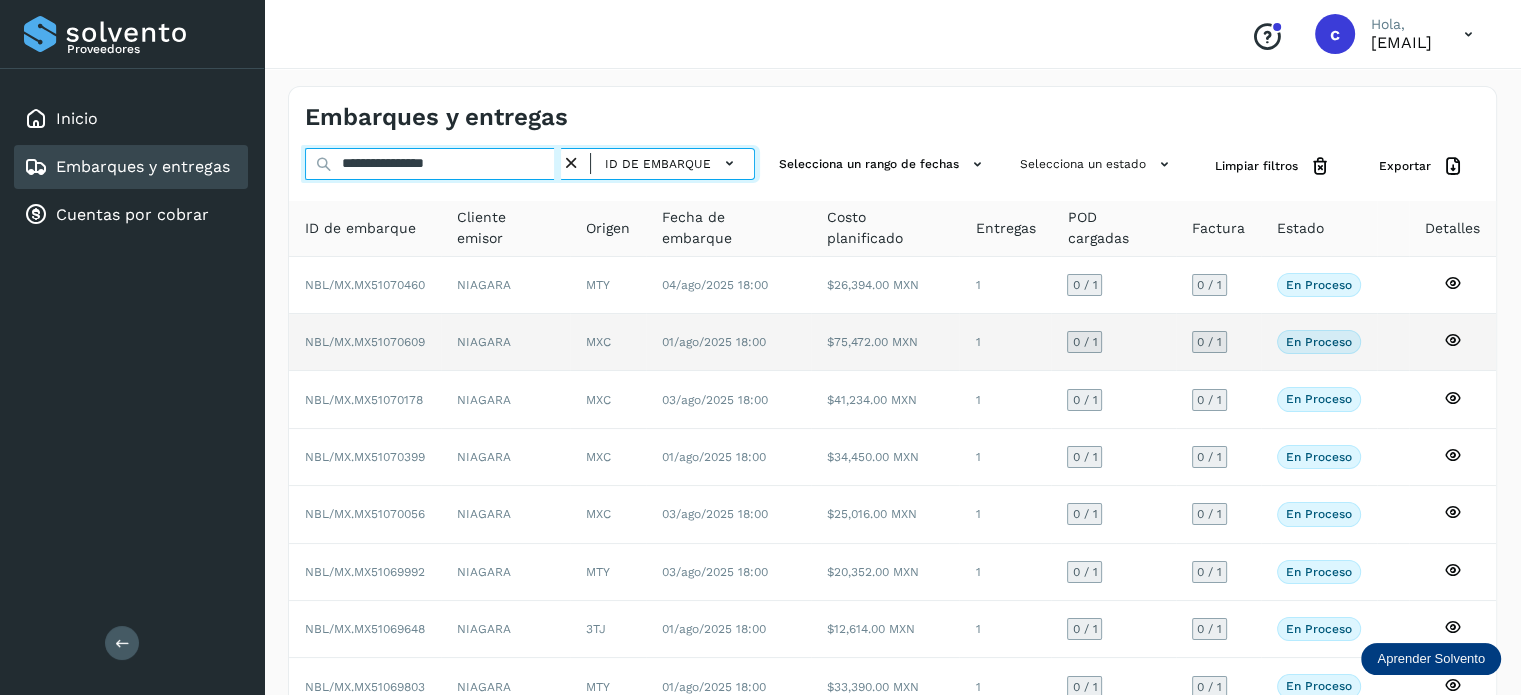 type on "**********" 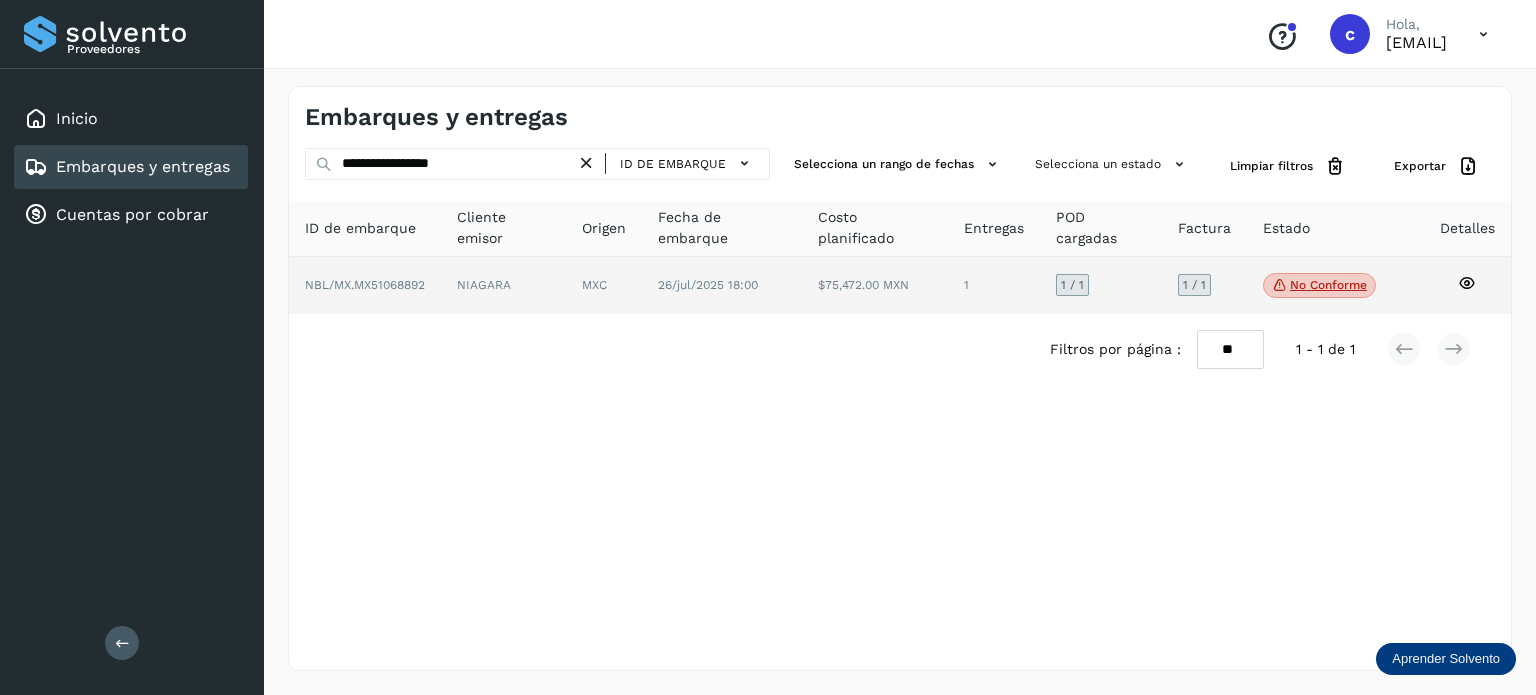 click on "No conforme" at bounding box center (1319, 286) 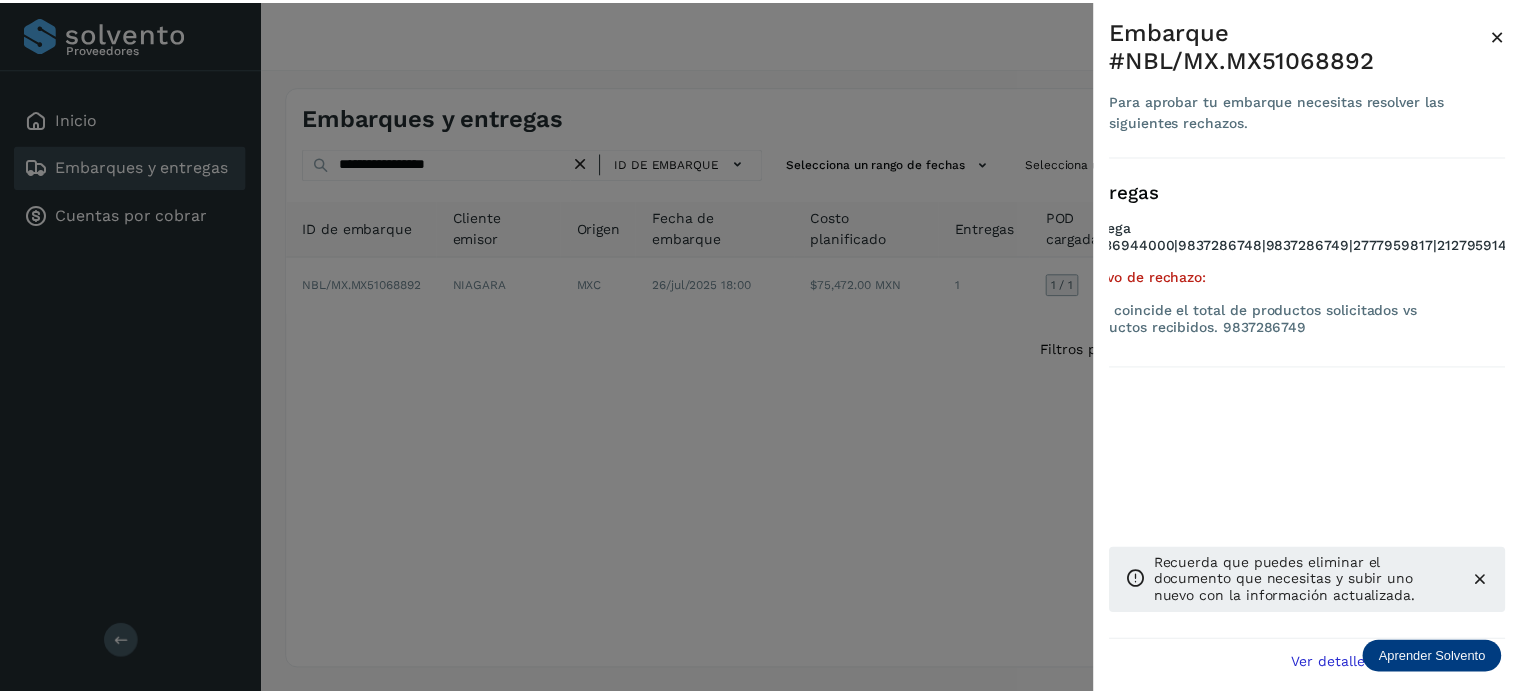 scroll, scrollTop: 0, scrollLeft: 0, axis: both 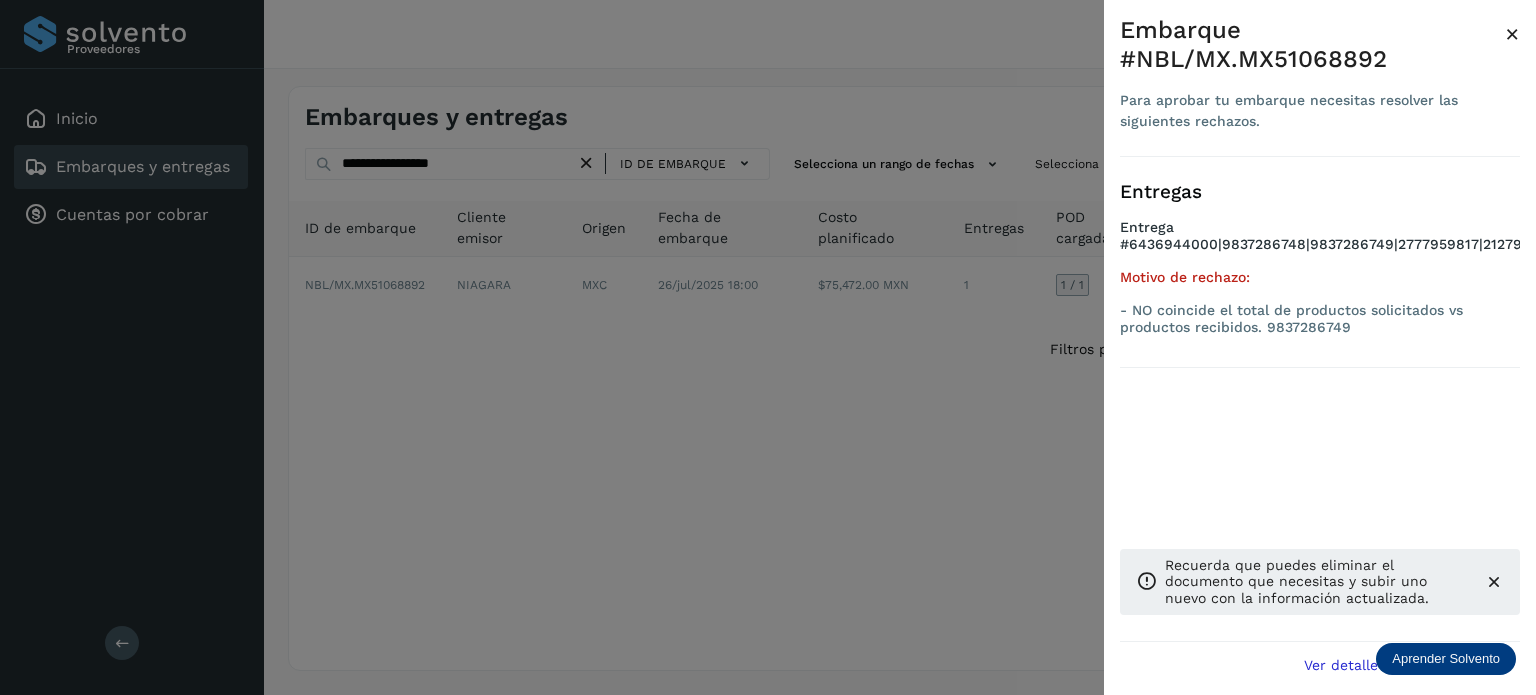 click at bounding box center (768, 347) 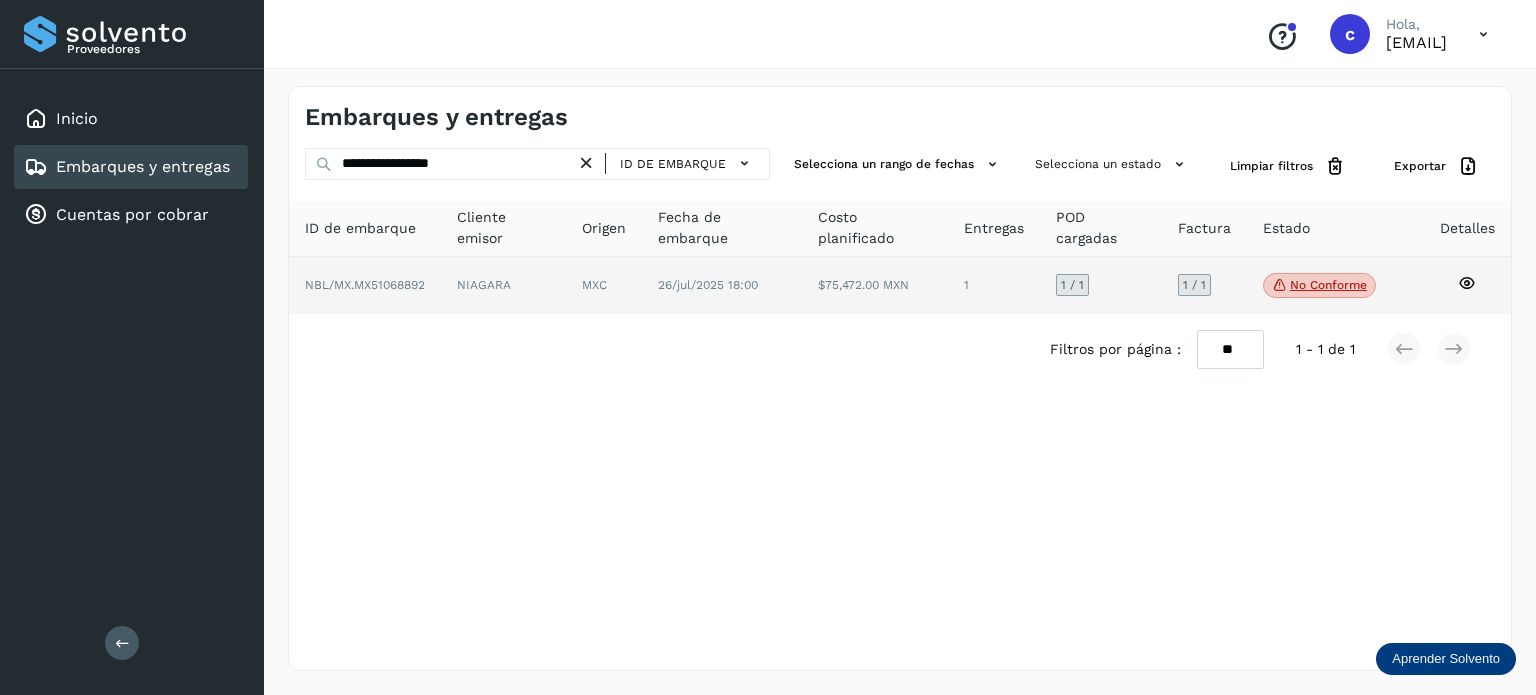 click on "No conforme" 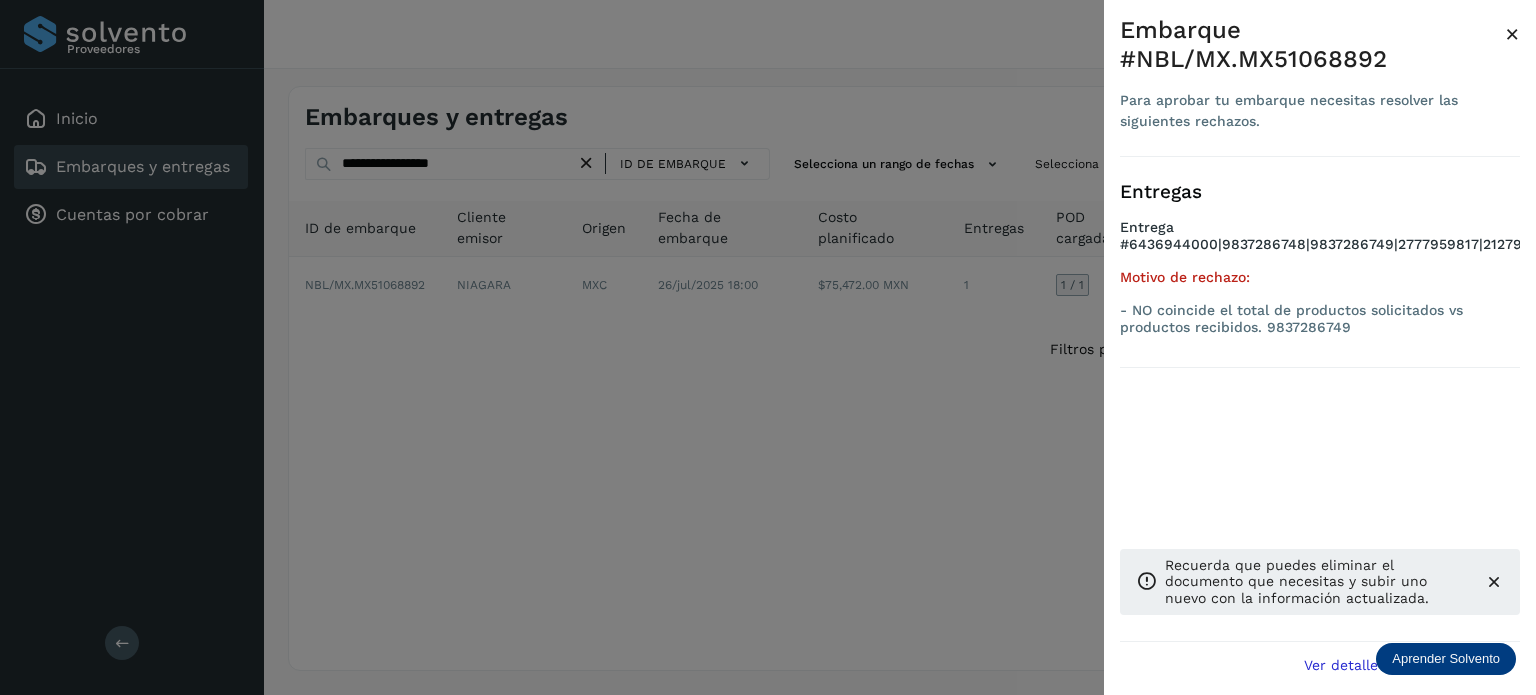 click at bounding box center (768, 347) 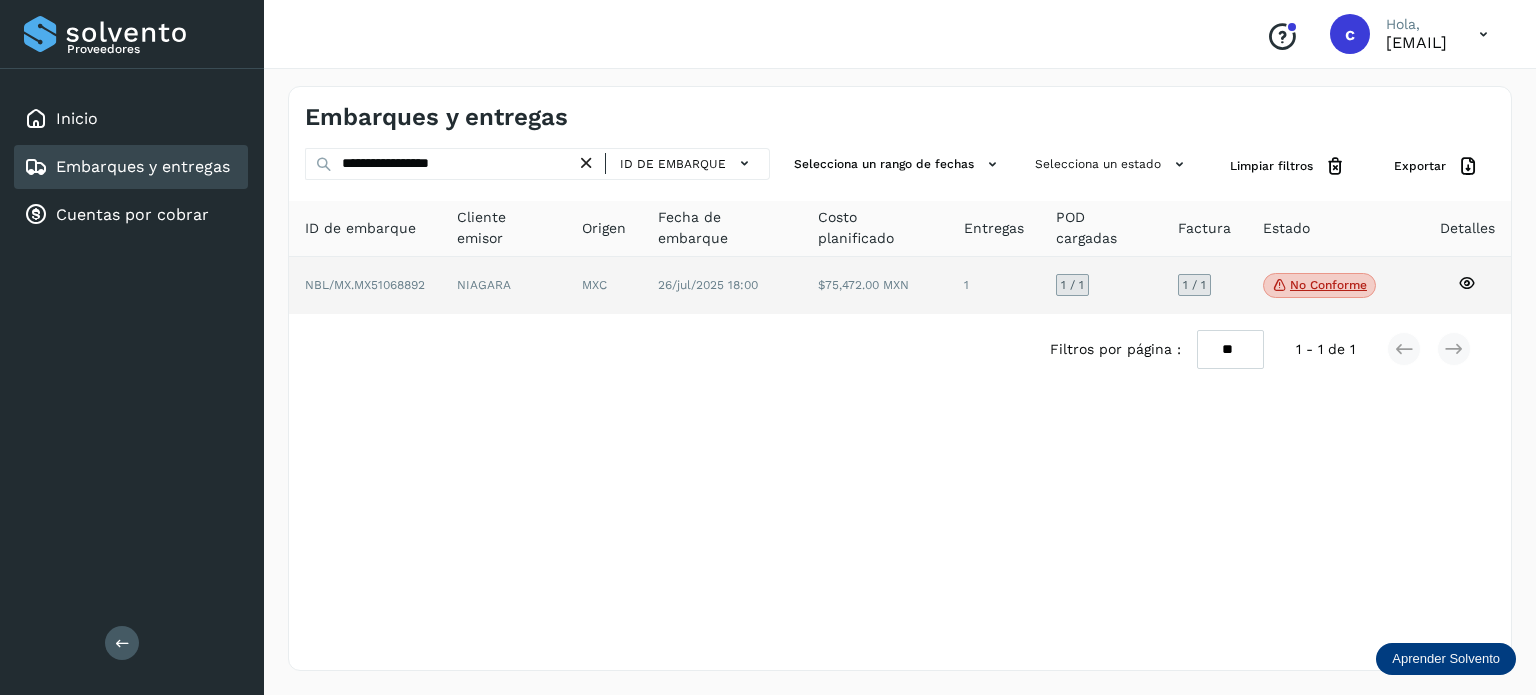click 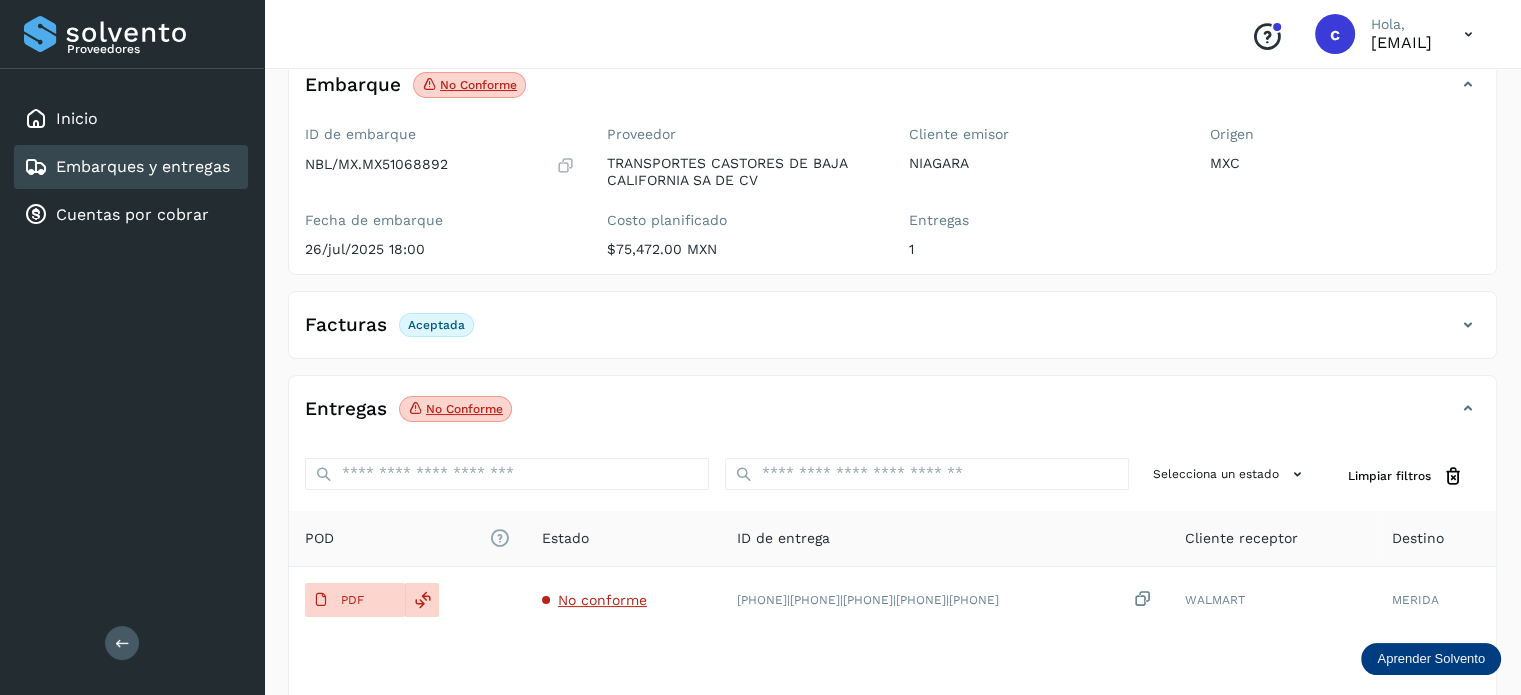 scroll, scrollTop: 264, scrollLeft: 0, axis: vertical 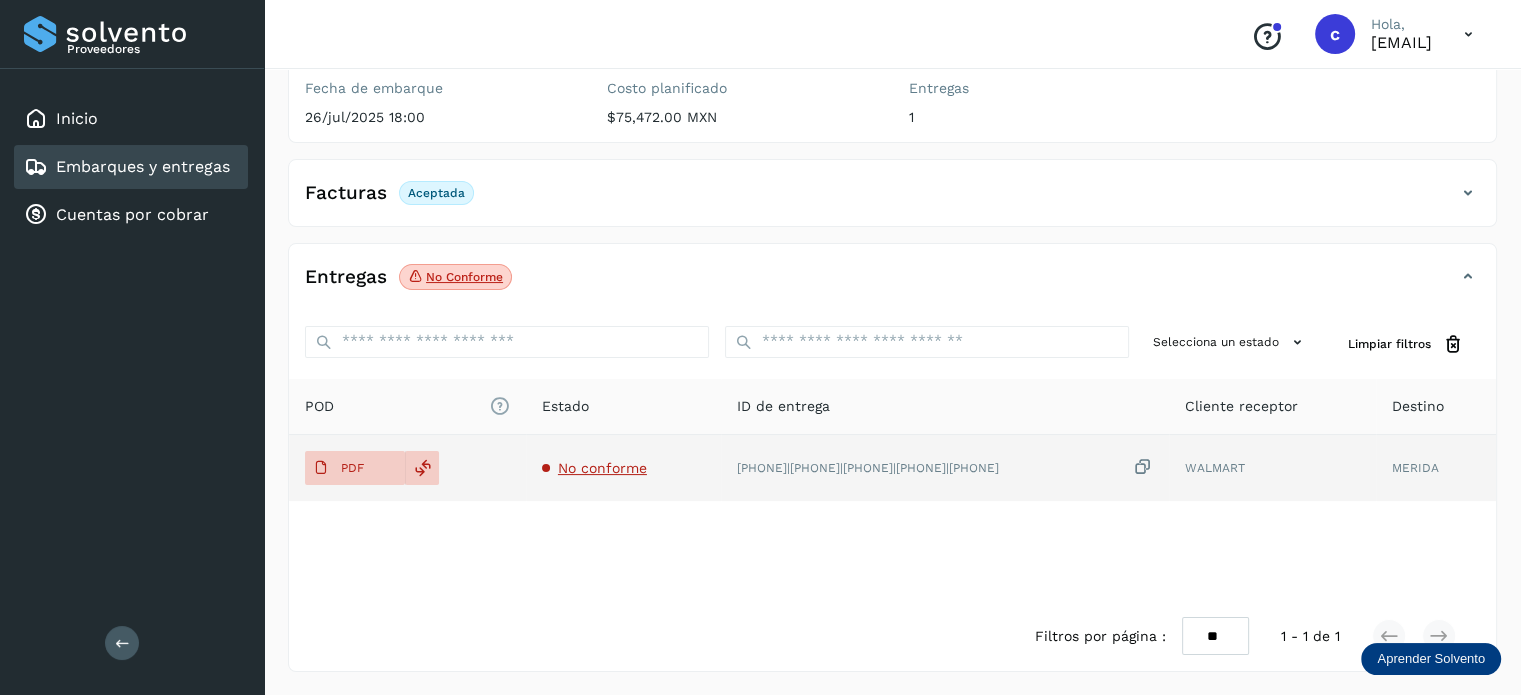 click on "[PHONE]|[PHONE]|[PHONE]|[PHONE]|[PHONE]" 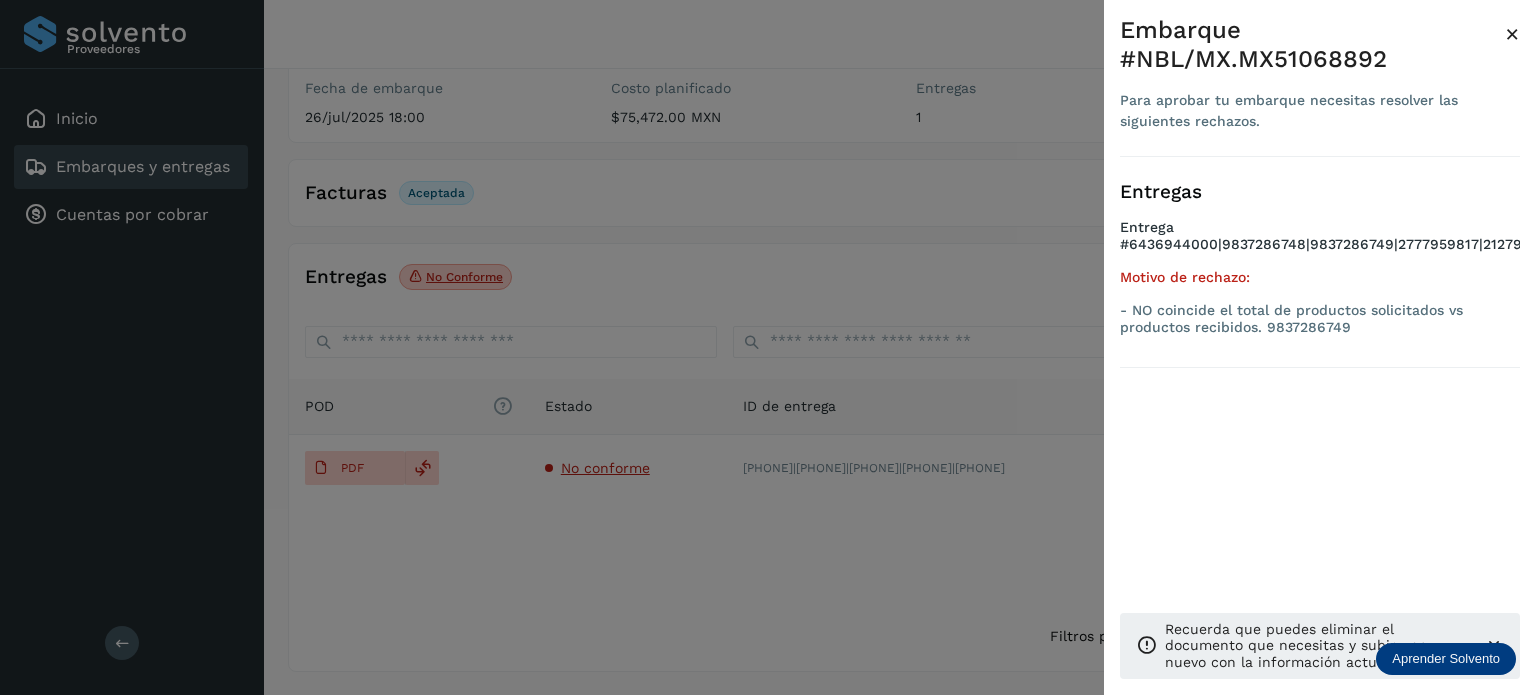 click at bounding box center [768, 347] 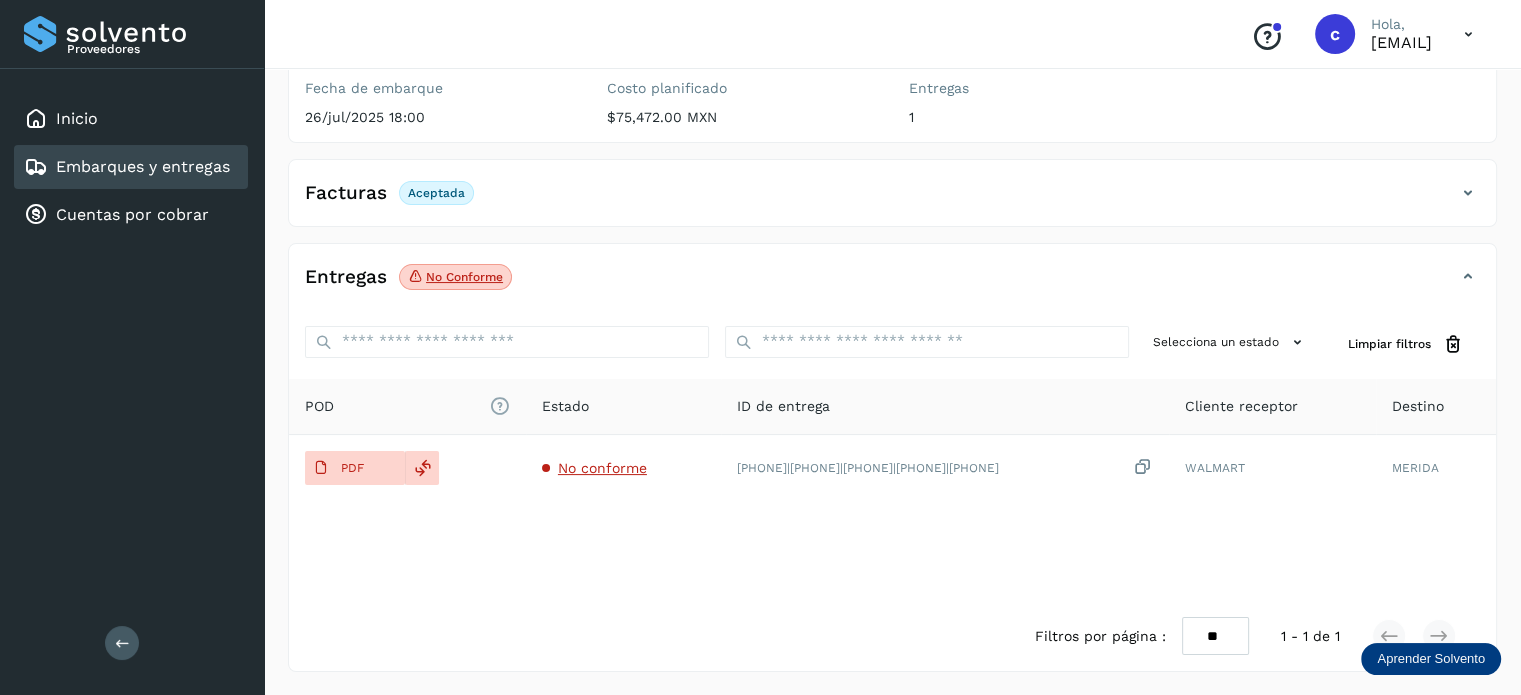 click on "Embarques y entregas" at bounding box center (143, 166) 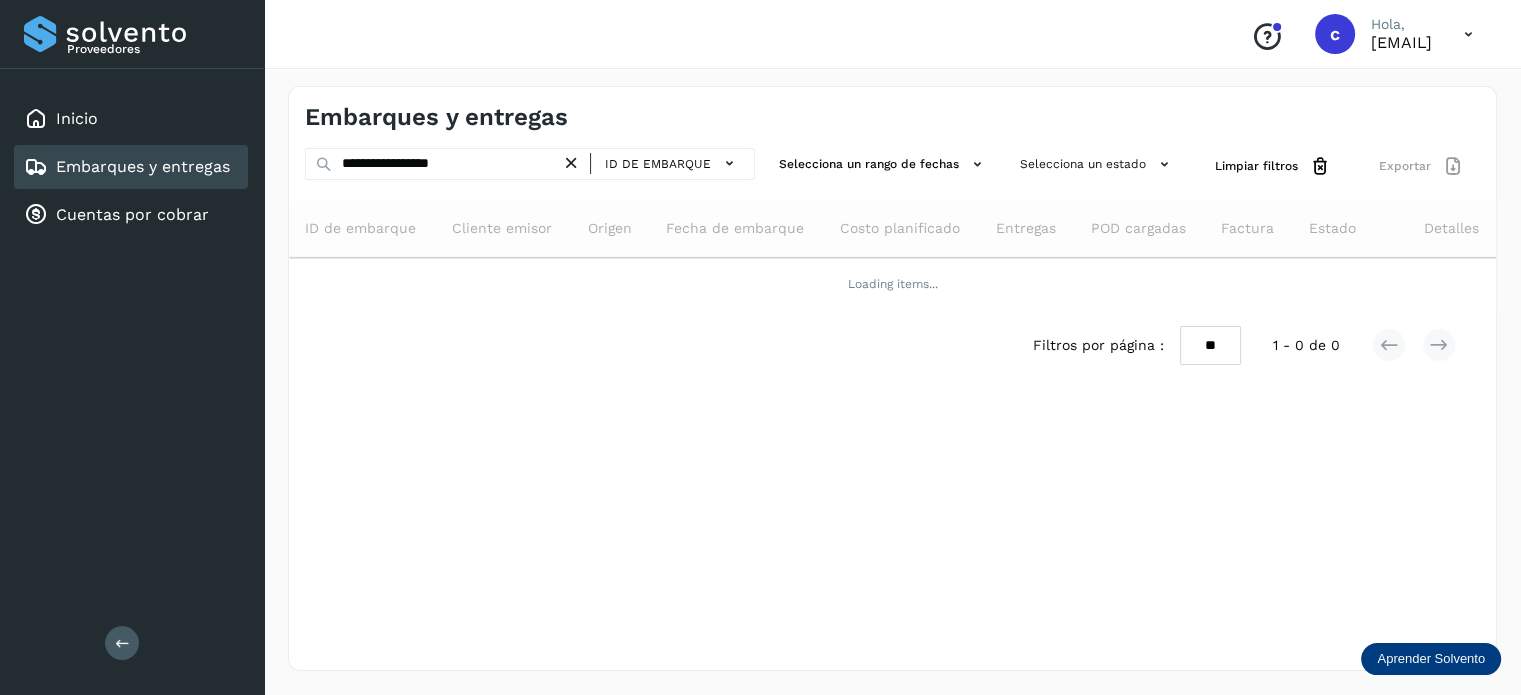 scroll, scrollTop: 0, scrollLeft: 0, axis: both 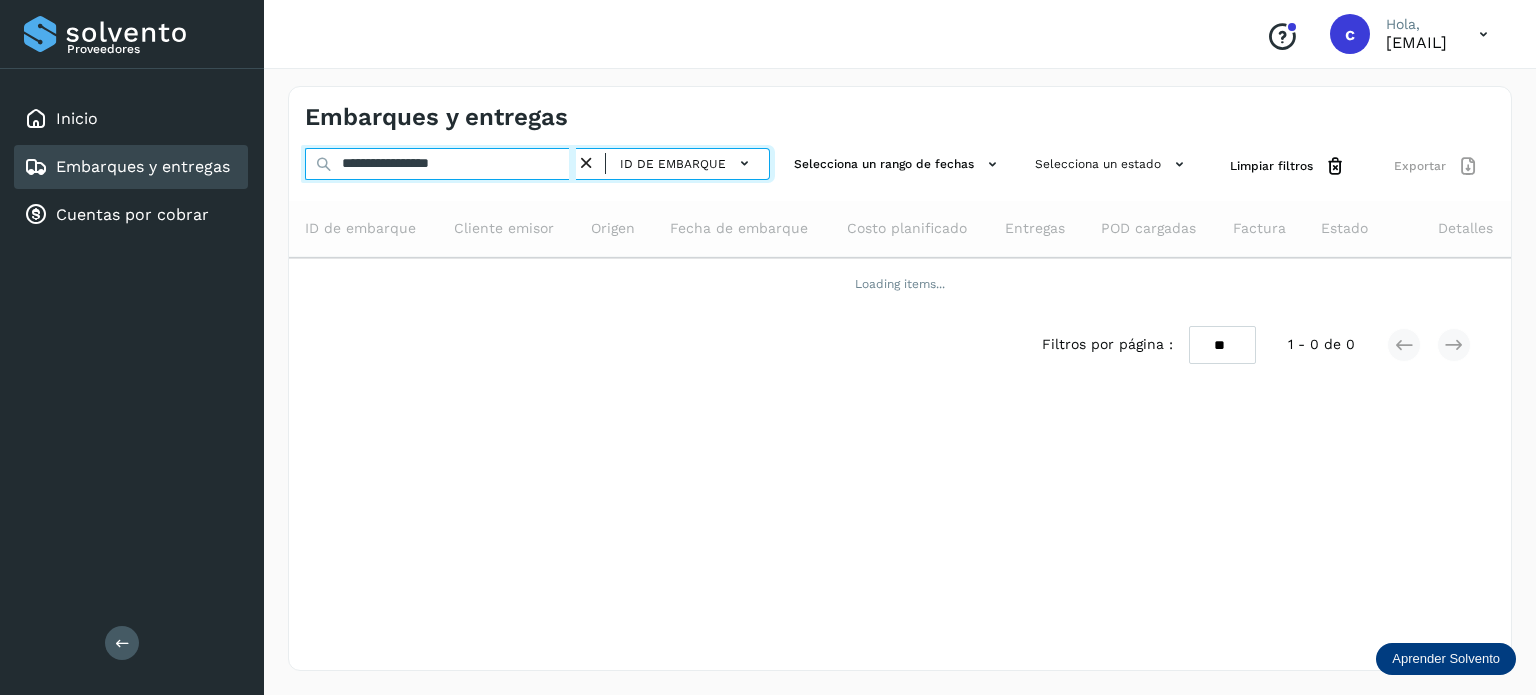 drag, startPoint x: 495, startPoint y: 158, endPoint x: 275, endPoint y: 179, distance: 221 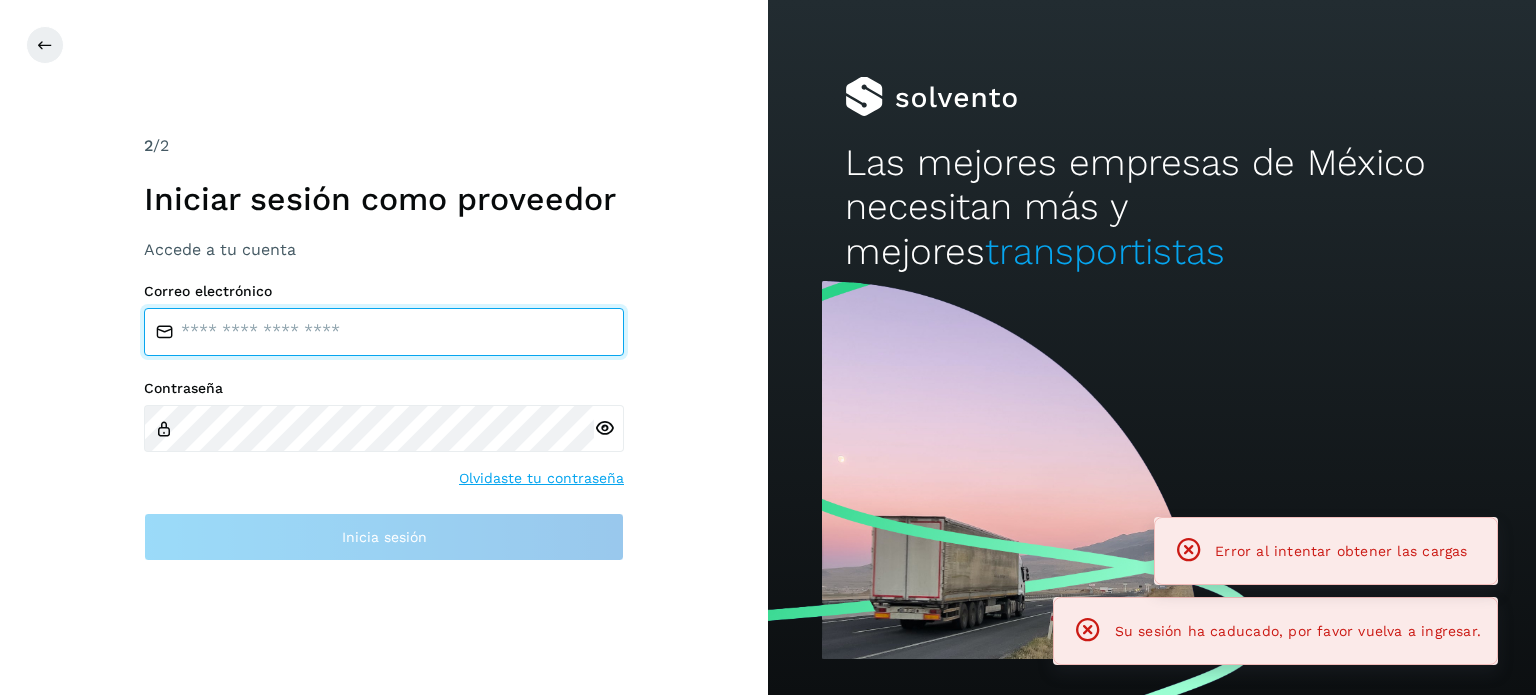 type on "**********" 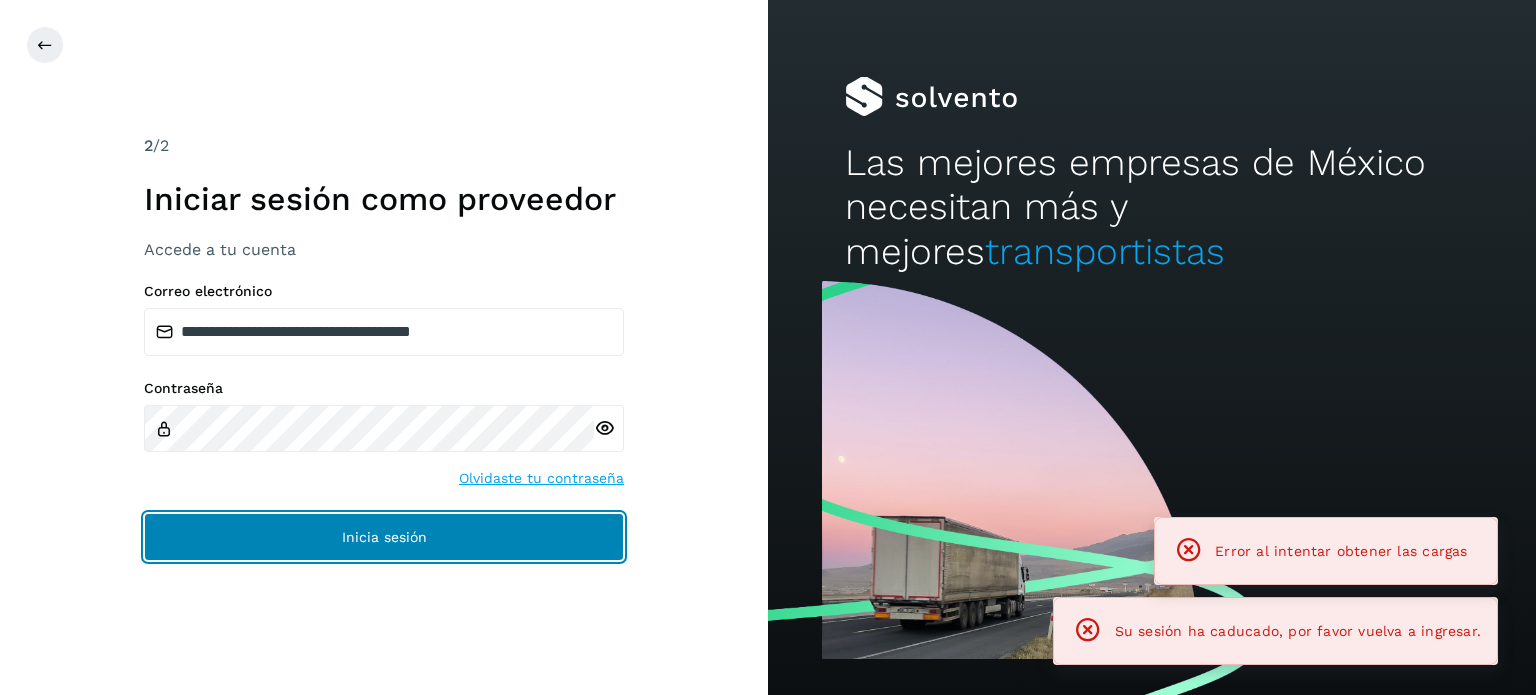 click on "Inicia sesión" at bounding box center (384, 537) 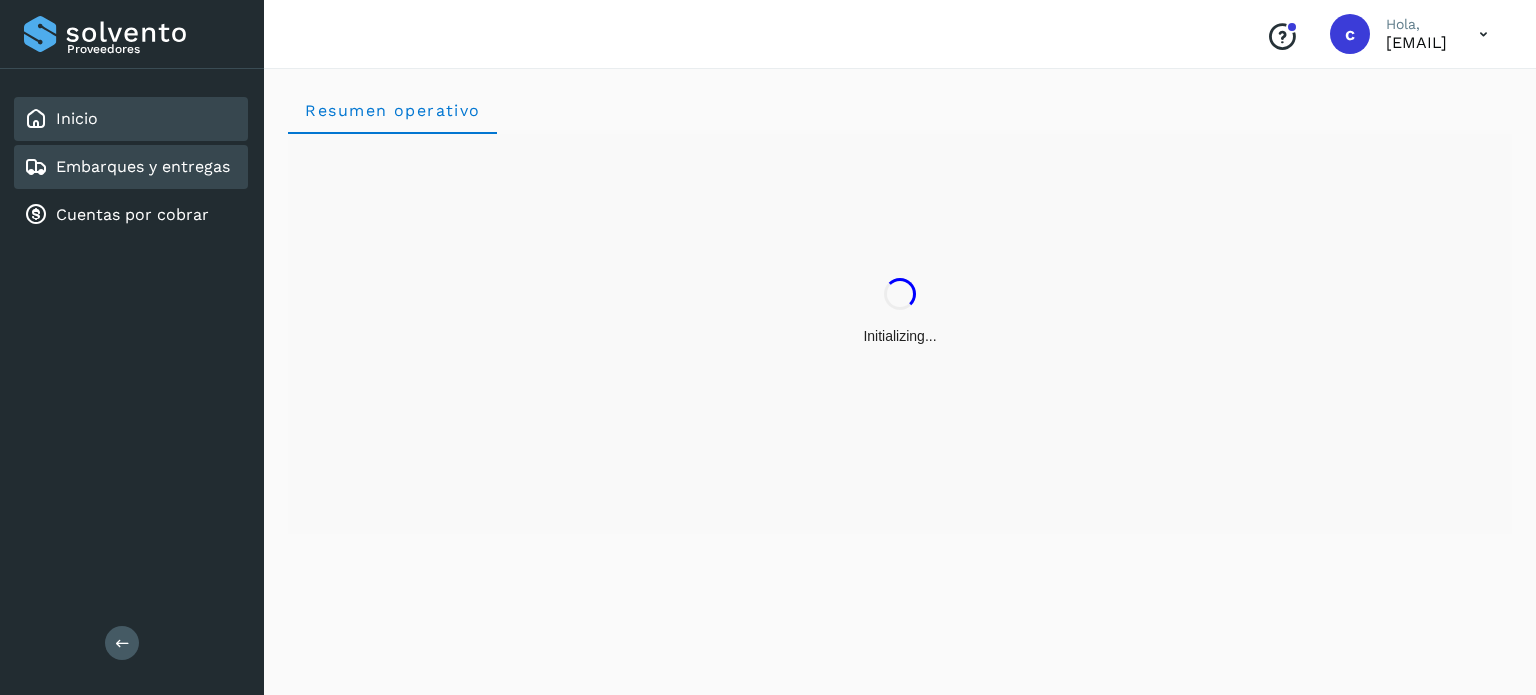 click on "Embarques y entregas" at bounding box center [143, 166] 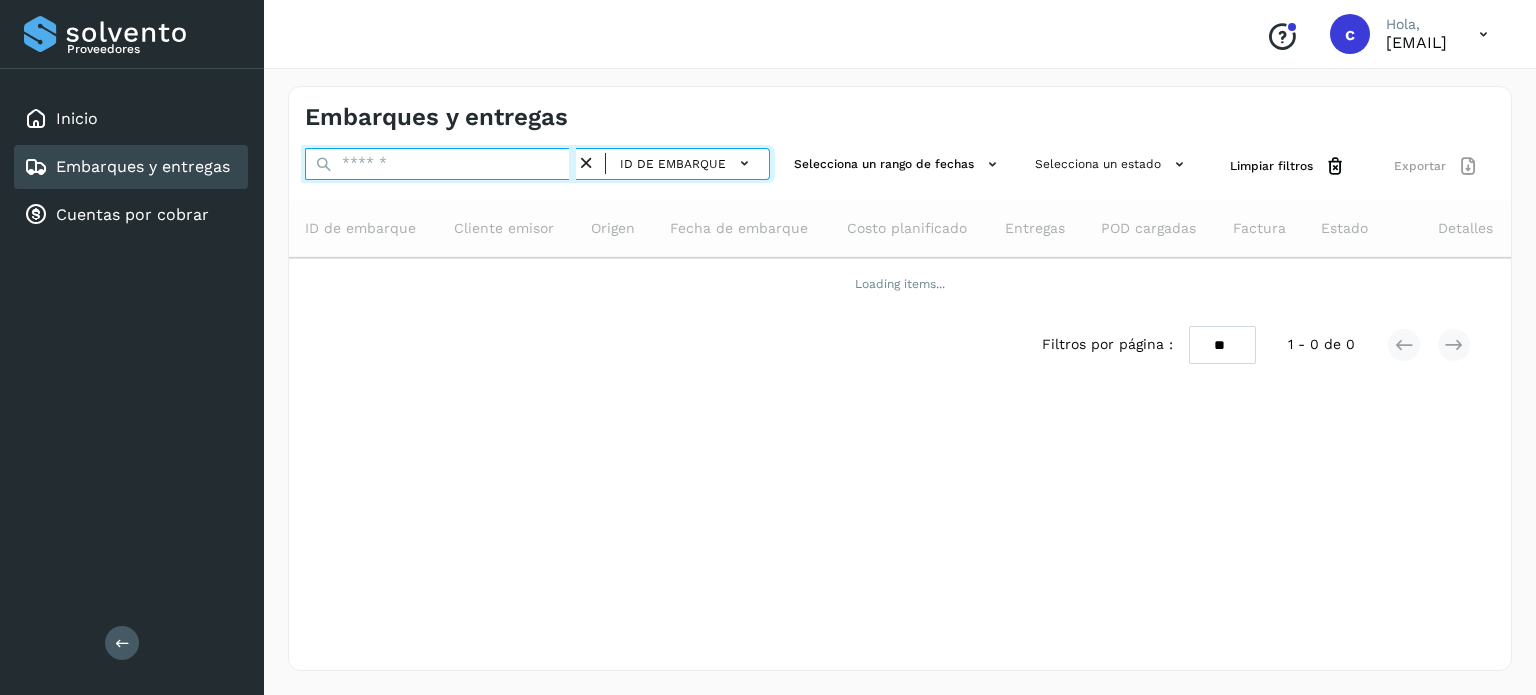 click at bounding box center [440, 164] 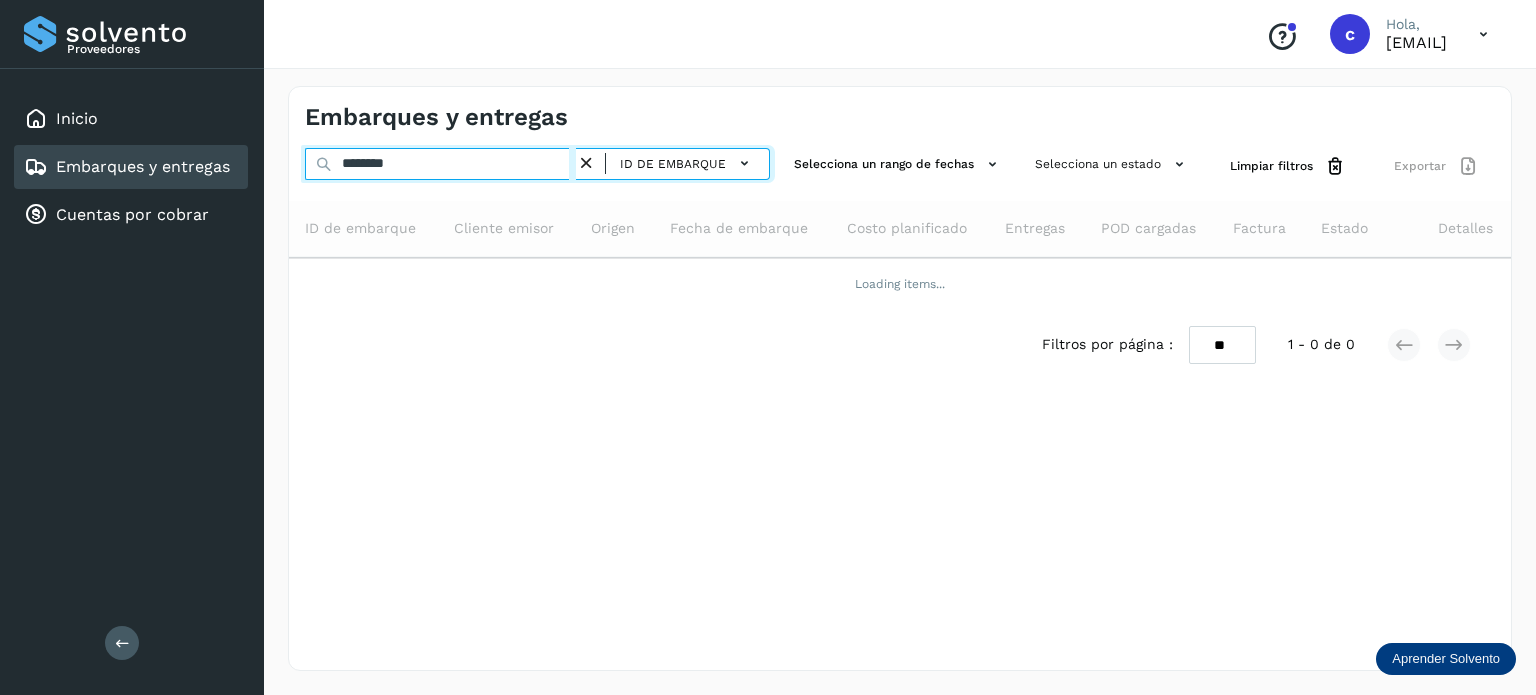 type on "********" 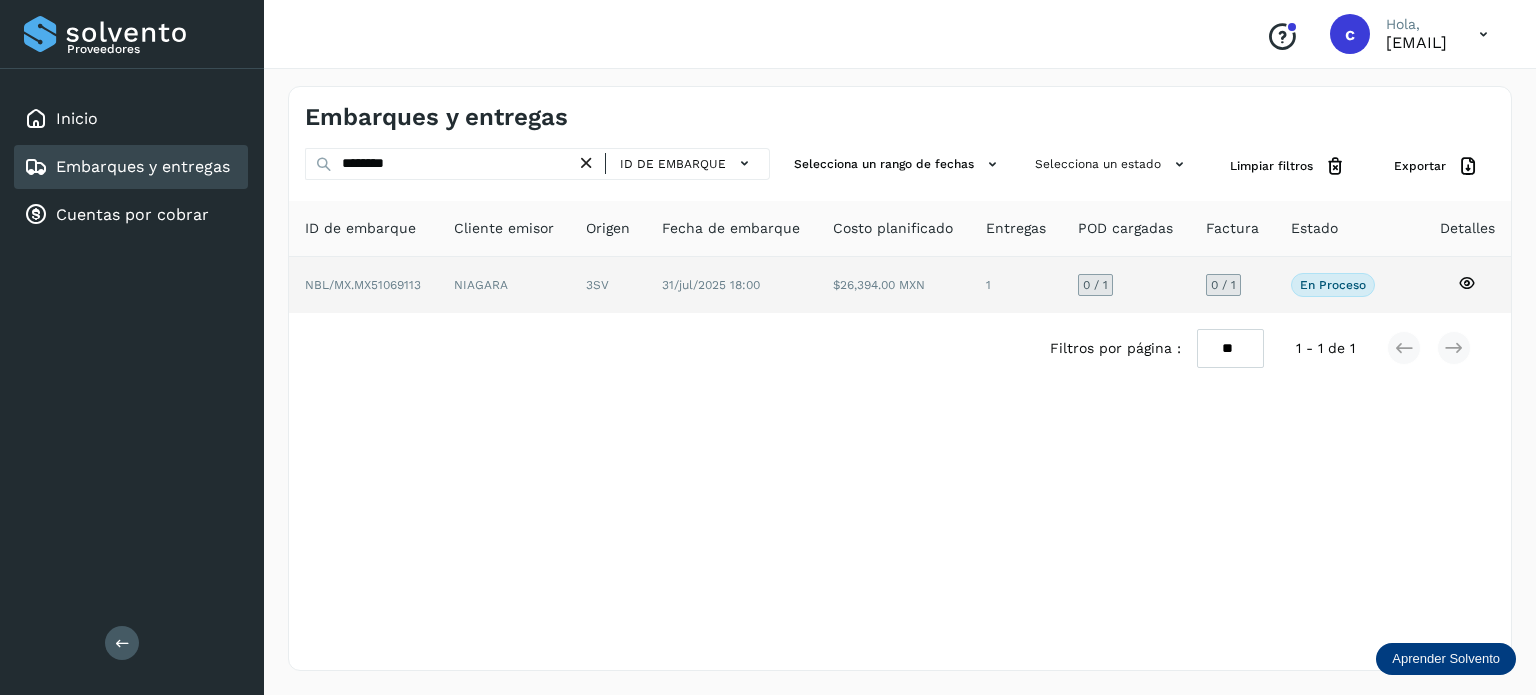 click 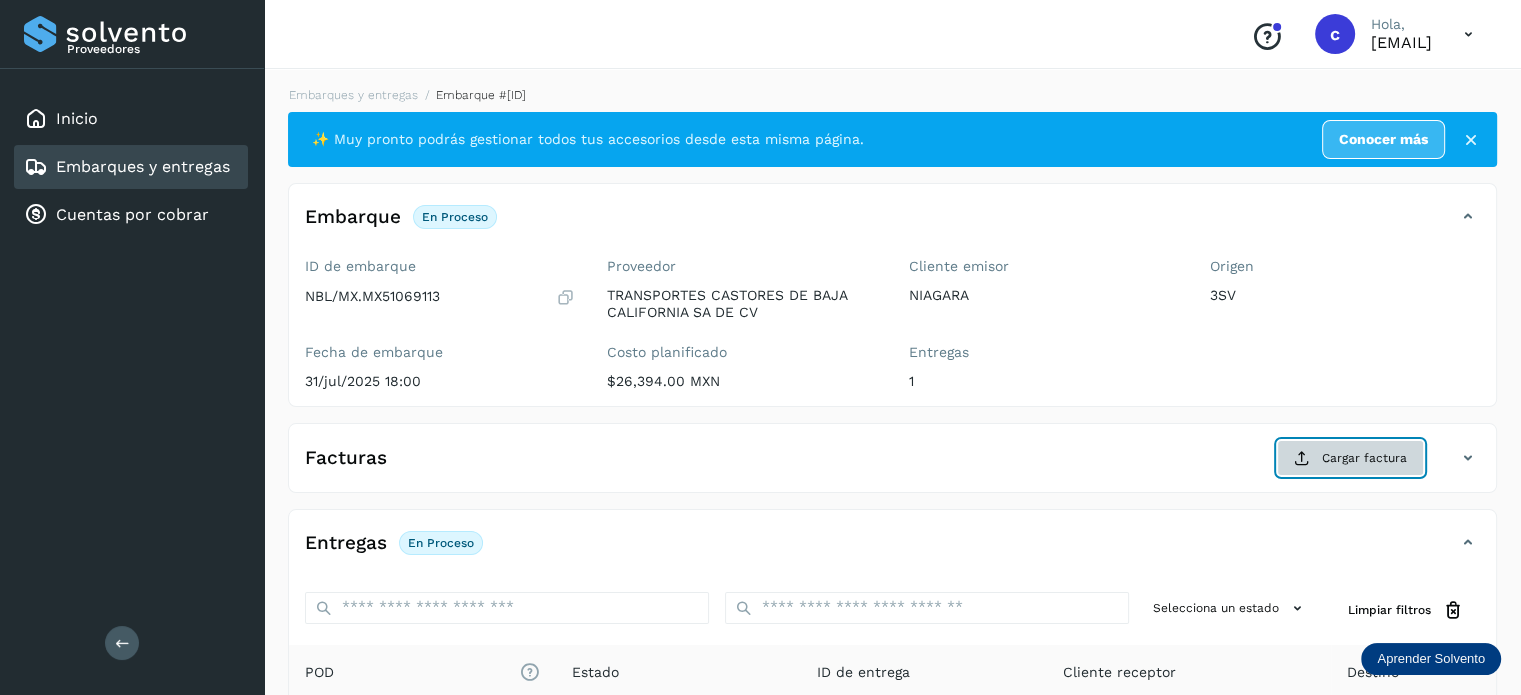 click on "Cargar factura" 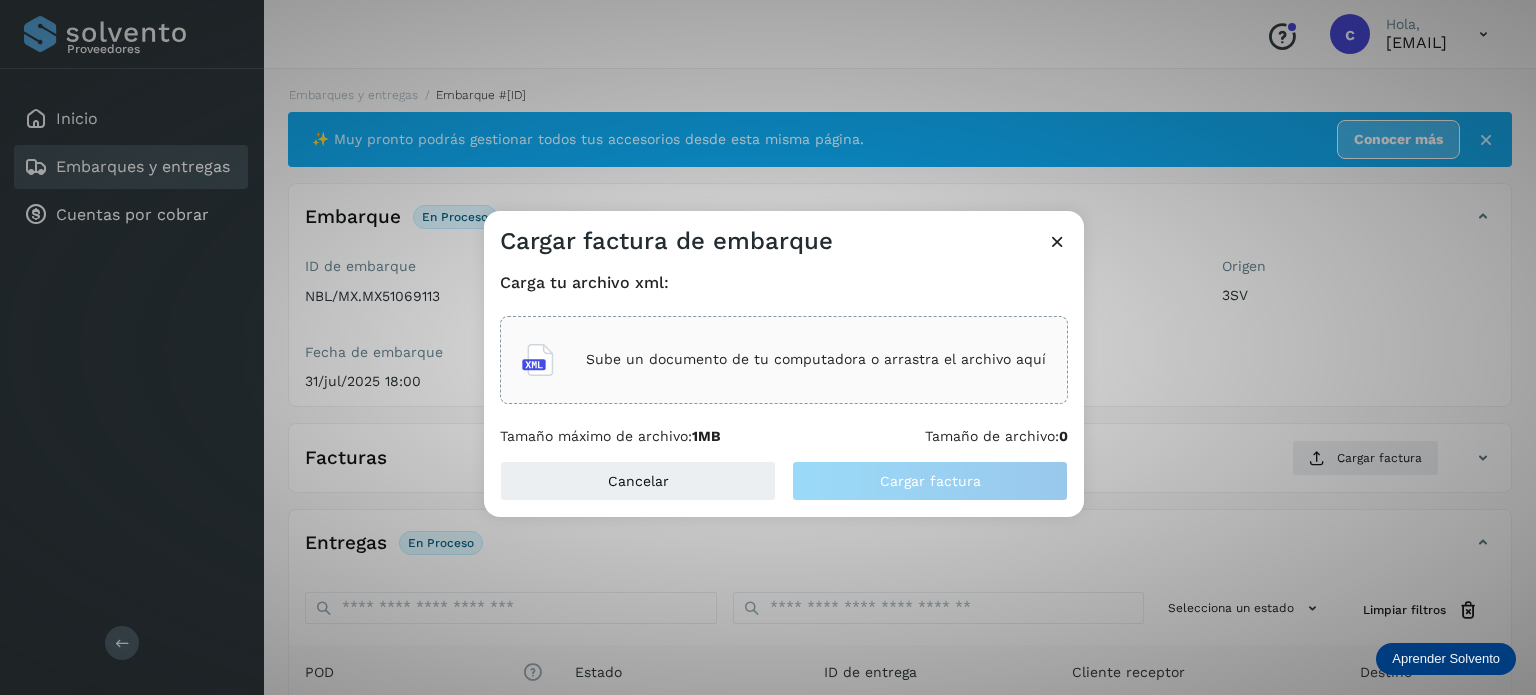 click on "Sube un documento de tu computadora o arrastra el archivo aquí" at bounding box center [816, 359] 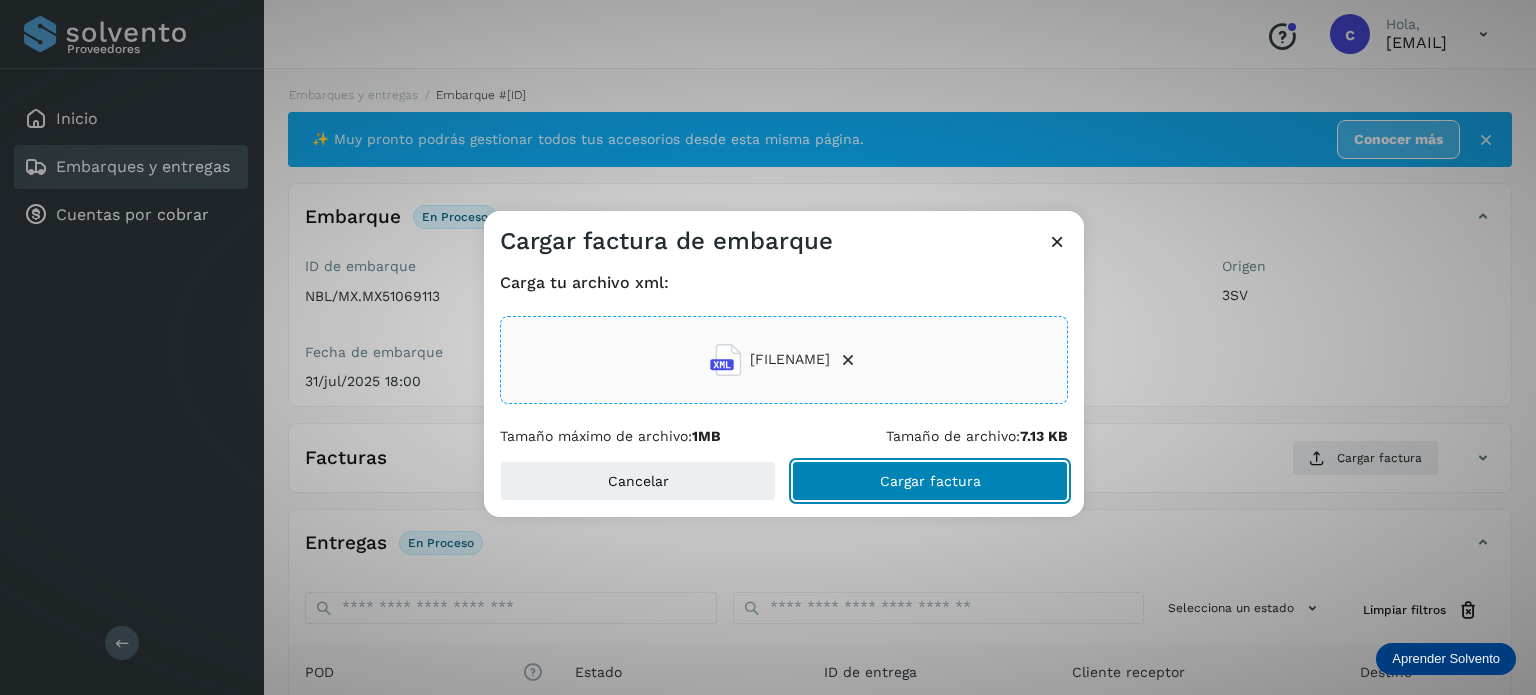click on "Cargar factura" 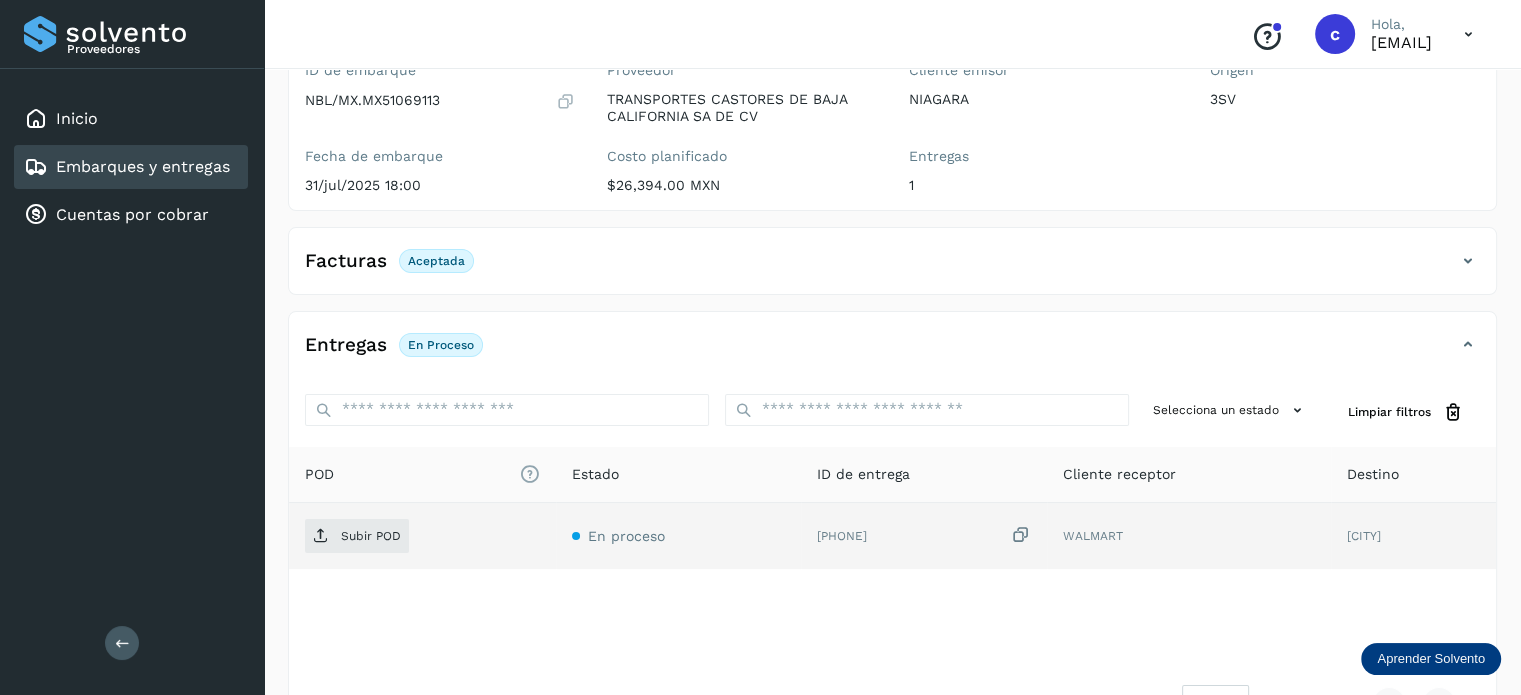 scroll, scrollTop: 200, scrollLeft: 0, axis: vertical 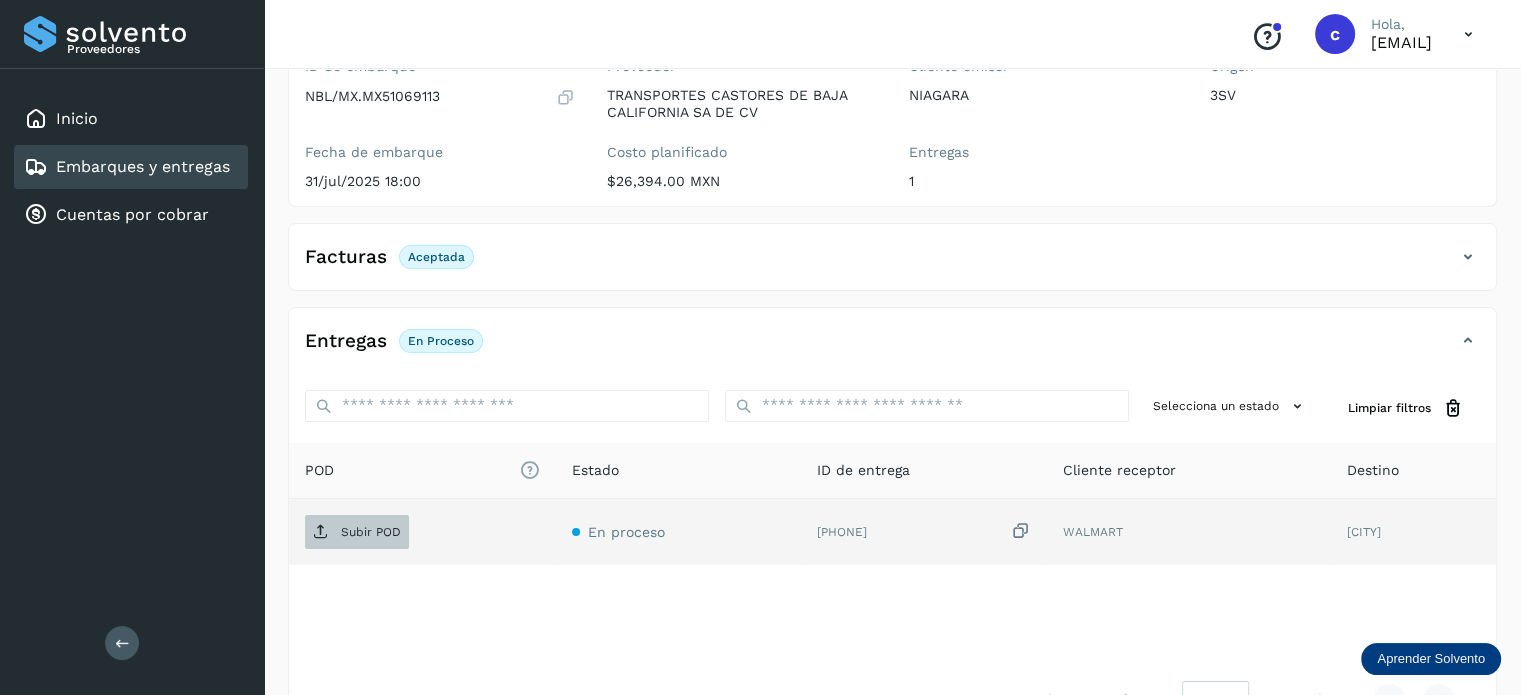 click on "Subir POD" at bounding box center [371, 532] 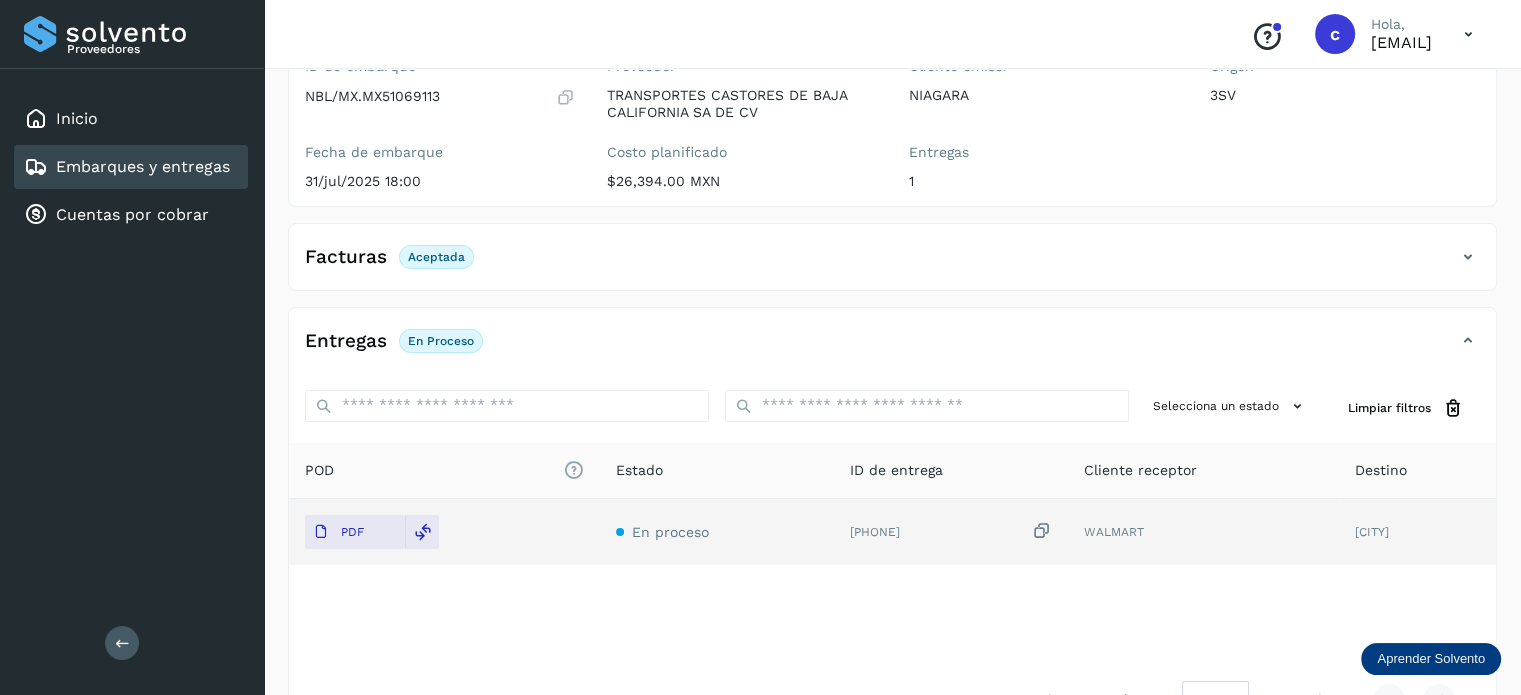 click on "Embarques y entregas" at bounding box center (143, 166) 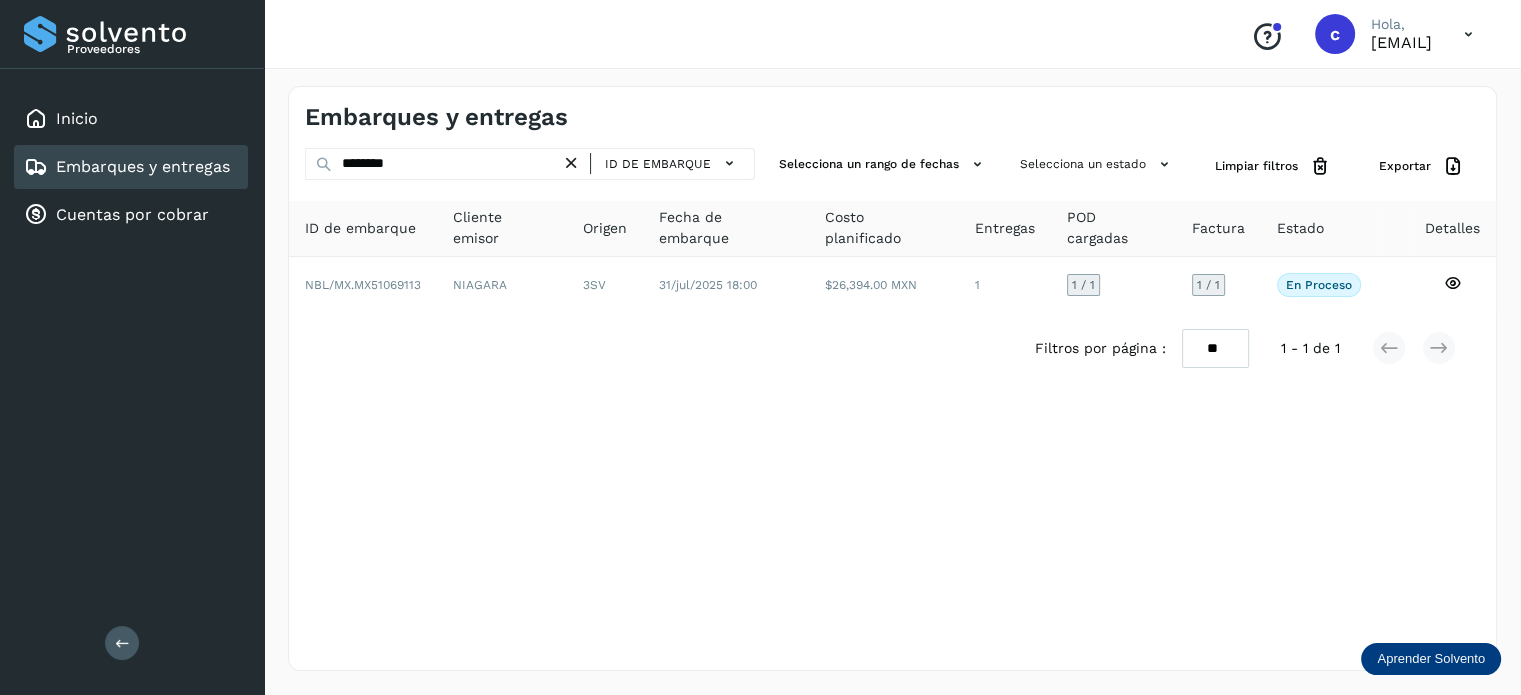 scroll, scrollTop: 0, scrollLeft: 0, axis: both 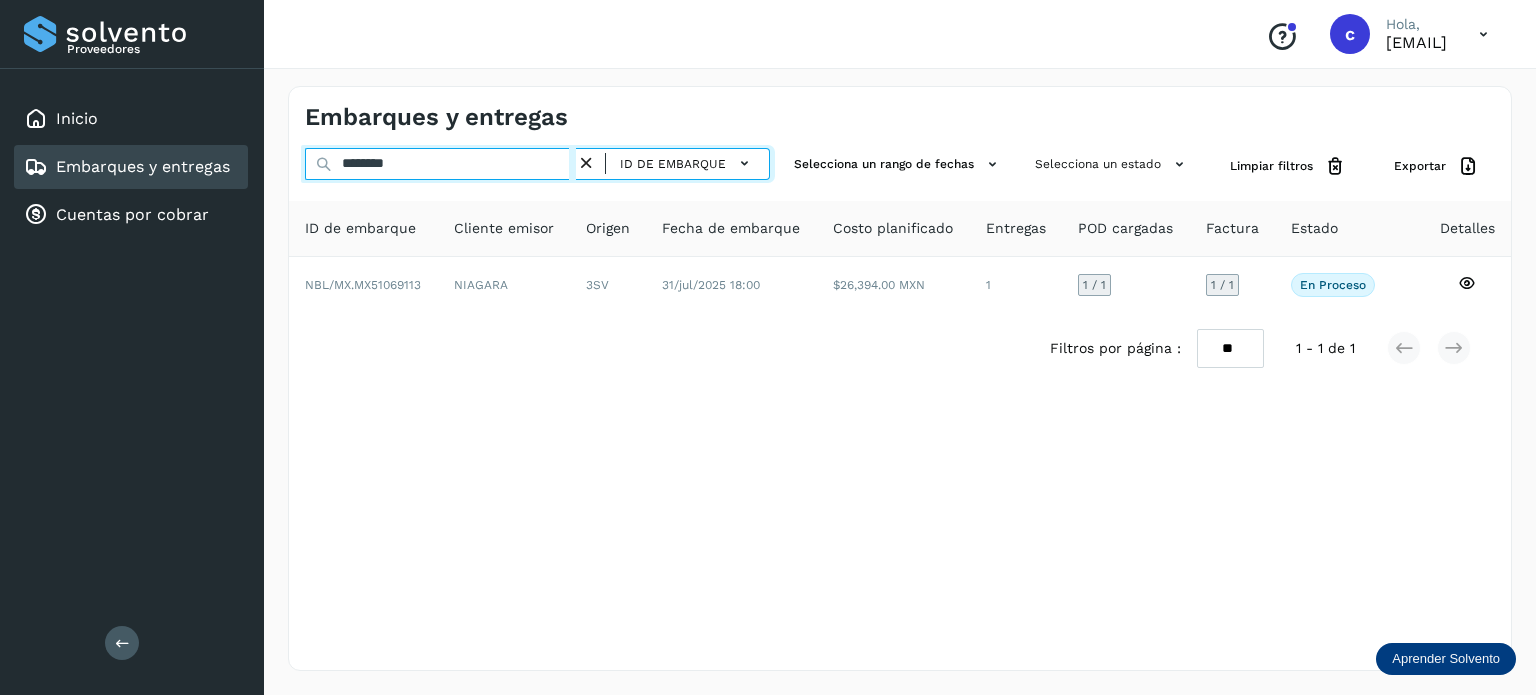 drag, startPoint x: 428, startPoint y: 163, endPoint x: 218, endPoint y: 155, distance: 210.15233 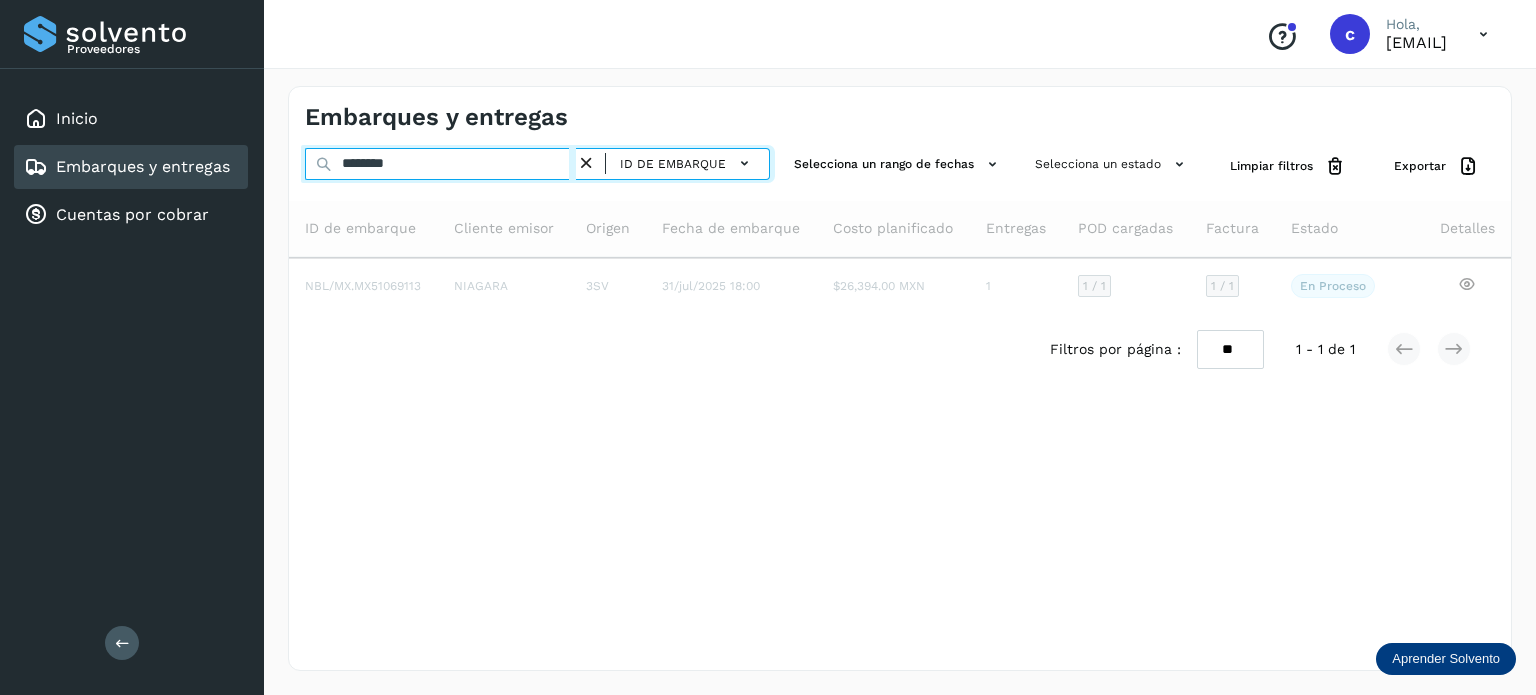 type on "********" 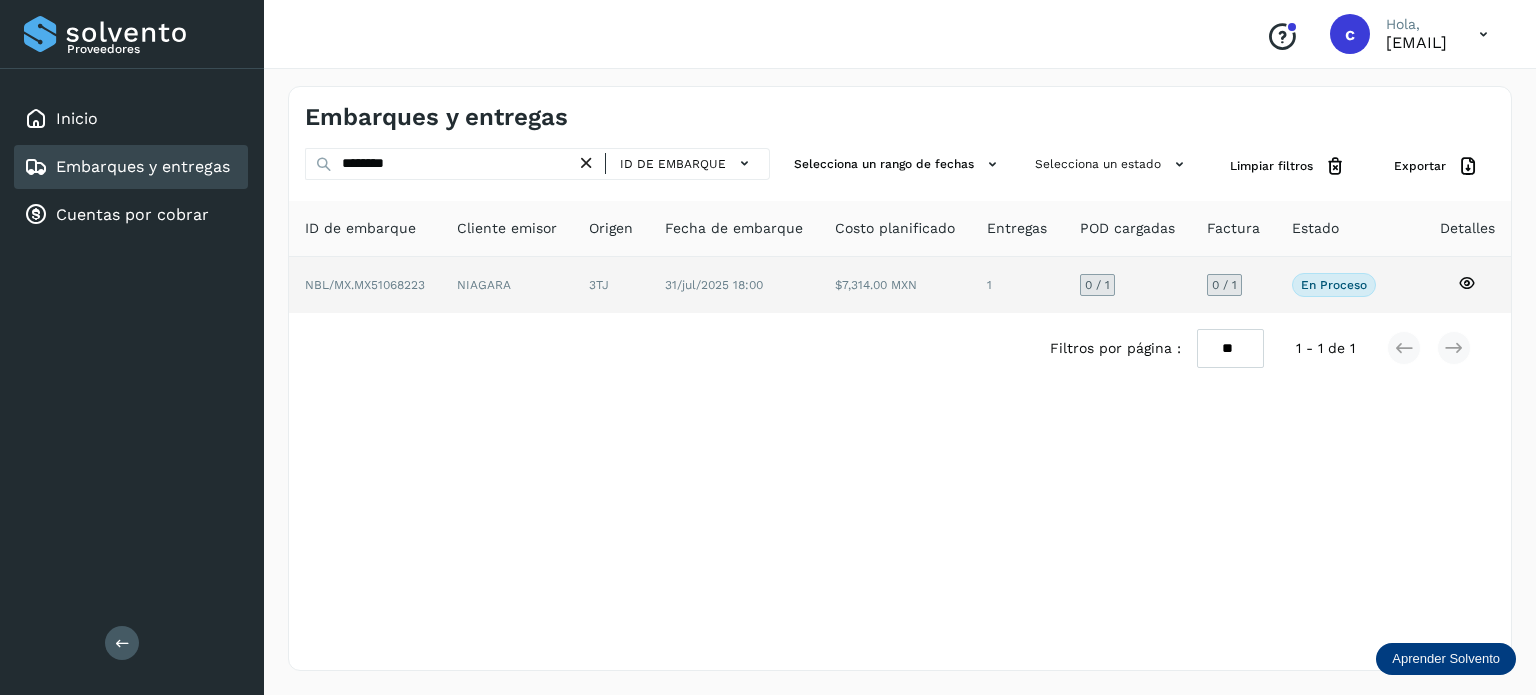 click 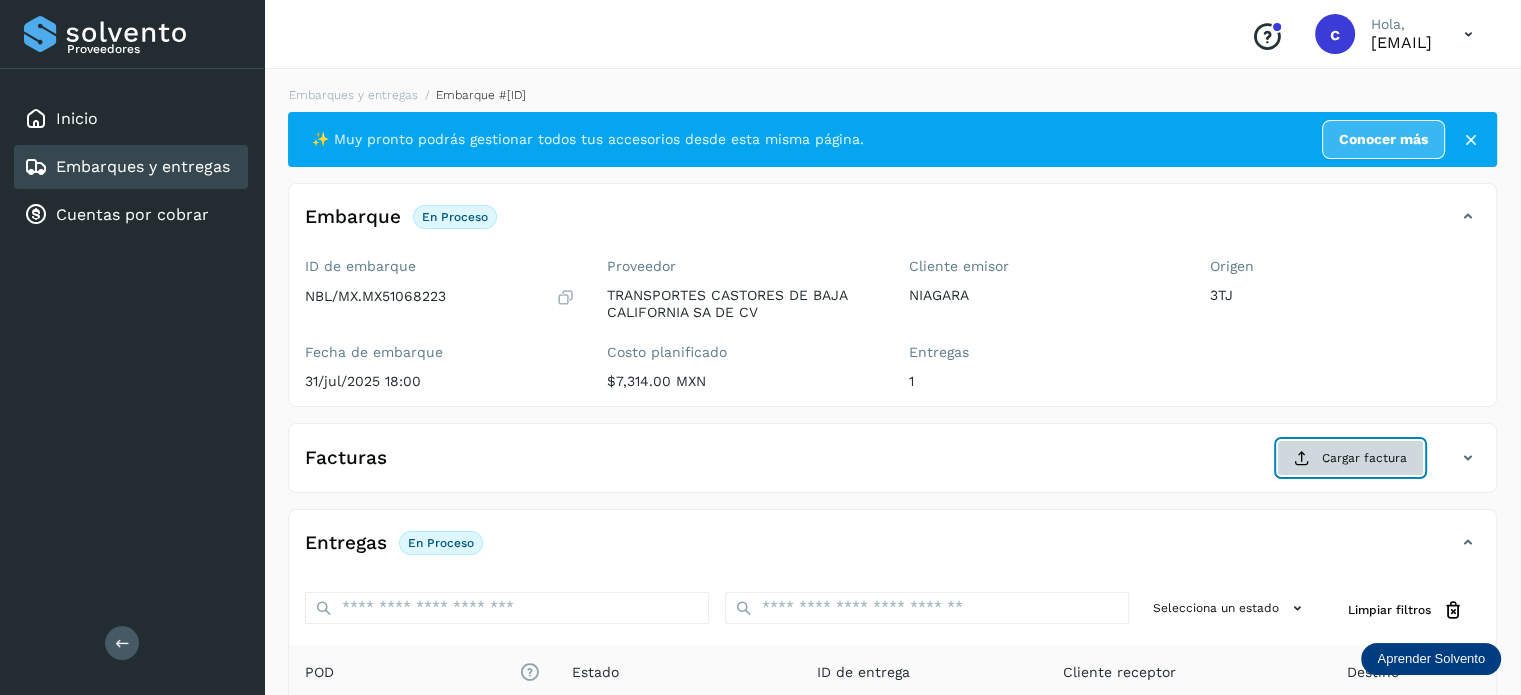 click on "Cargar factura" 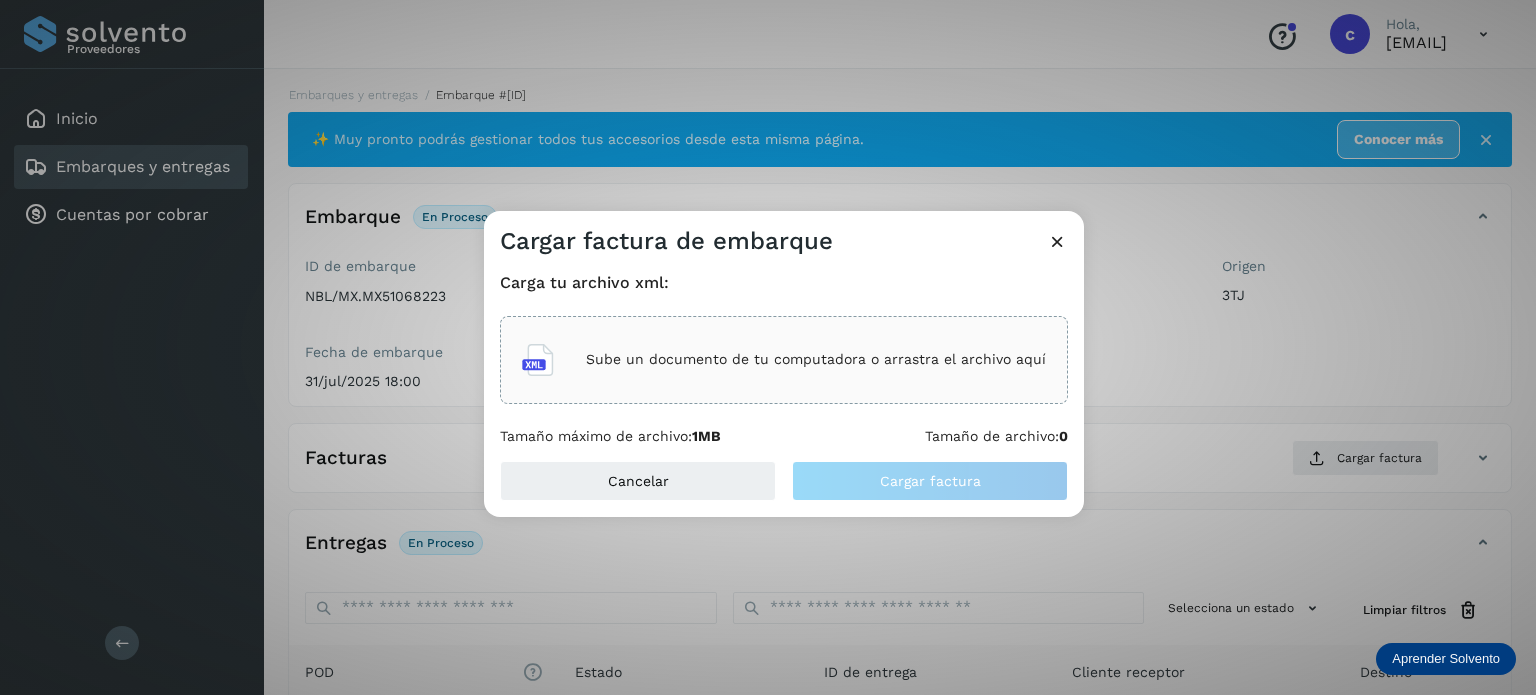 click on "Sube un documento de tu computadora o arrastra el archivo aquí" 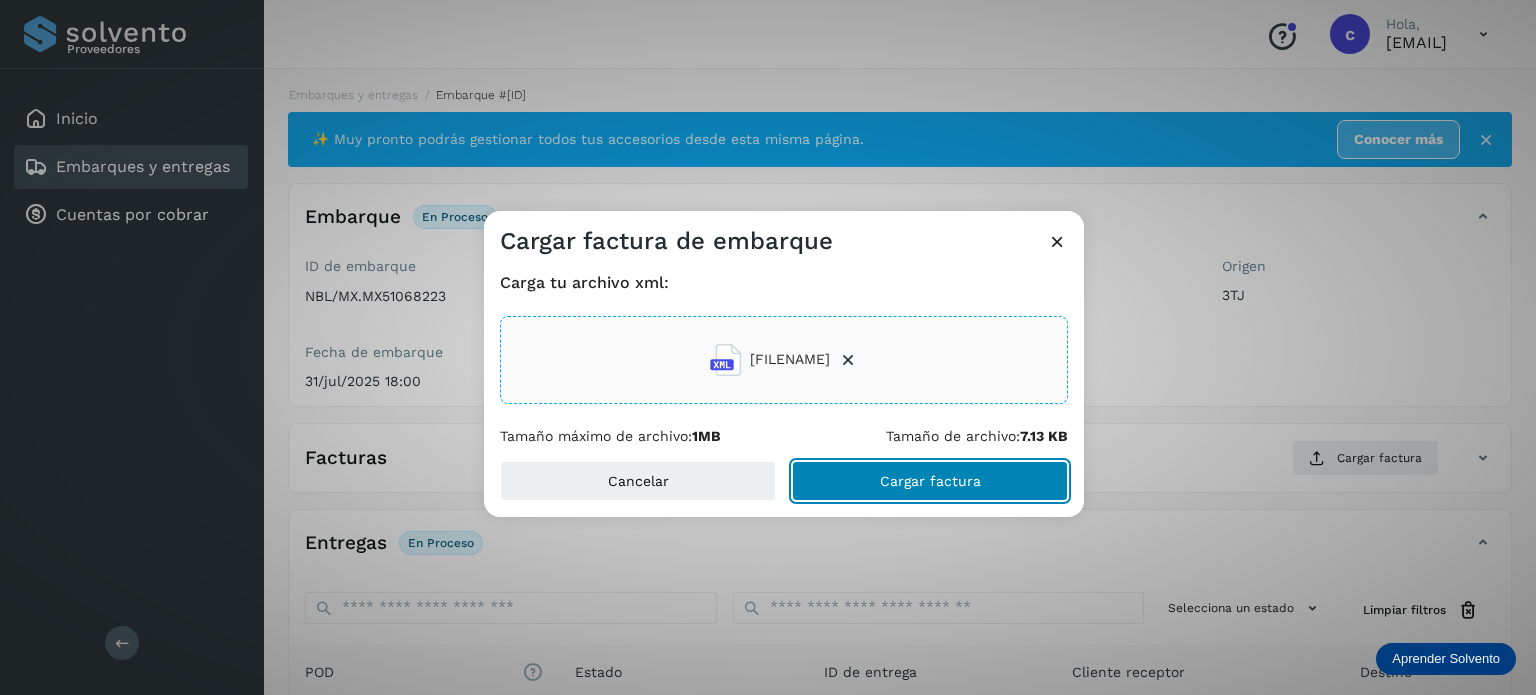 click on "Cargar factura" 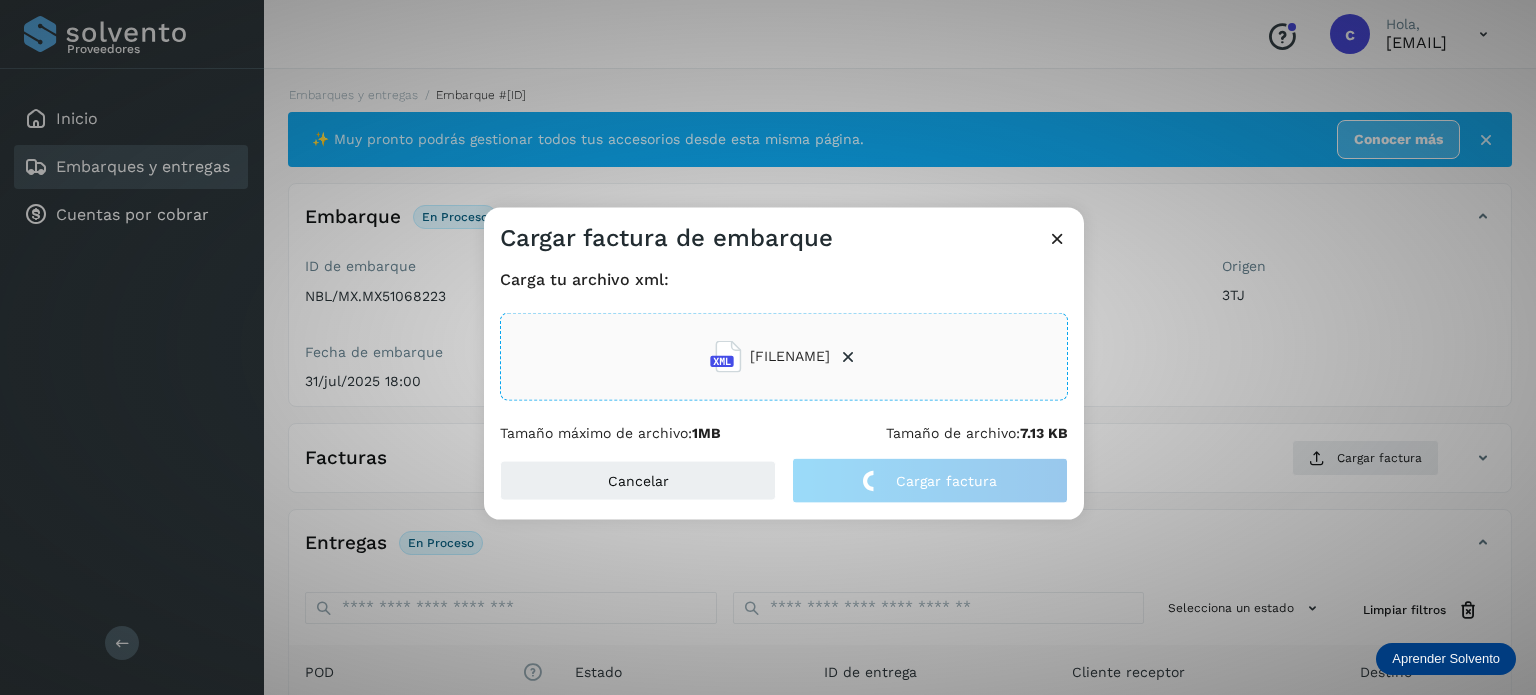 click on "[FILENAME]" at bounding box center (790, 356) 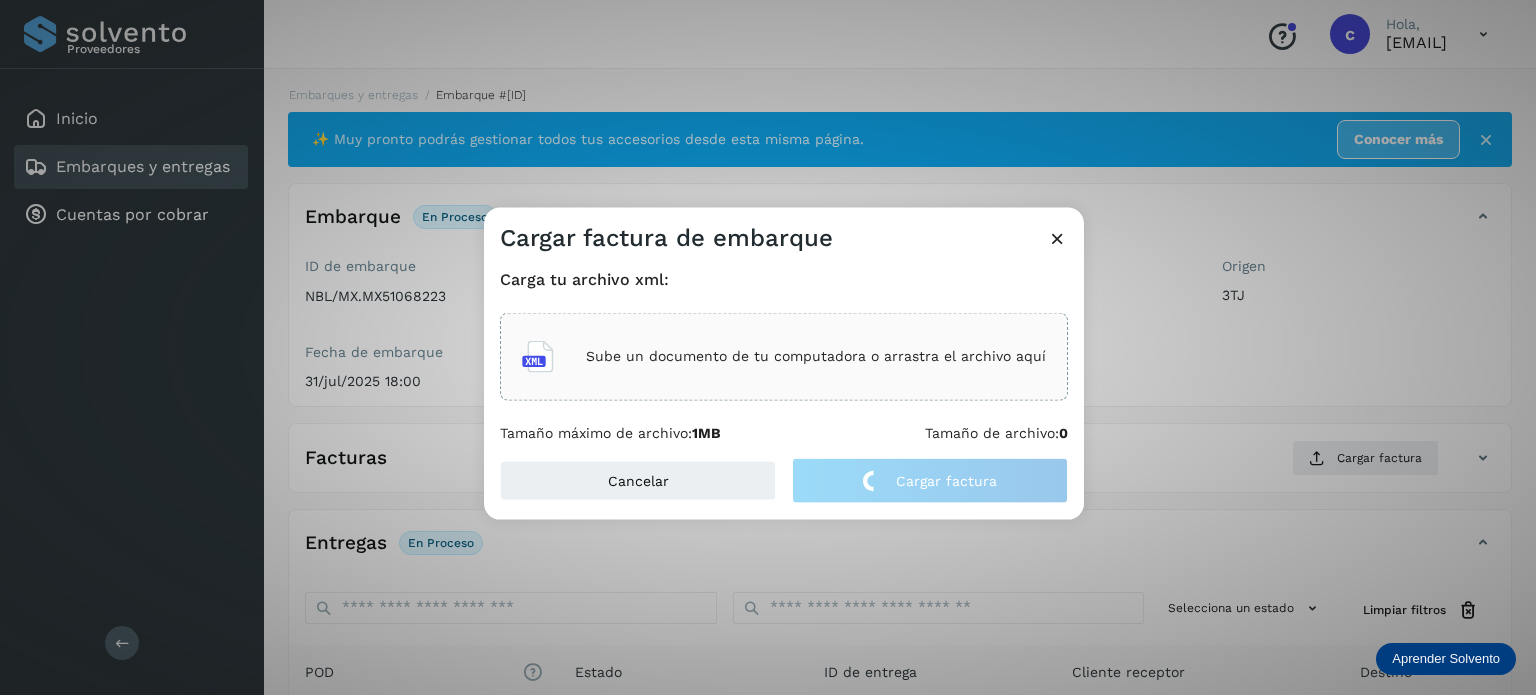 click on "Sube un documento de tu computadora o arrastra el archivo aquí" at bounding box center (816, 356) 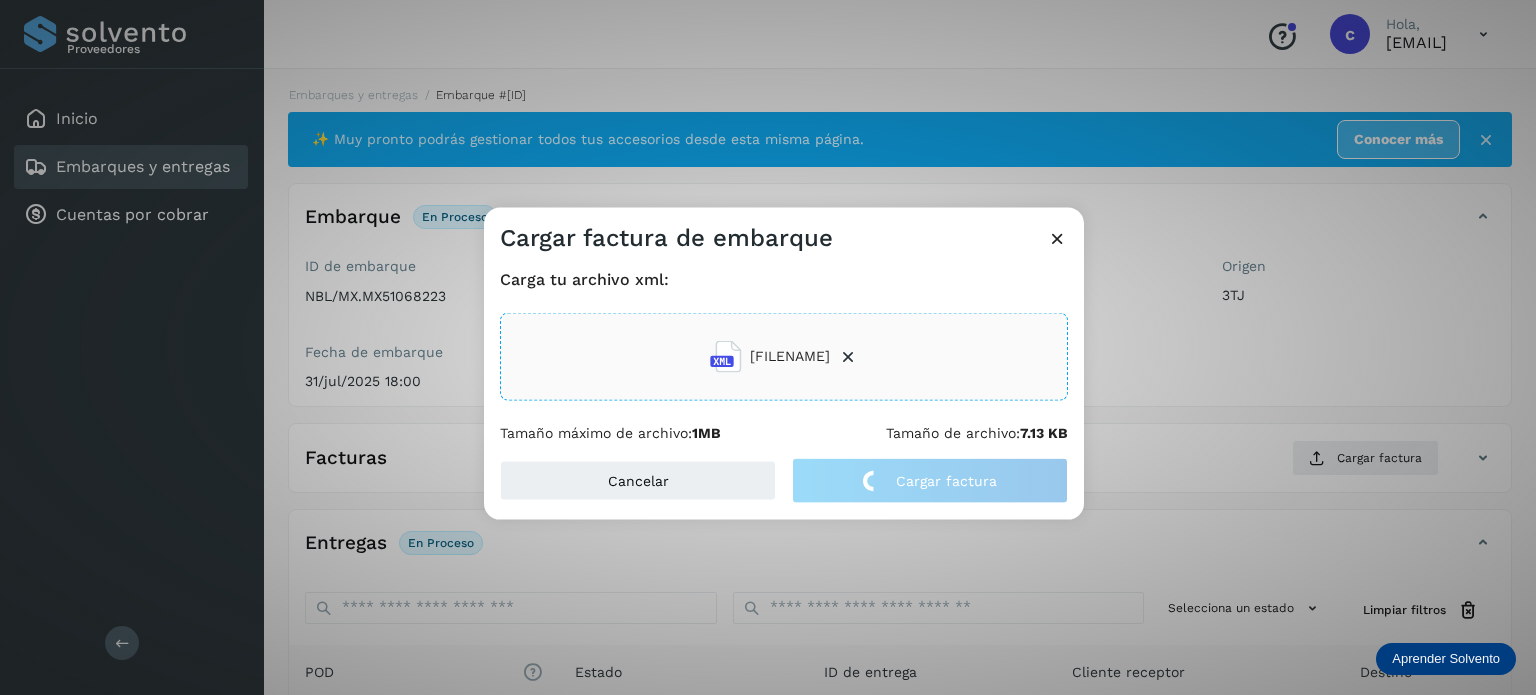 click on "Cargar factura de embarque Carga tu archivo xml: [FILENAME] Tamaño máximo de archivo:  1MB Tamaño de archivo:  7.13 KB Cancelar Cargar factura" 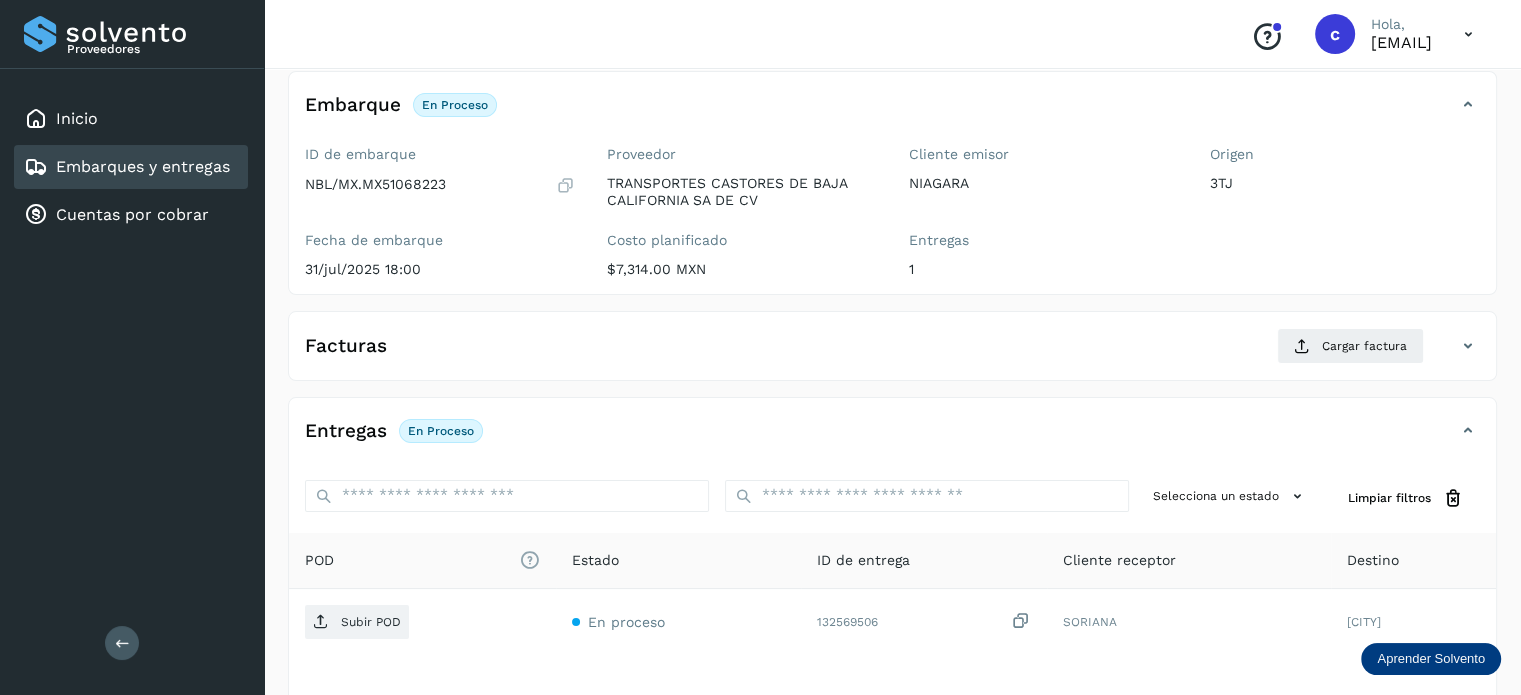 scroll, scrollTop: 265, scrollLeft: 0, axis: vertical 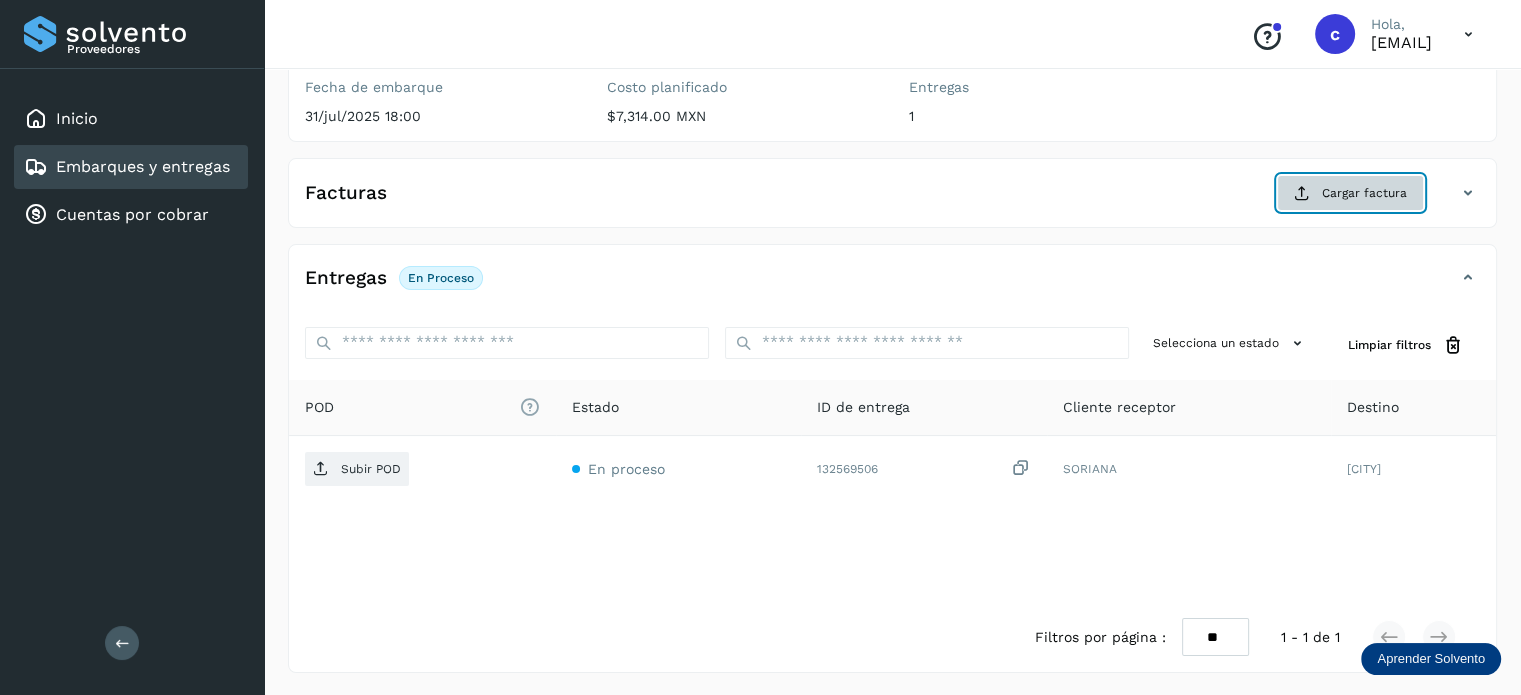 click on "Cargar factura" 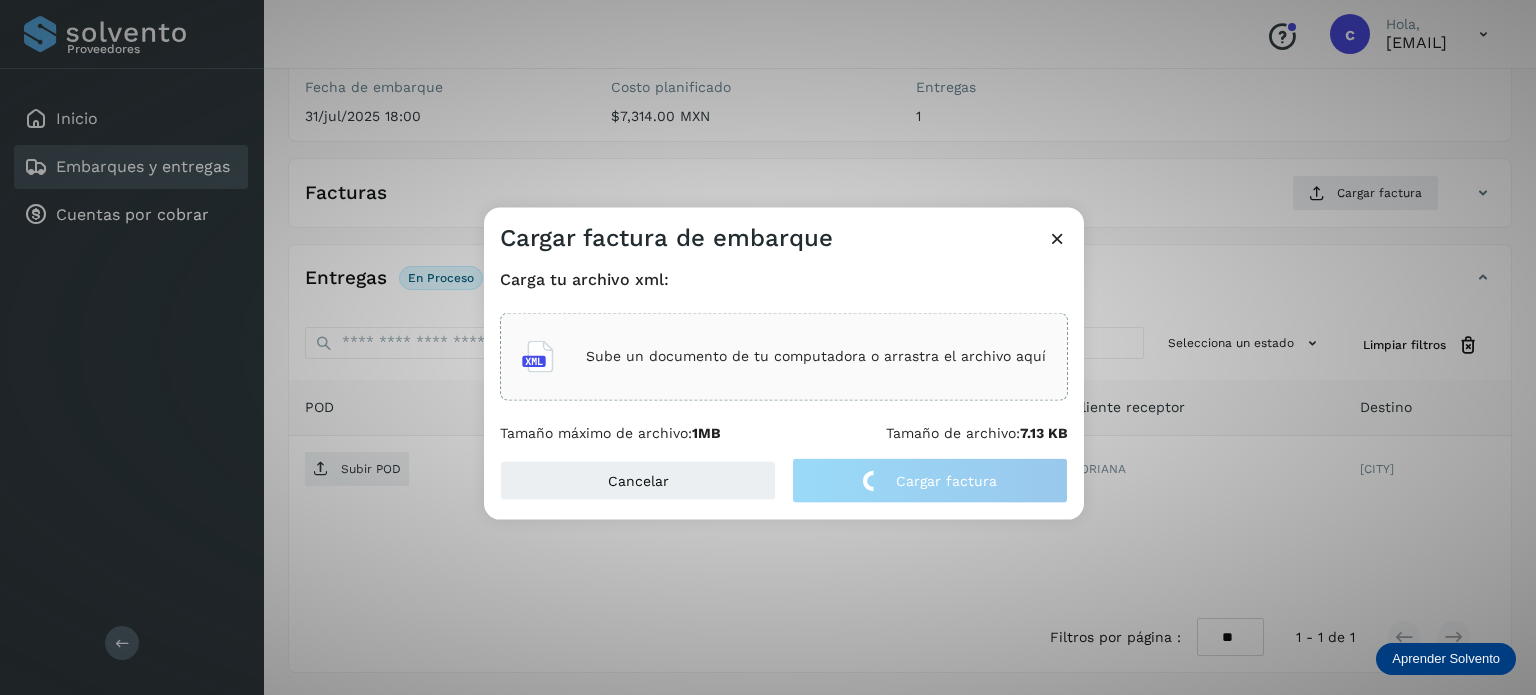 click at bounding box center (1057, 237) 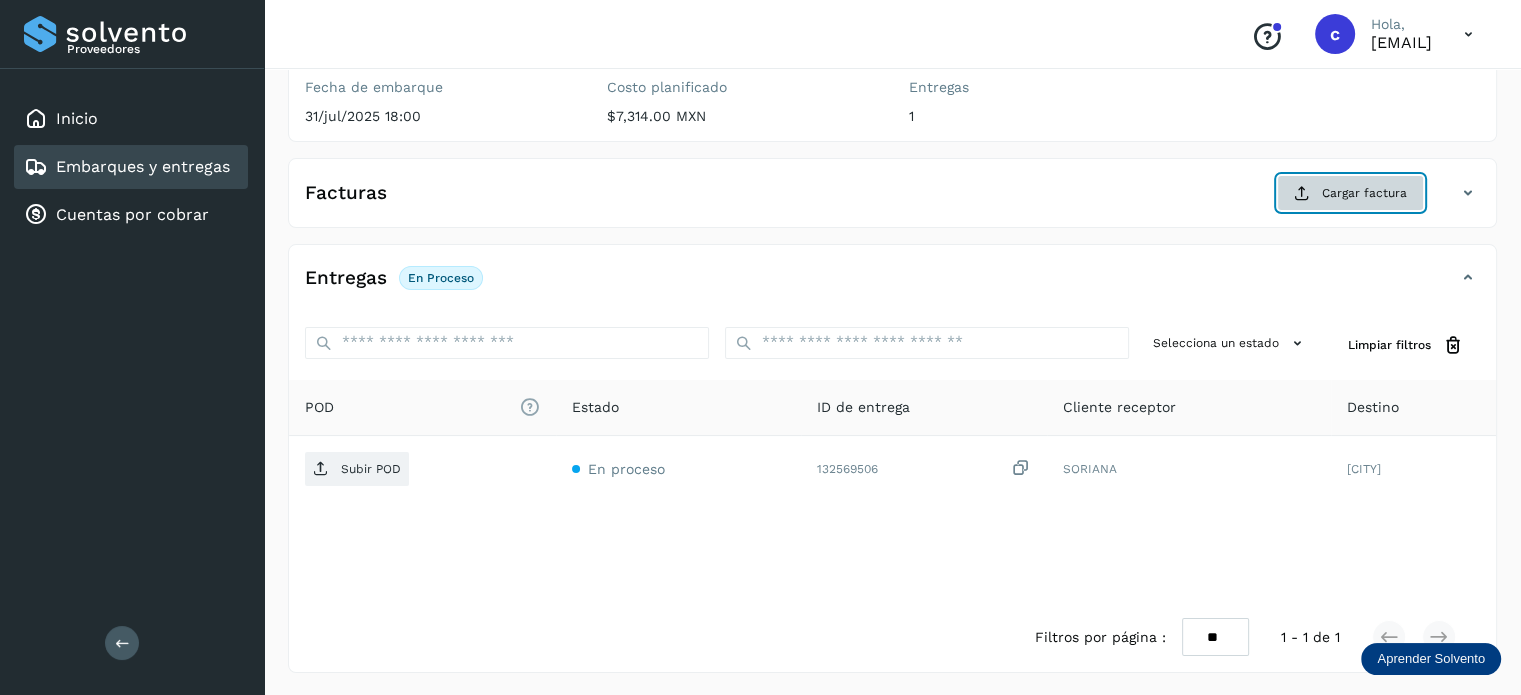 click on "Cargar factura" at bounding box center [1350, 193] 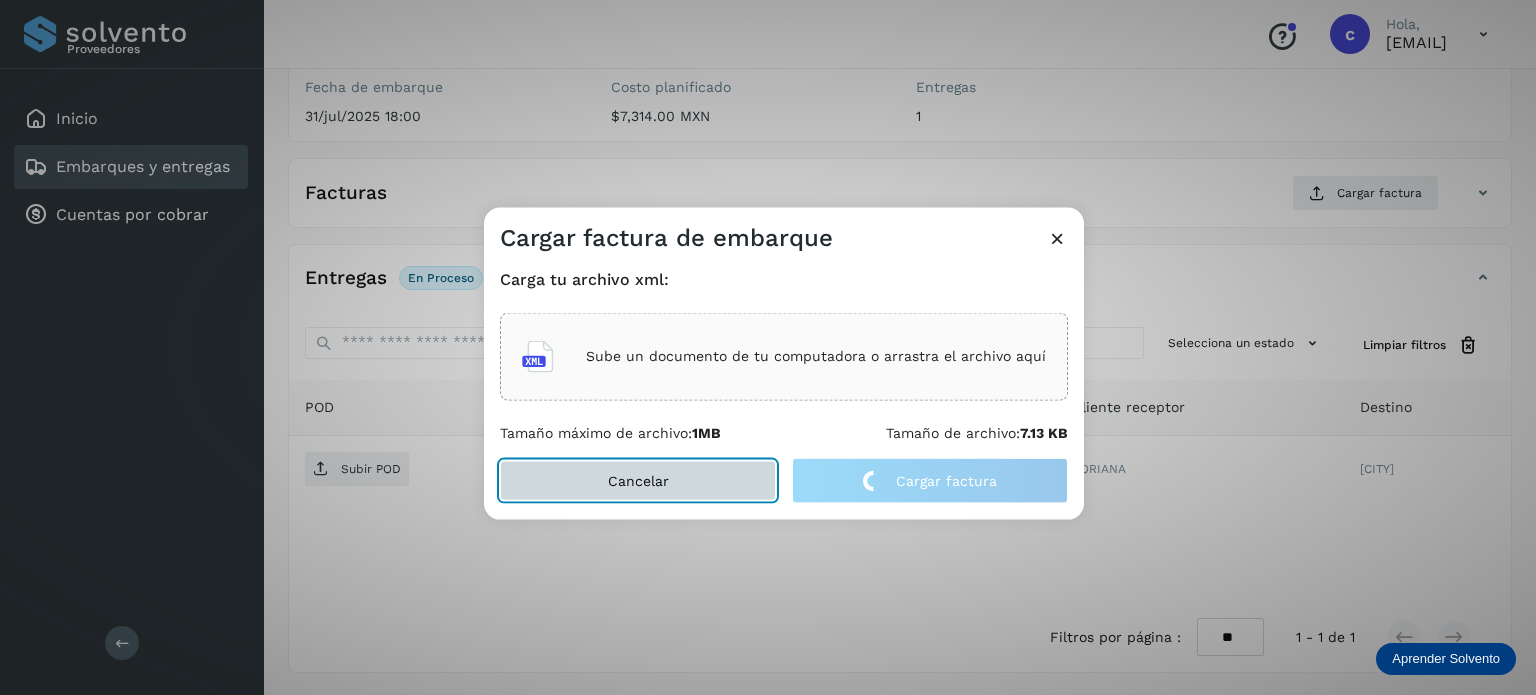 click on "Cancelar" 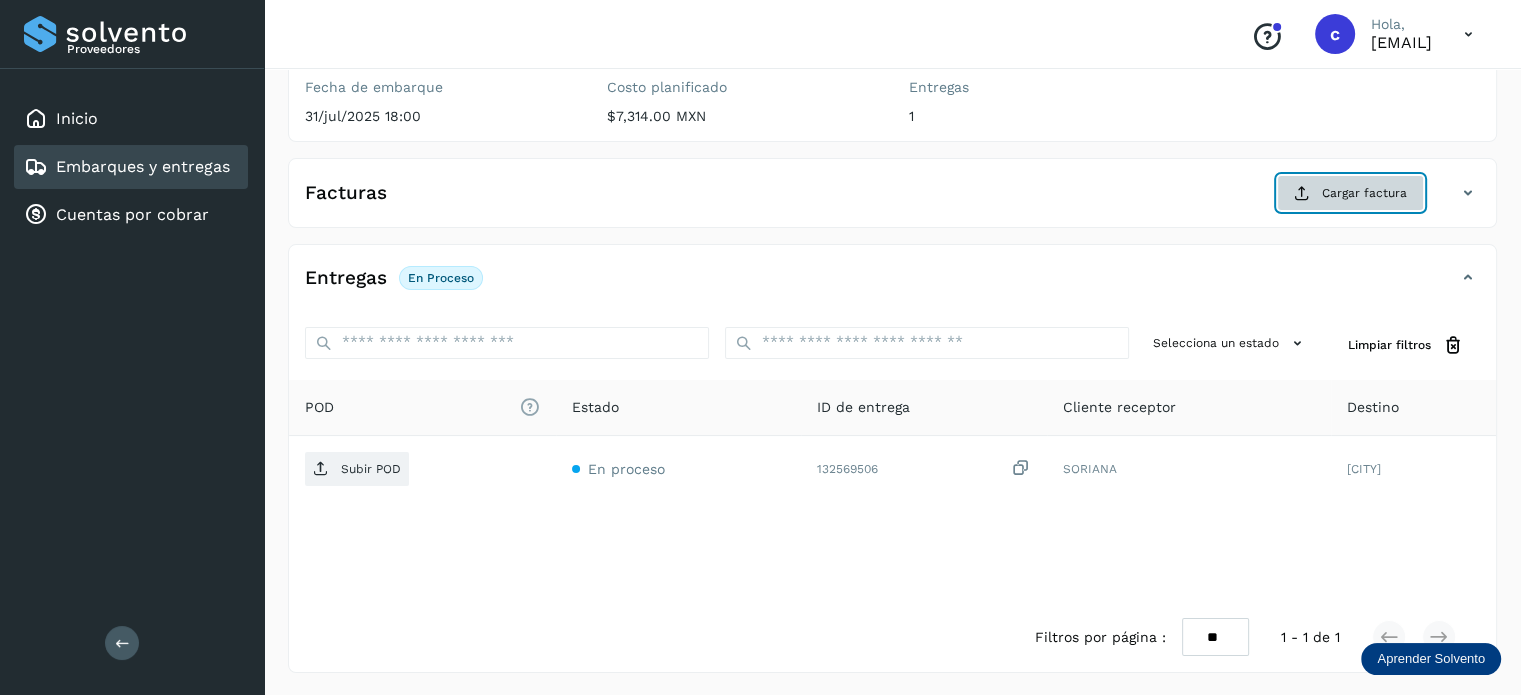 click on "Cargar factura" 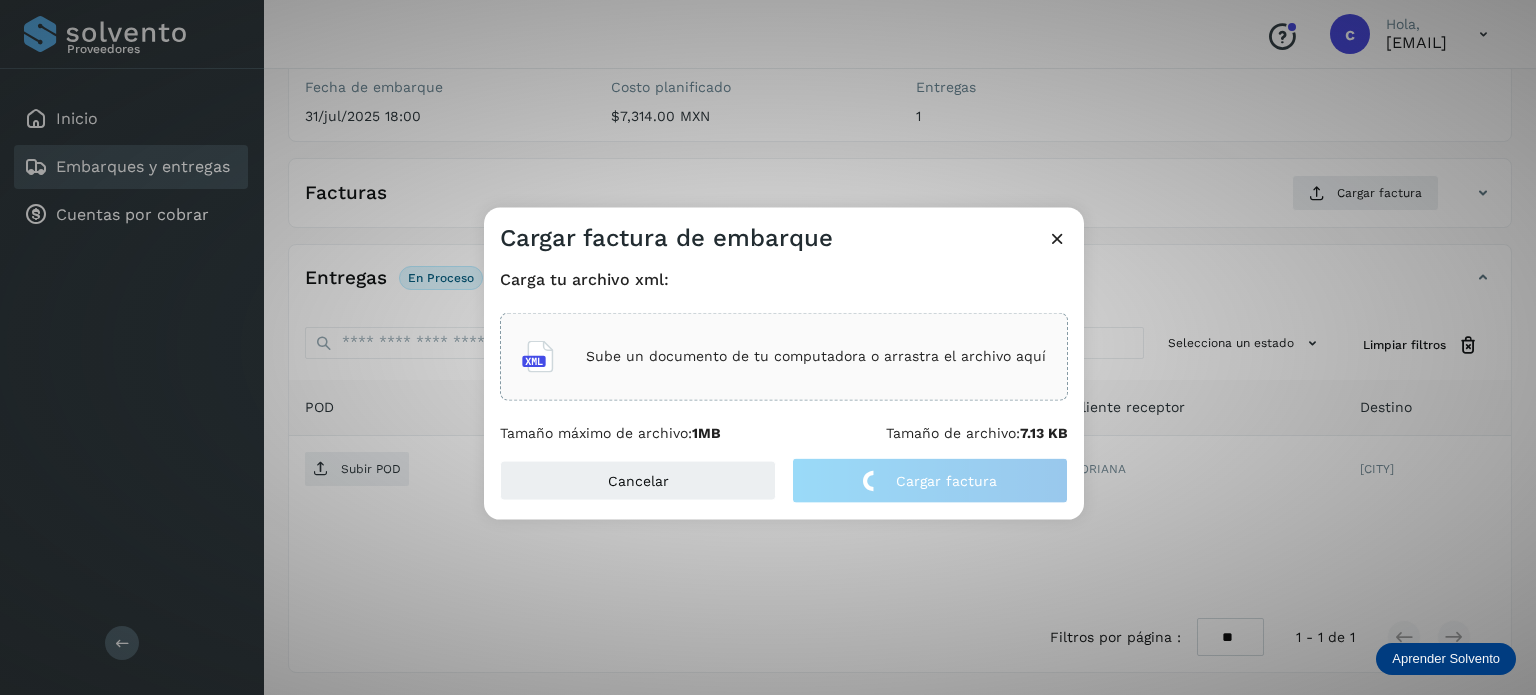 click at bounding box center [1057, 237] 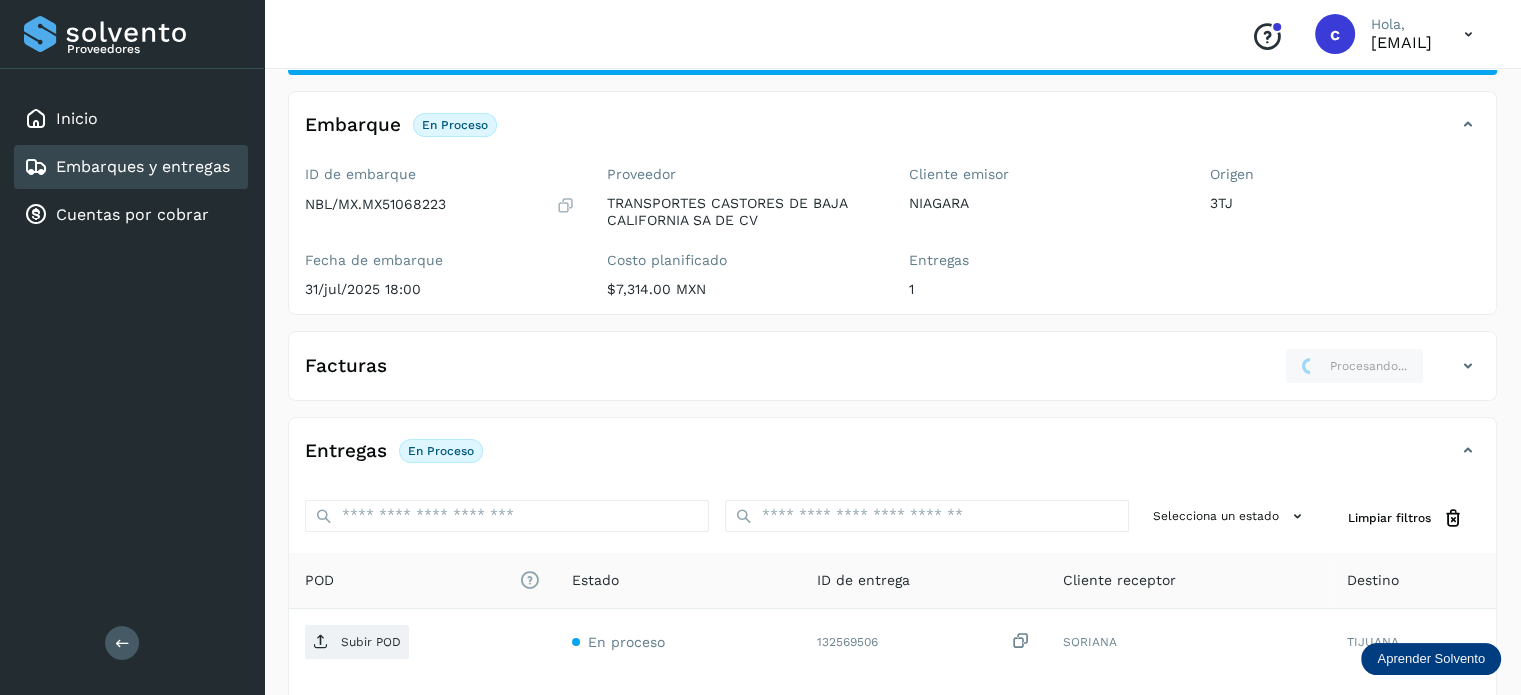 scroll, scrollTop: 265, scrollLeft: 0, axis: vertical 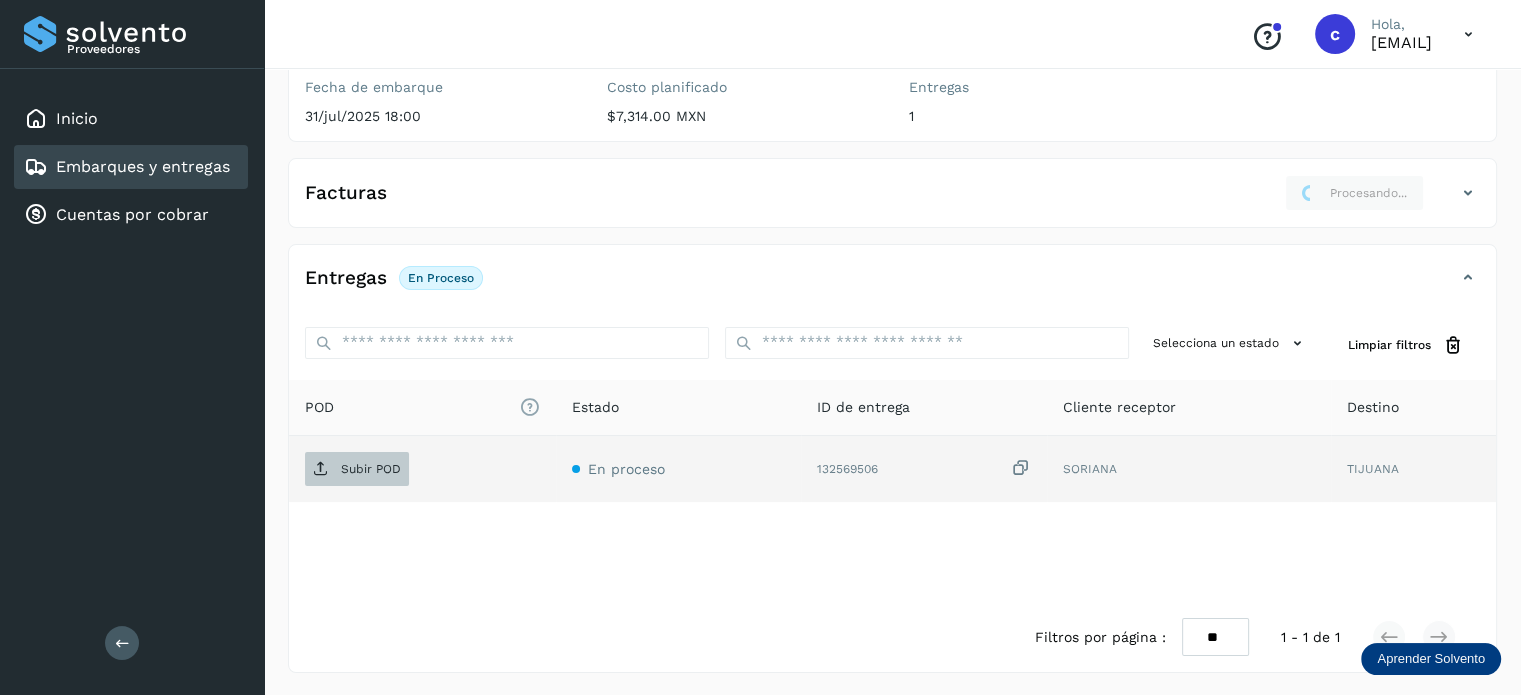 click on "Subir POD" at bounding box center [371, 469] 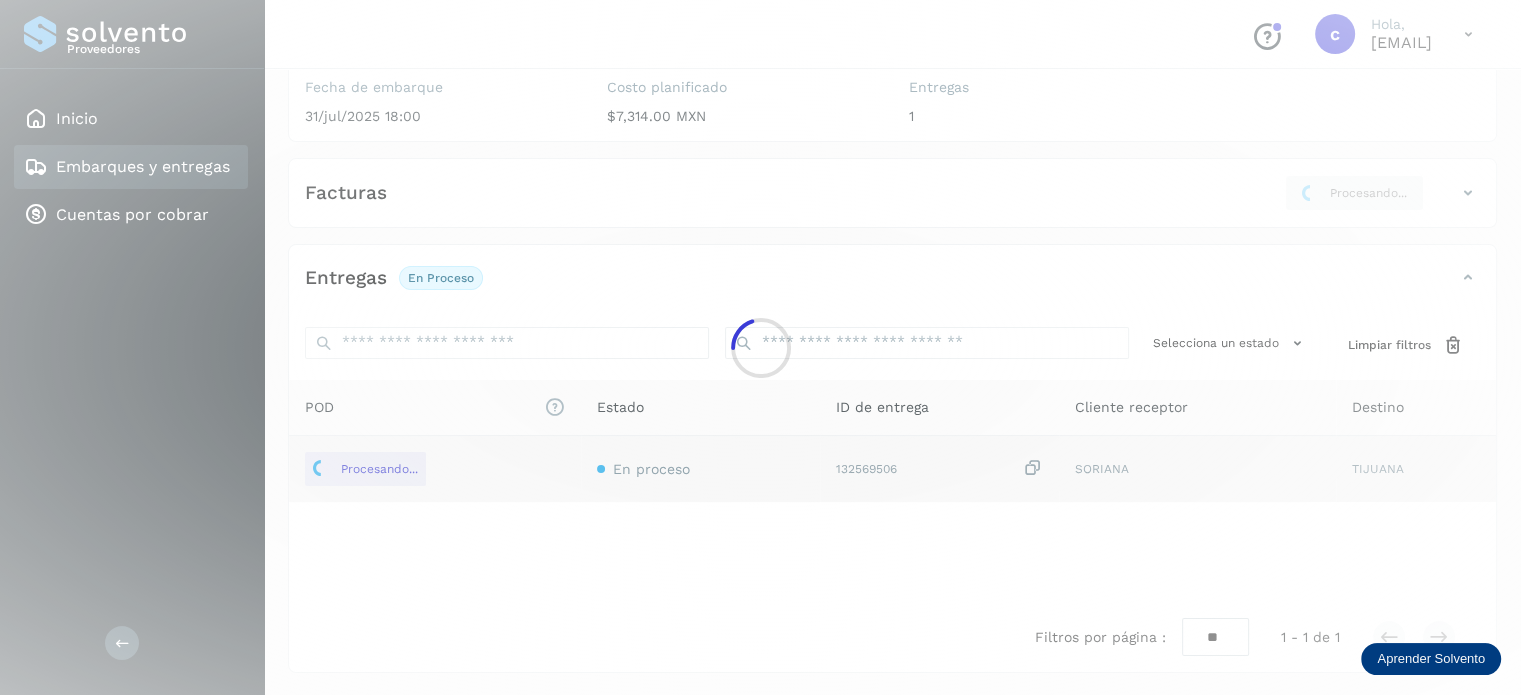 click on "Proveedores Inicio Embarques y entregas Cuentas por cobrar Salir
Conoce nuestros beneficios
c Hola, [EMAIL] Embarques y entregas Embarque #NBL/MX.MX51068223  ✨ Muy pronto podrás gestionar todos tus accesorios desde esta misma página. Conocer más Embarque En proceso
Verifica el estado de la factura o entregas asociadas a este embarque
ID de embarque NBL/MX.MX51068223 Fecha de embarque 31/jul/2025 18:00 Proveedor TRANSPORTES CASTORES DE BAJA CALIFORNIA SA DE CV Costo planificado  $7,314.00 MXN  Cliente emisor NIAGARA Entregas 1 Origen 3TJ Facturas Procesando... Aún no has subido ninguna factura Entregas En proceso Selecciona un estado Limpiar filtros POD
El tamaño máximo de archivo es de 20 Mb.
Estado ID de entrega Cliente receptor Destino Procesando... En proceso 132569506  SORIANA TIJUANA SORIANA 132569506 En proceso" 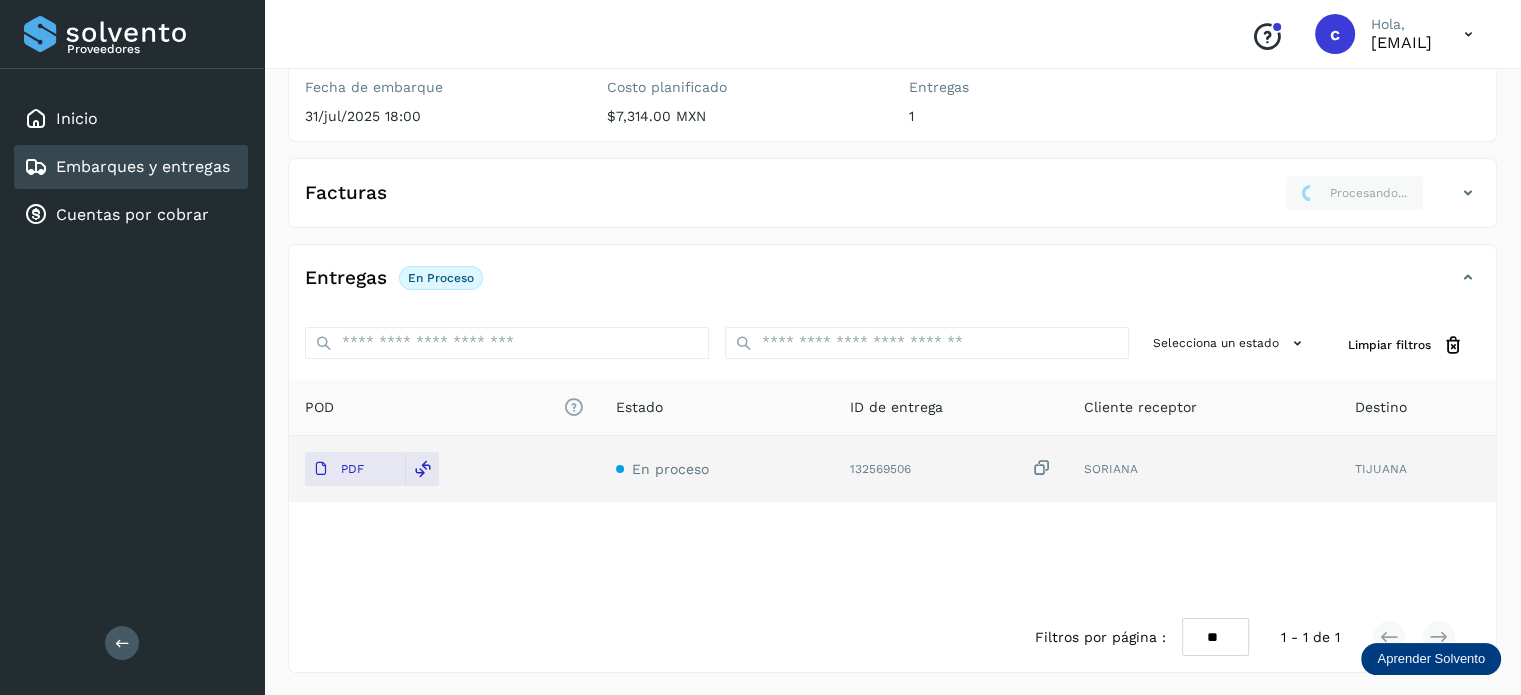 click on "Embarques y entregas" at bounding box center (143, 166) 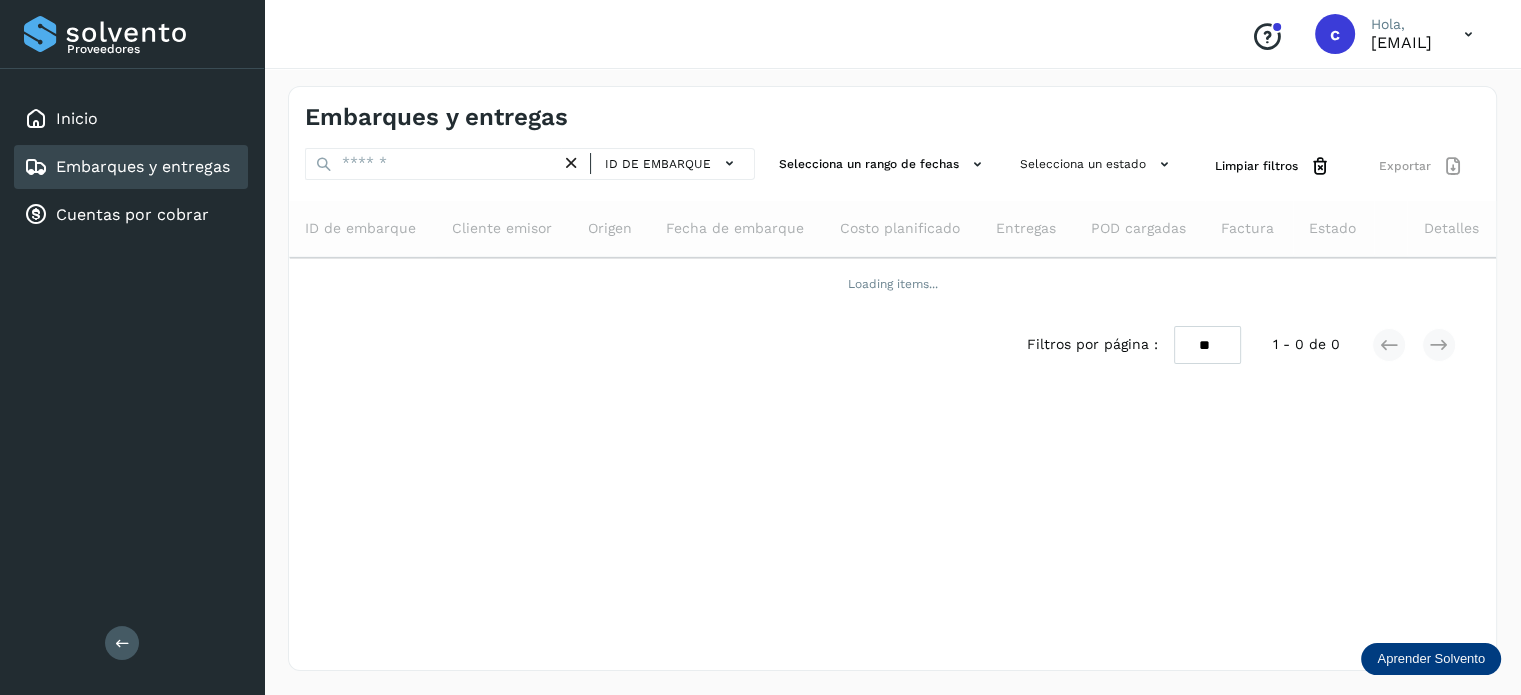 scroll, scrollTop: 0, scrollLeft: 0, axis: both 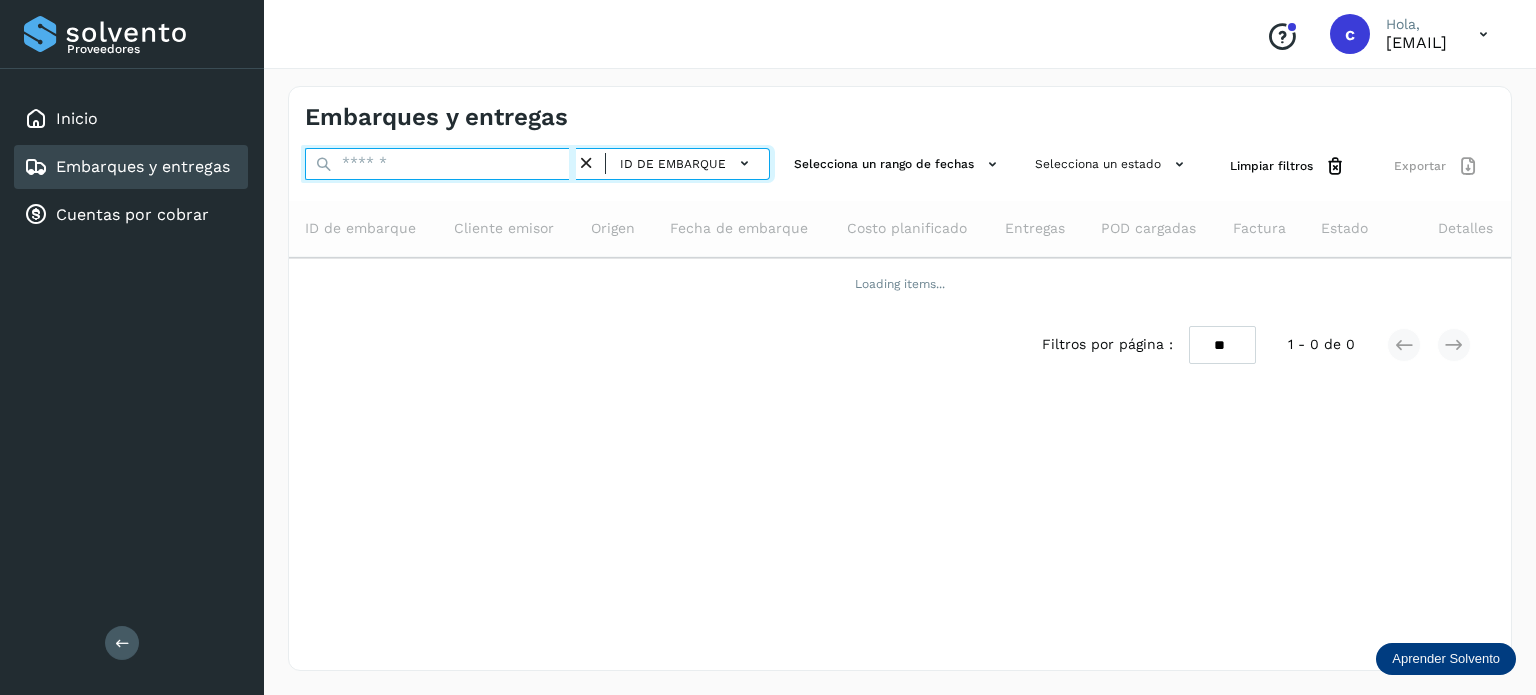 drag, startPoint x: 397, startPoint y: 169, endPoint x: 184, endPoint y: 177, distance: 213.15018 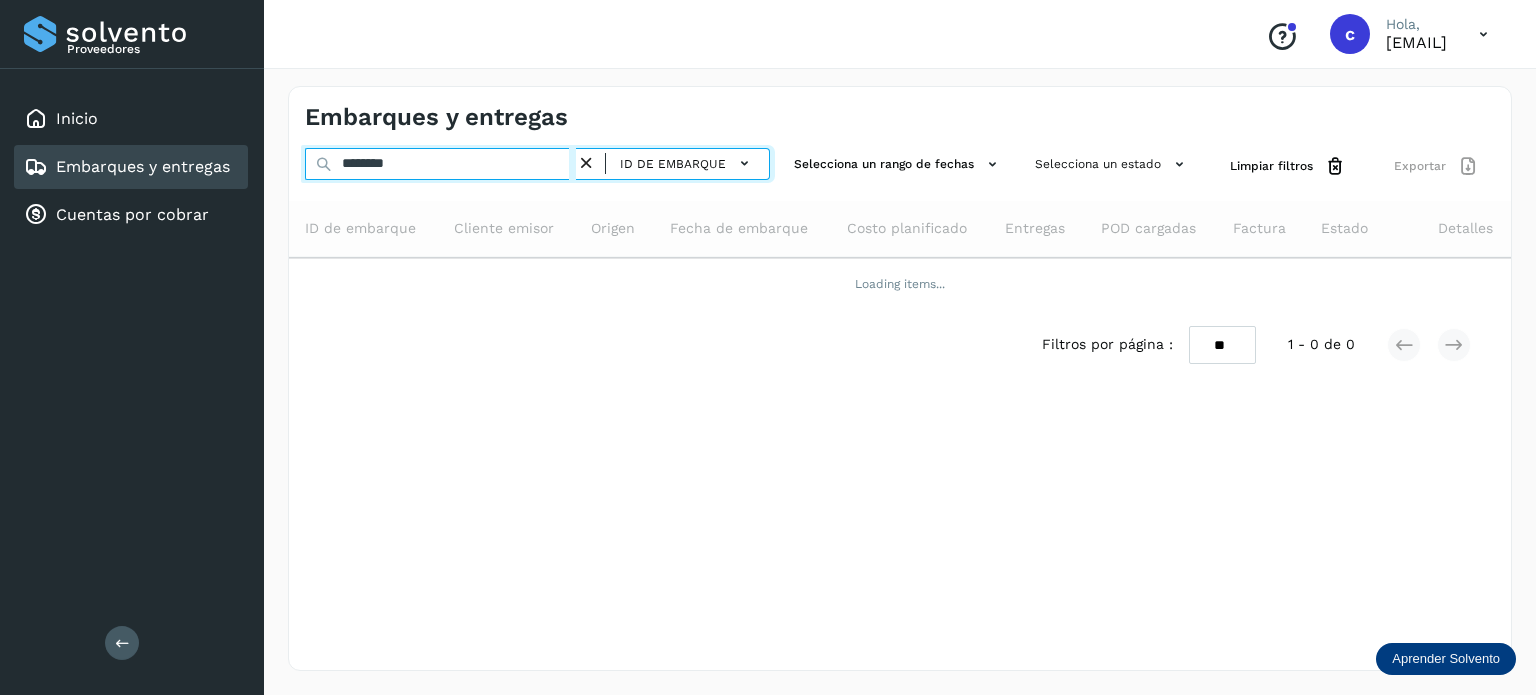 type on "********" 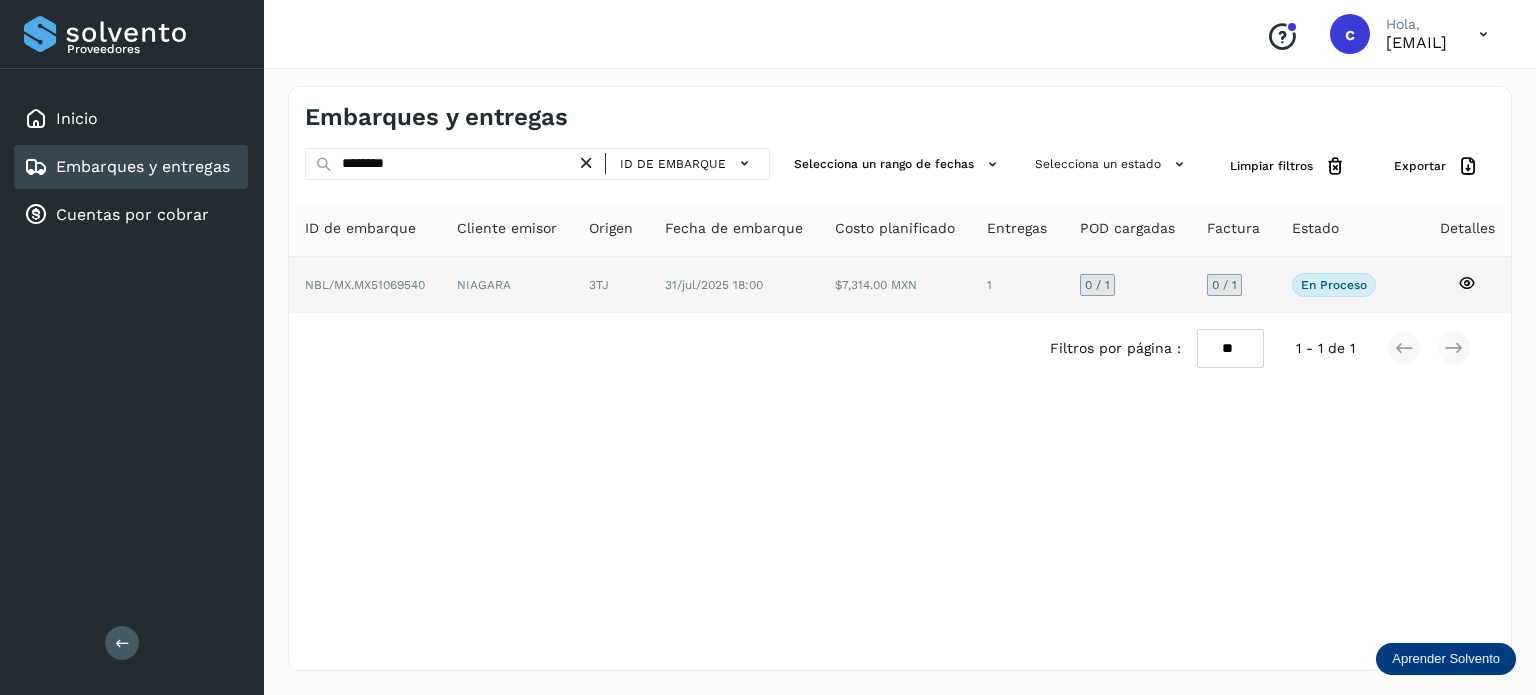 click 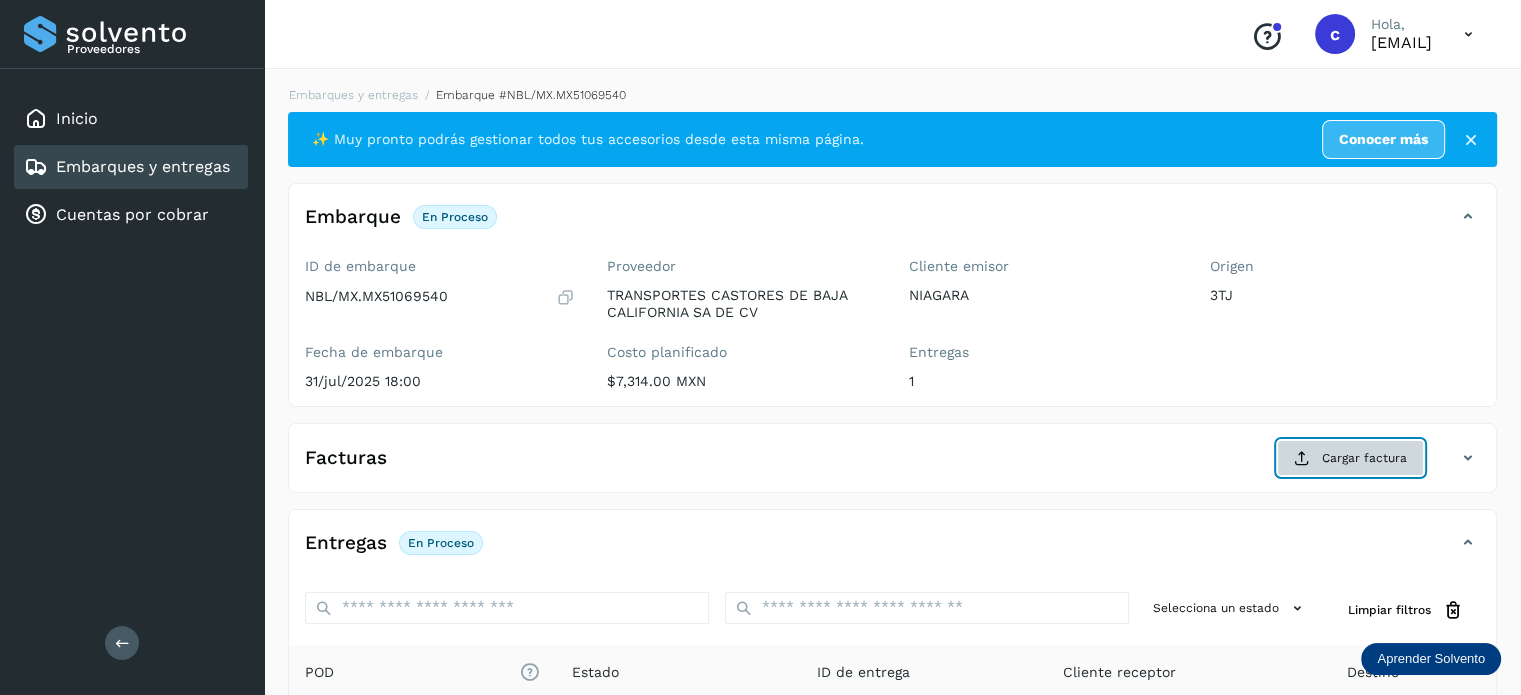click on "Cargar factura" 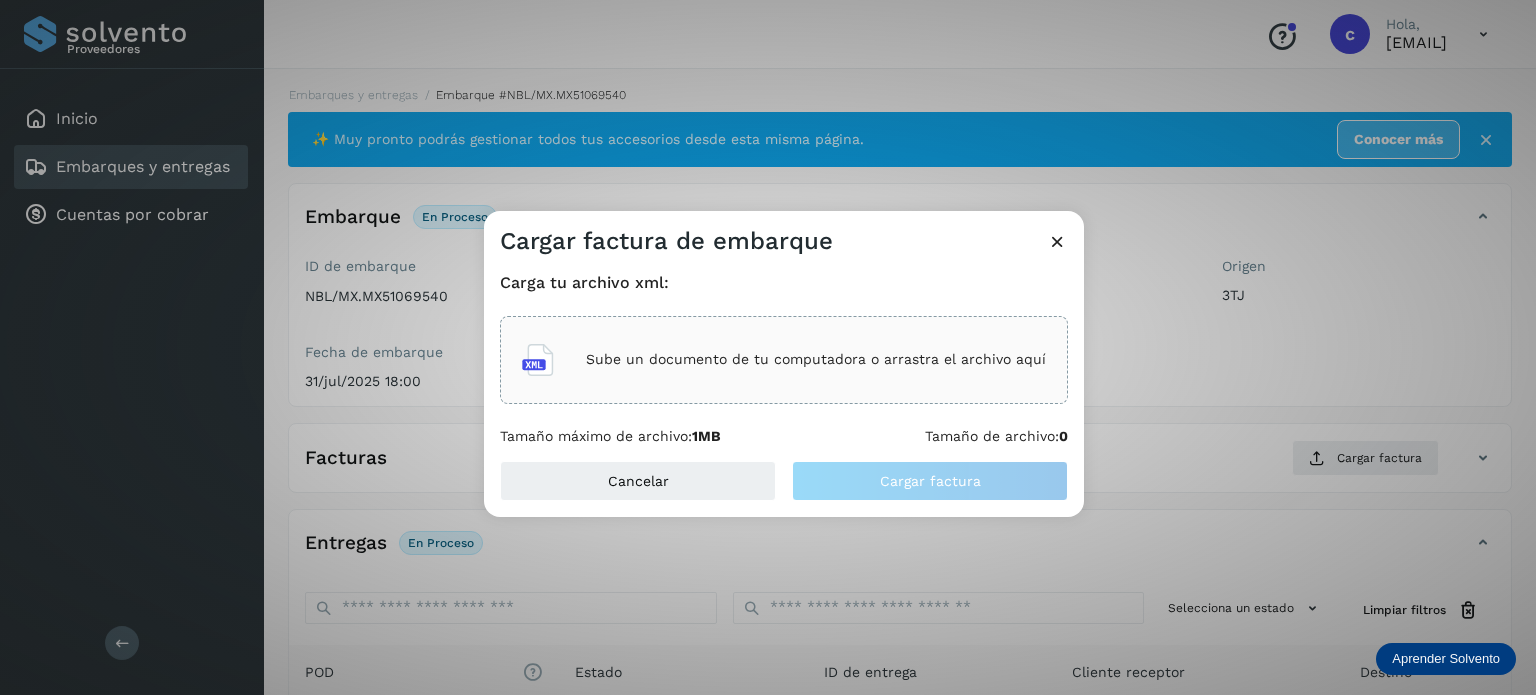 click on "Sube un documento de tu computadora o arrastra el archivo aquí" at bounding box center (816, 359) 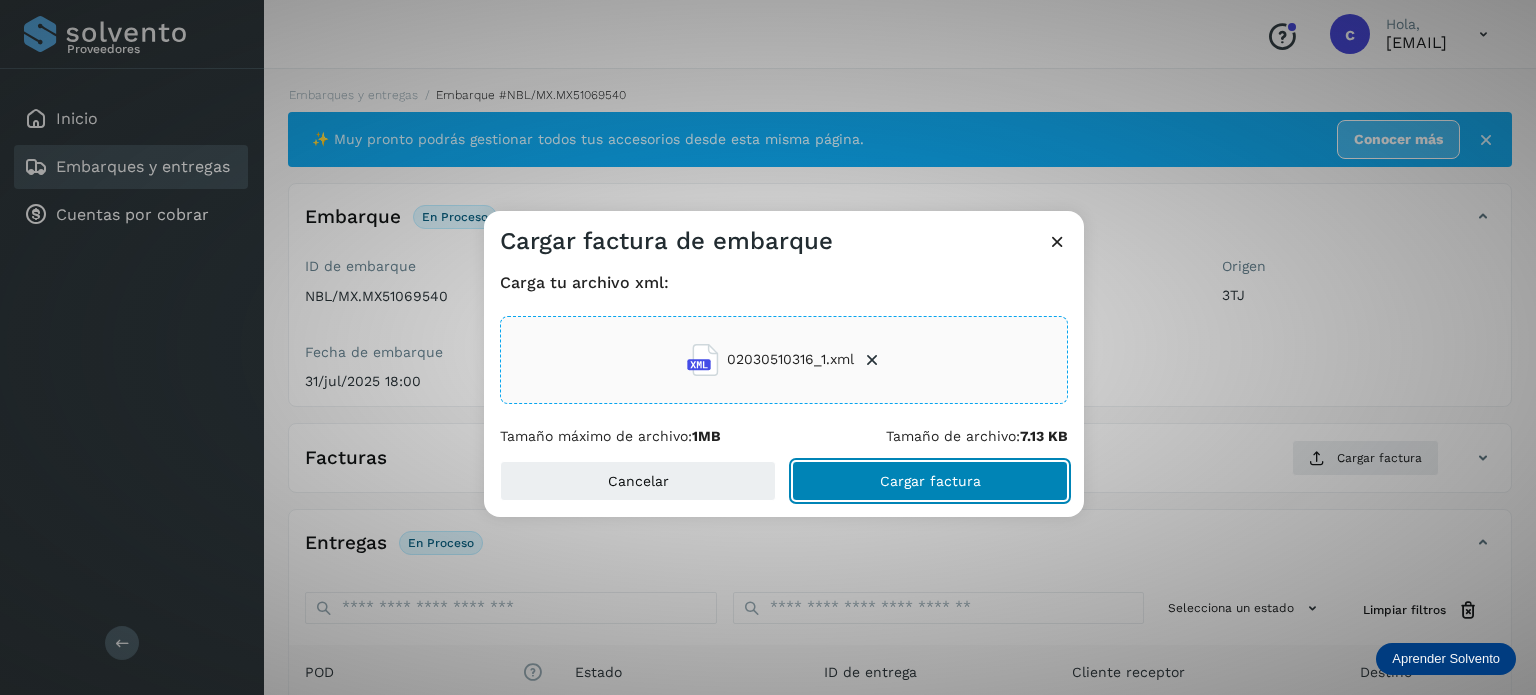 click on "Cargar factura" 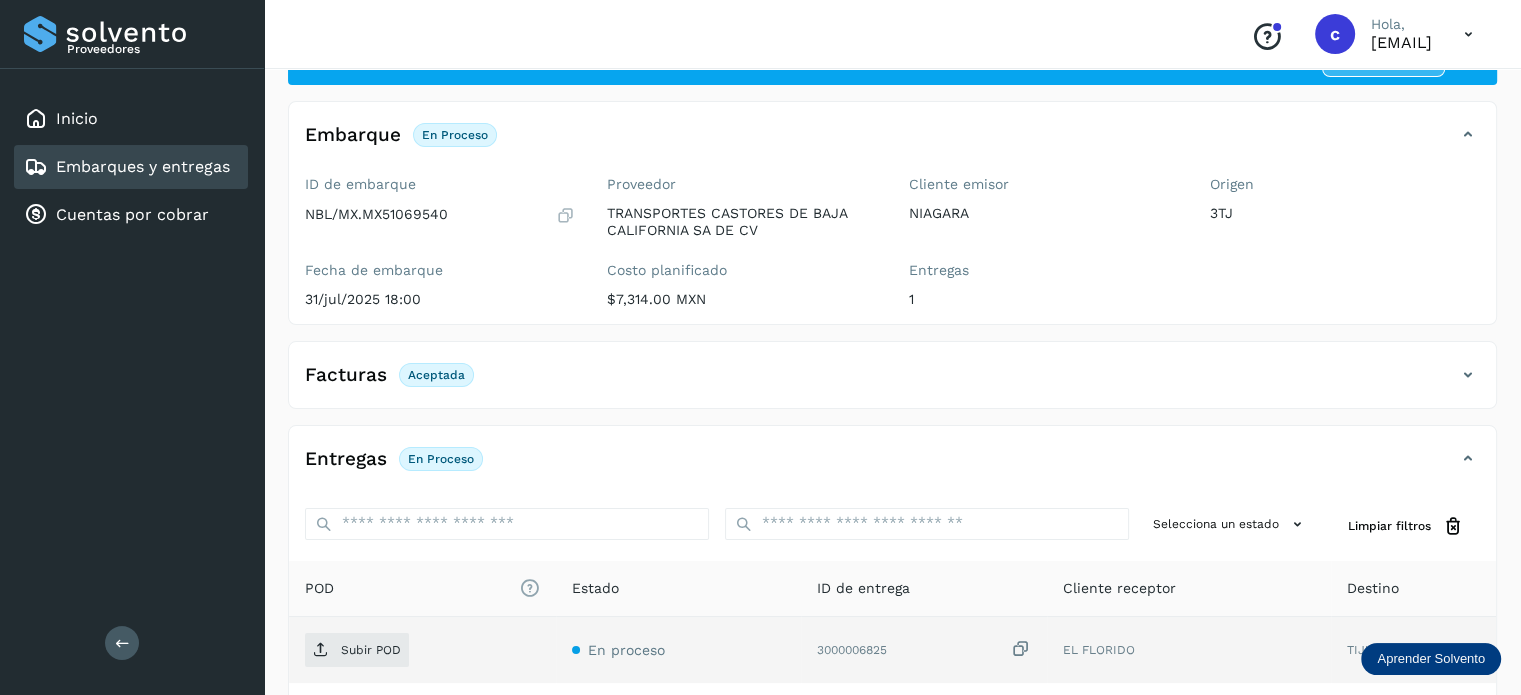 scroll, scrollTop: 200, scrollLeft: 0, axis: vertical 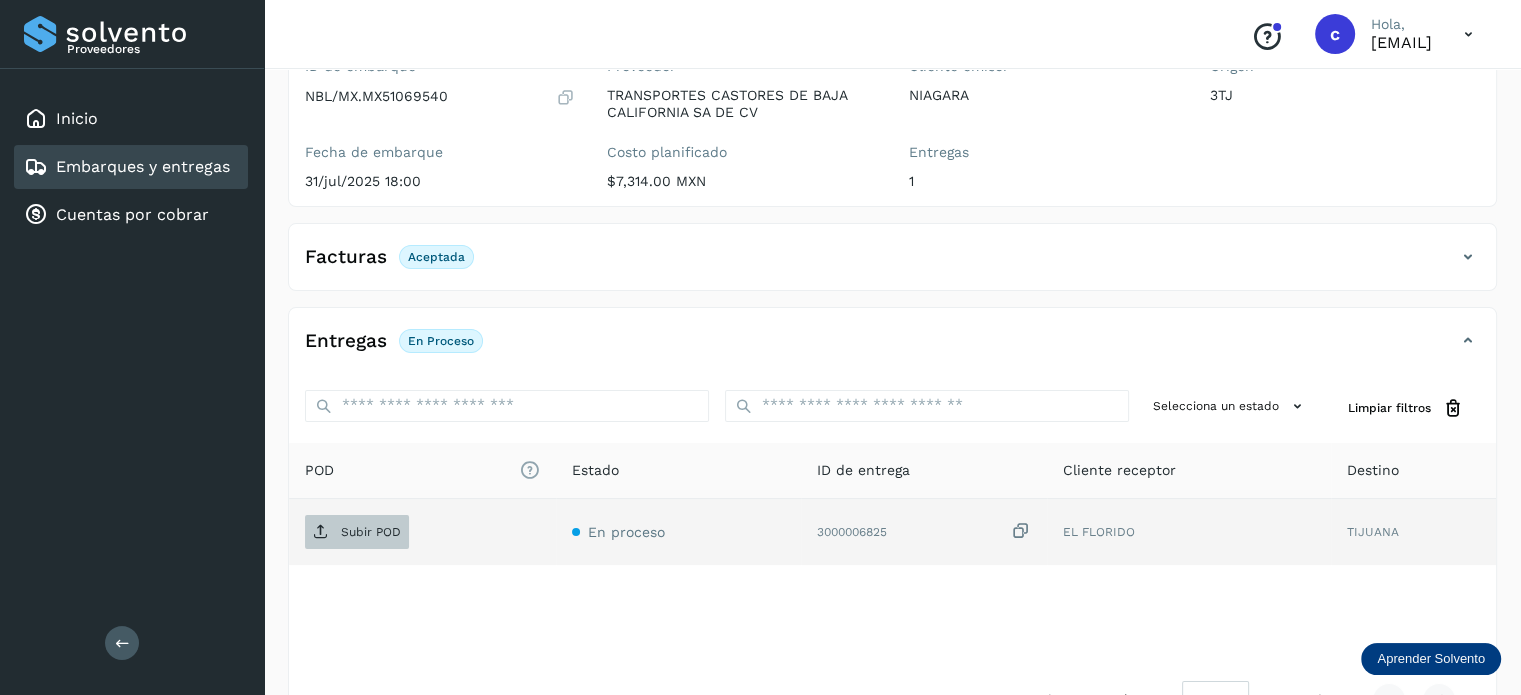click on "Subir POD" at bounding box center [371, 532] 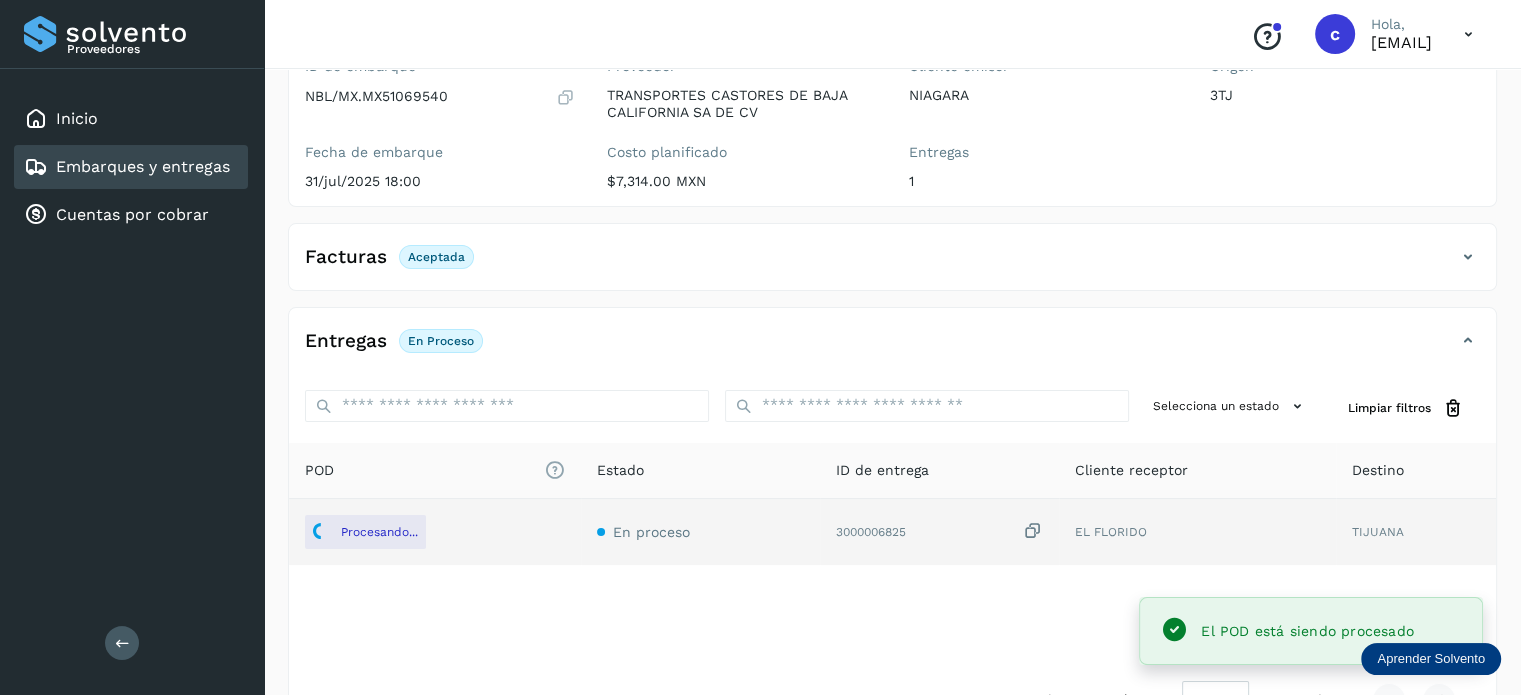 click on "Embarques y entregas" at bounding box center (143, 166) 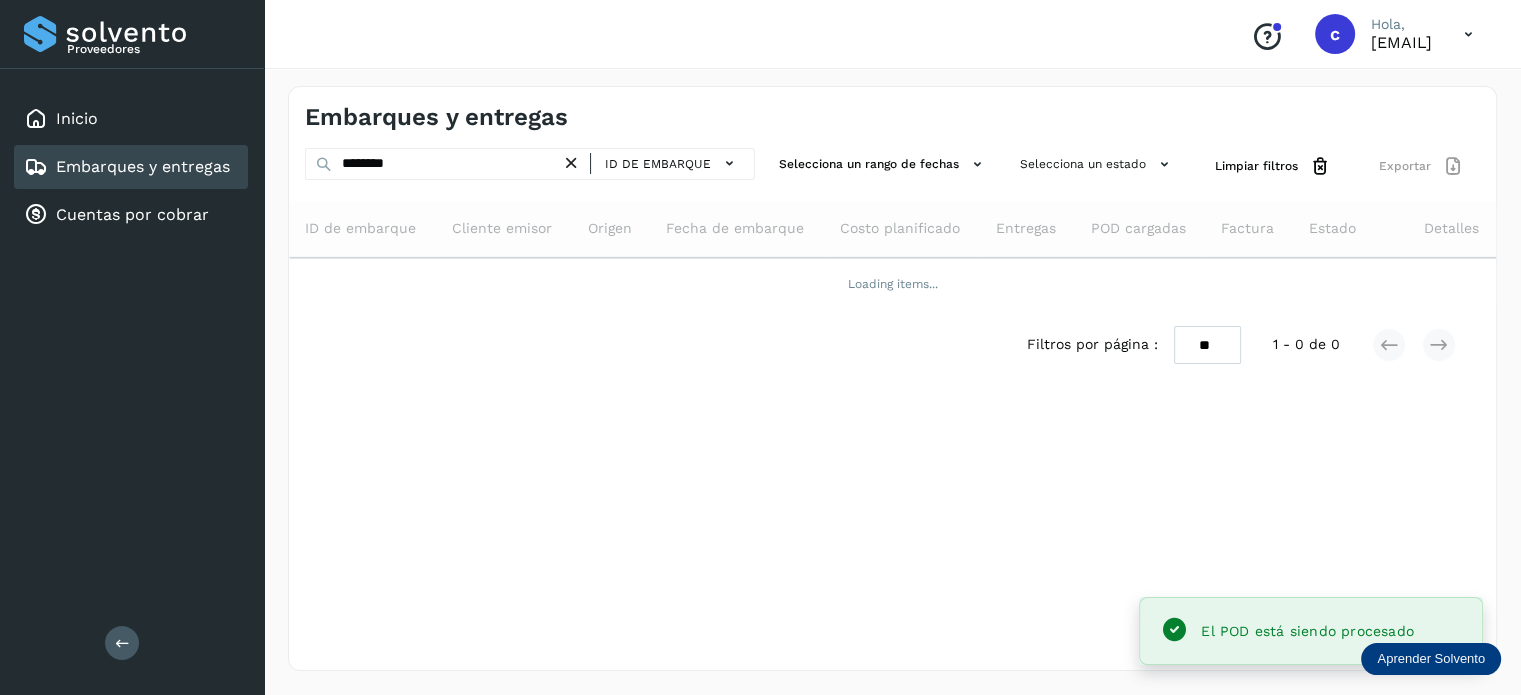 scroll, scrollTop: 0, scrollLeft: 0, axis: both 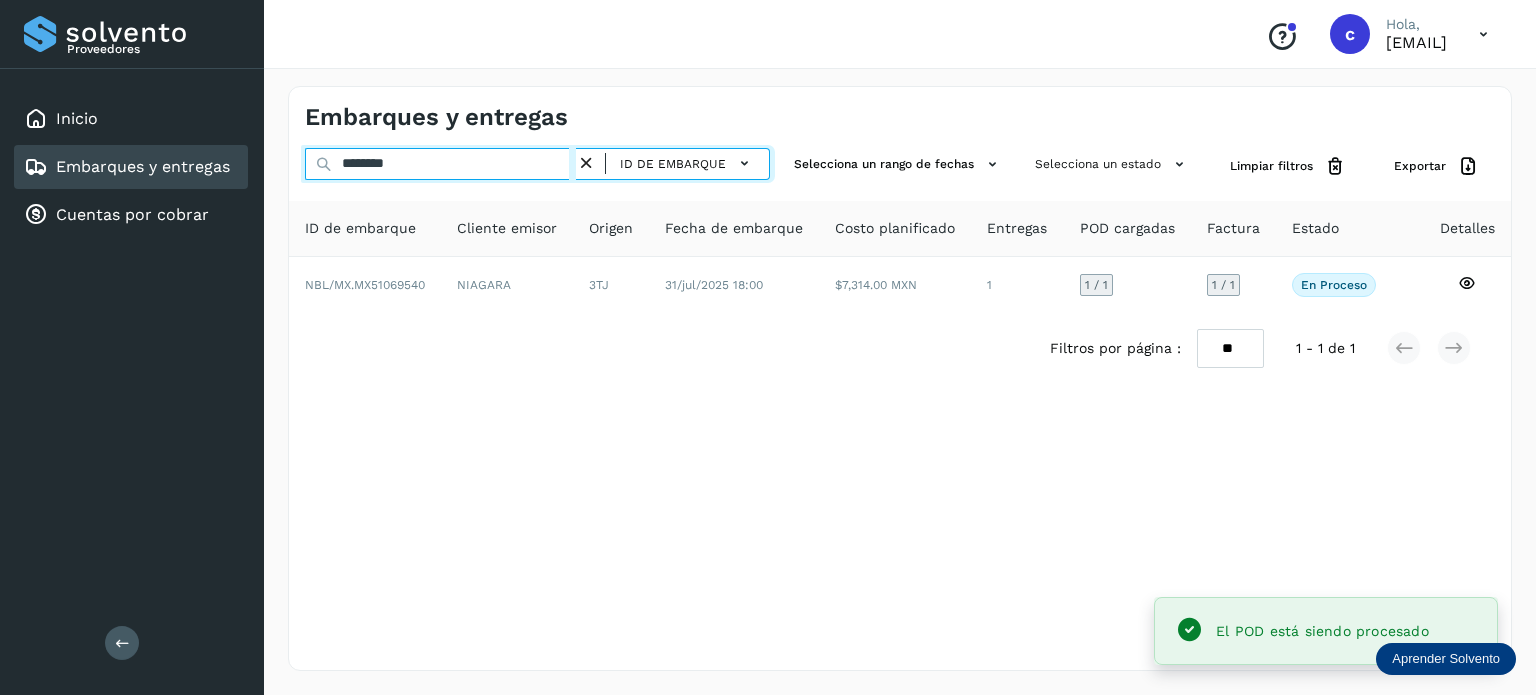 drag, startPoint x: 420, startPoint y: 163, endPoint x: 316, endPoint y: 171, distance: 104.307236 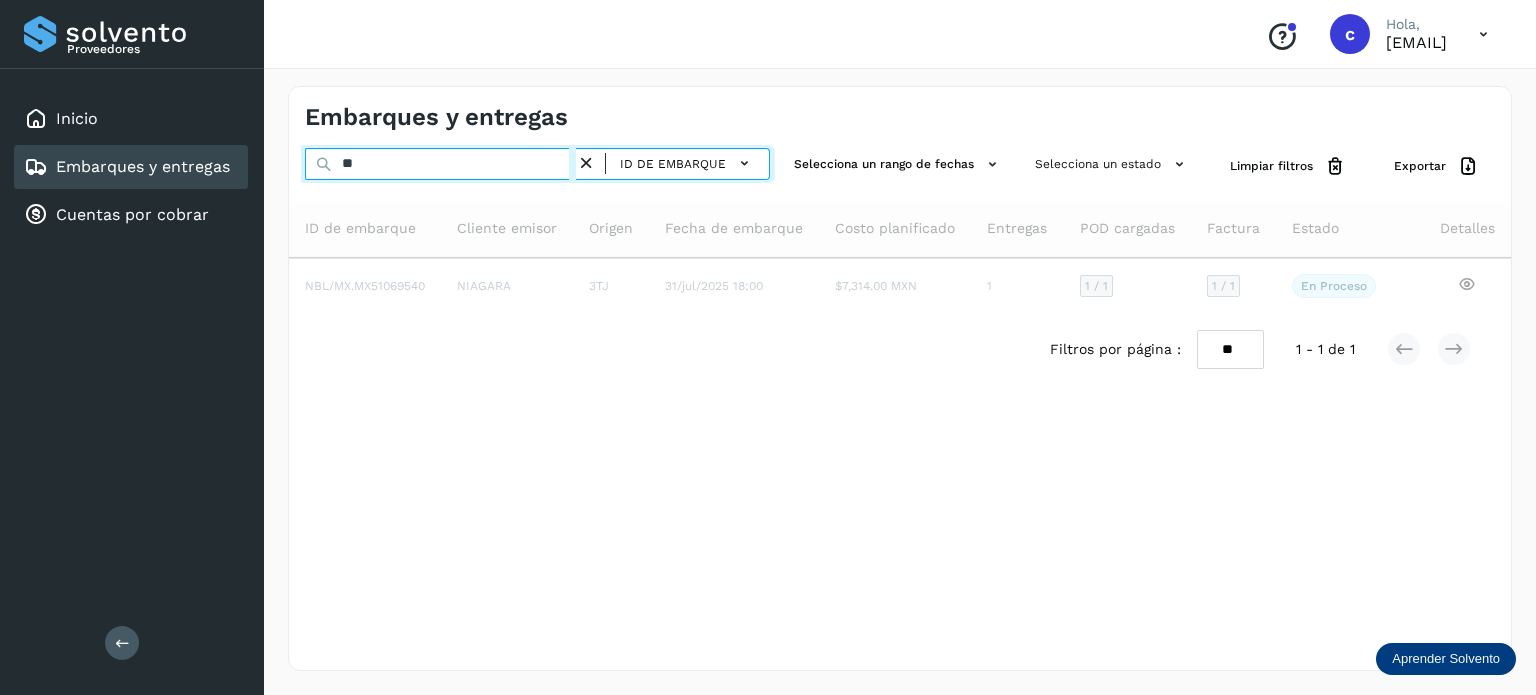 type on "*" 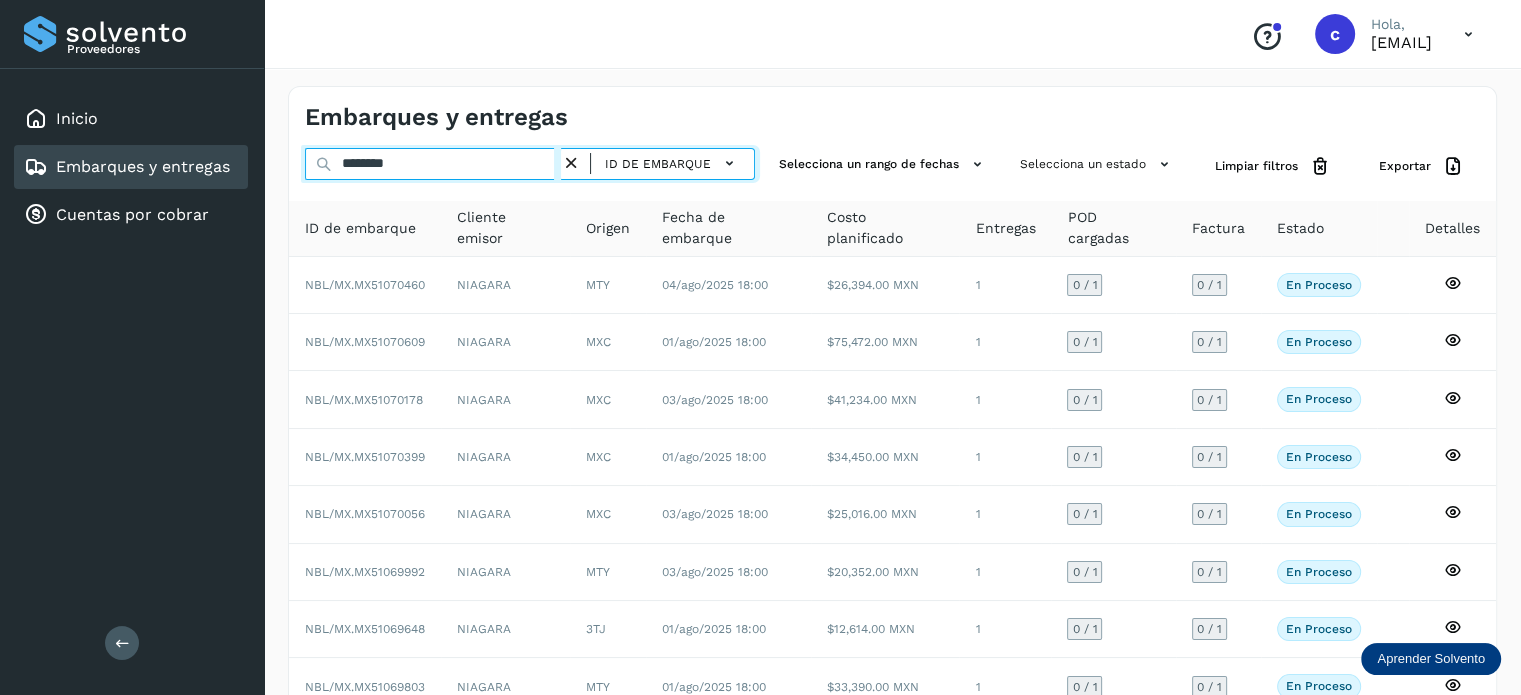 type on "********" 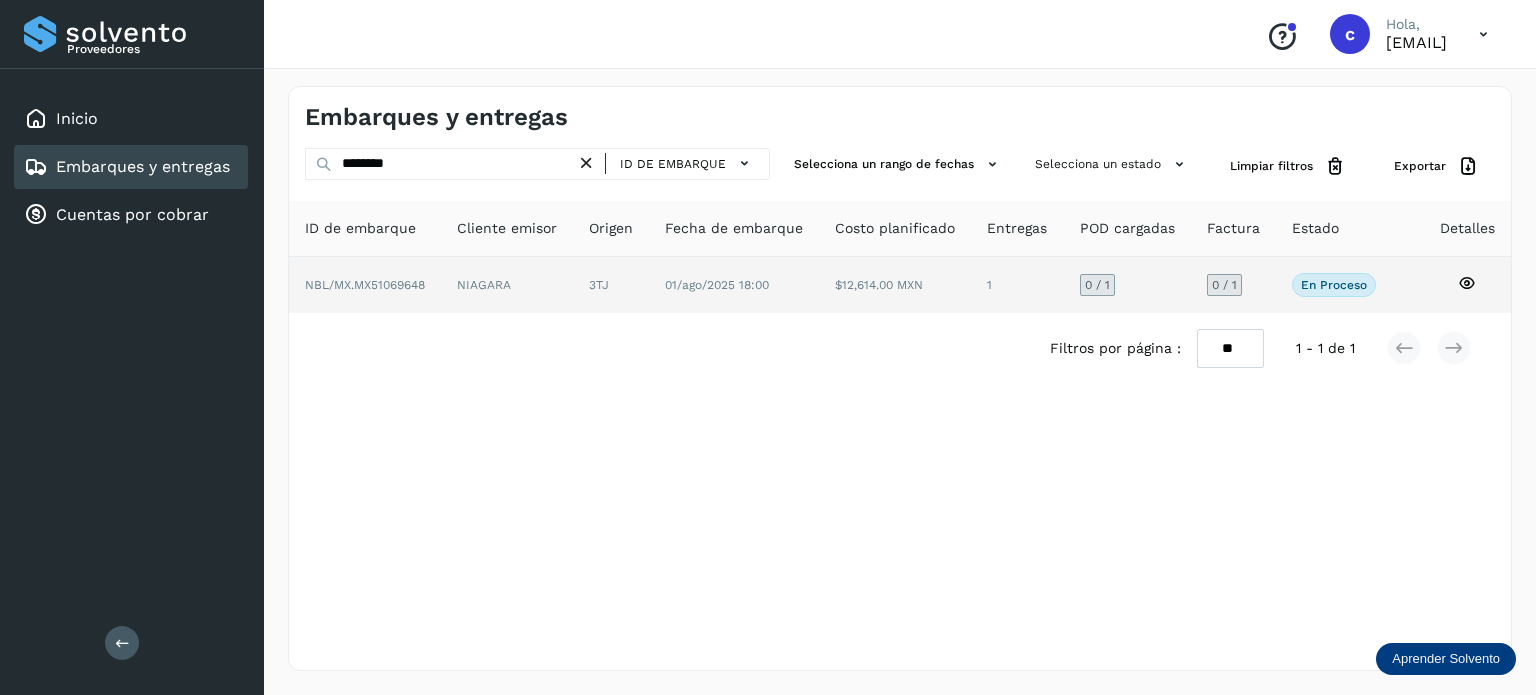 click 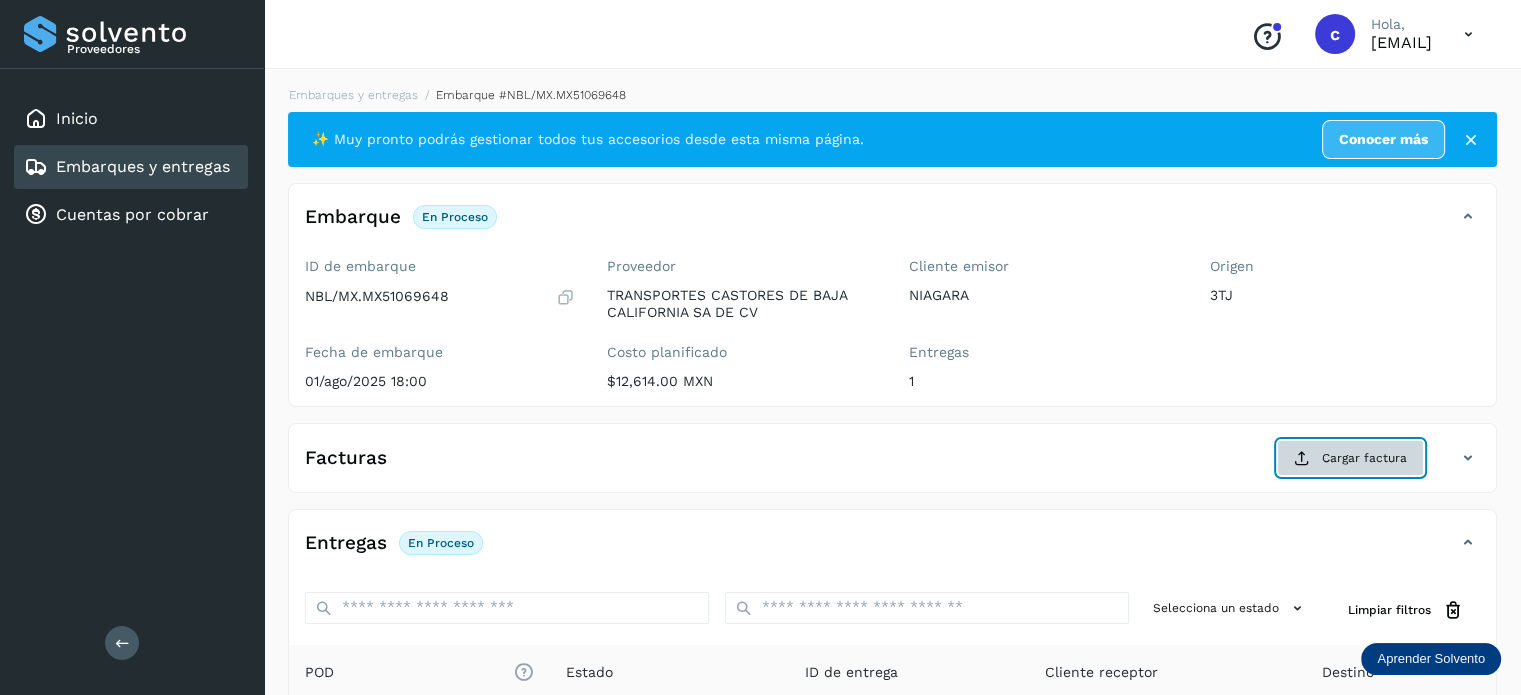 click on "Cargar factura" at bounding box center [1350, 458] 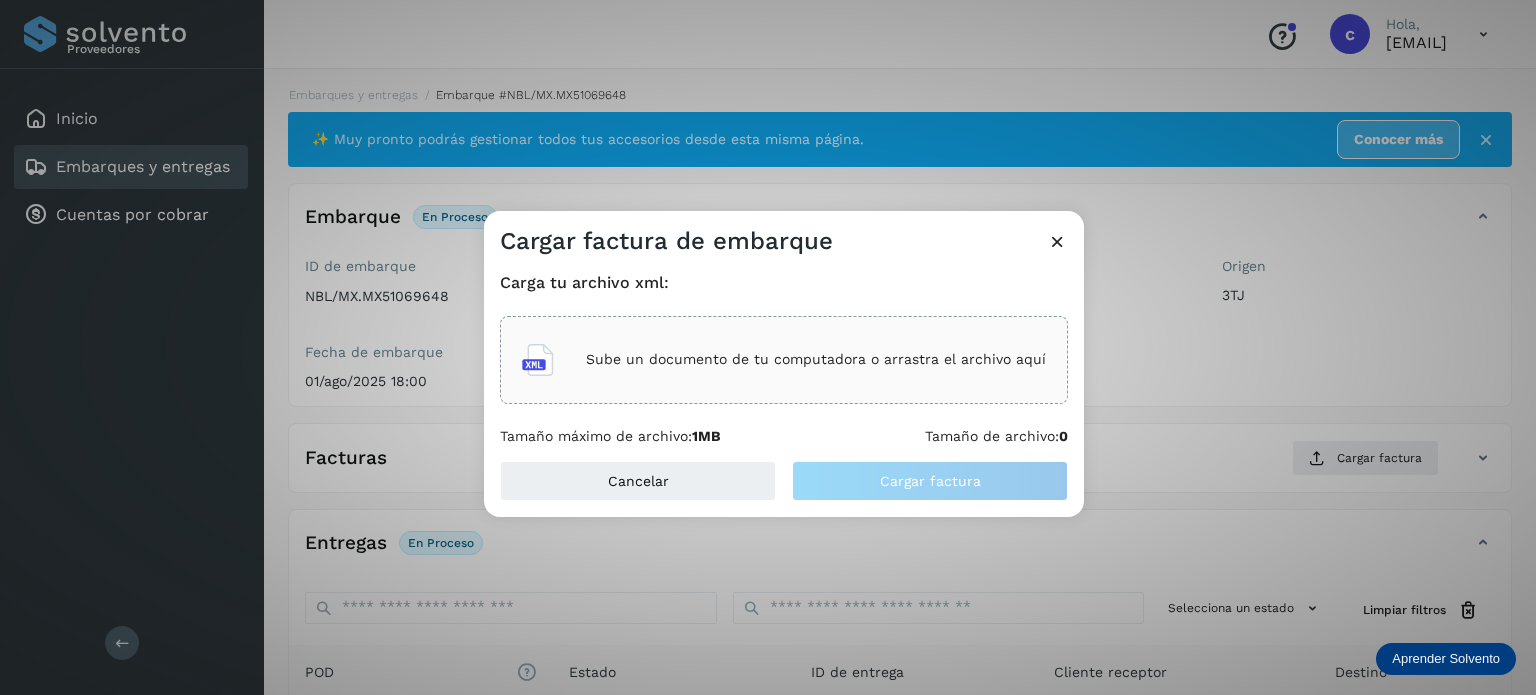 click on "Sube un documento de tu computadora o arrastra el archivo aquí" at bounding box center [816, 359] 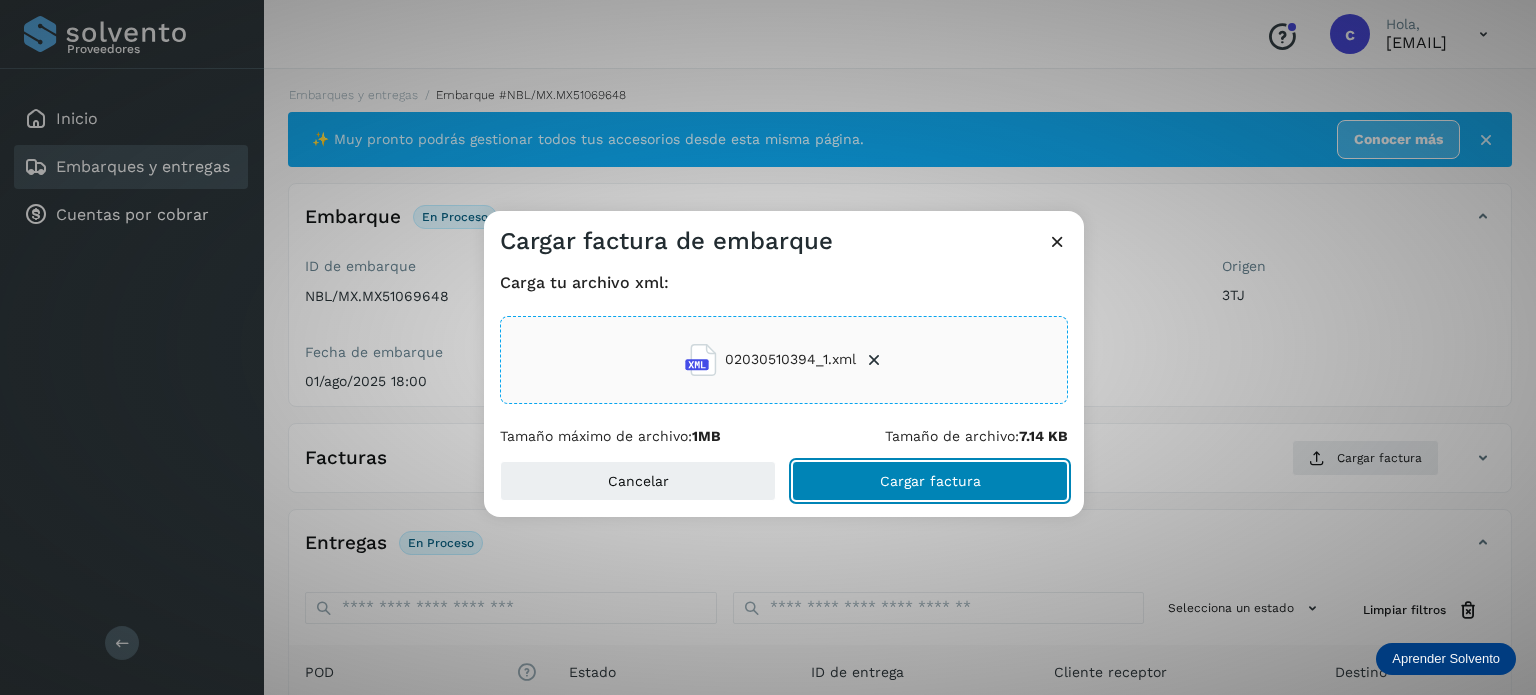 click on "Cargar factura" 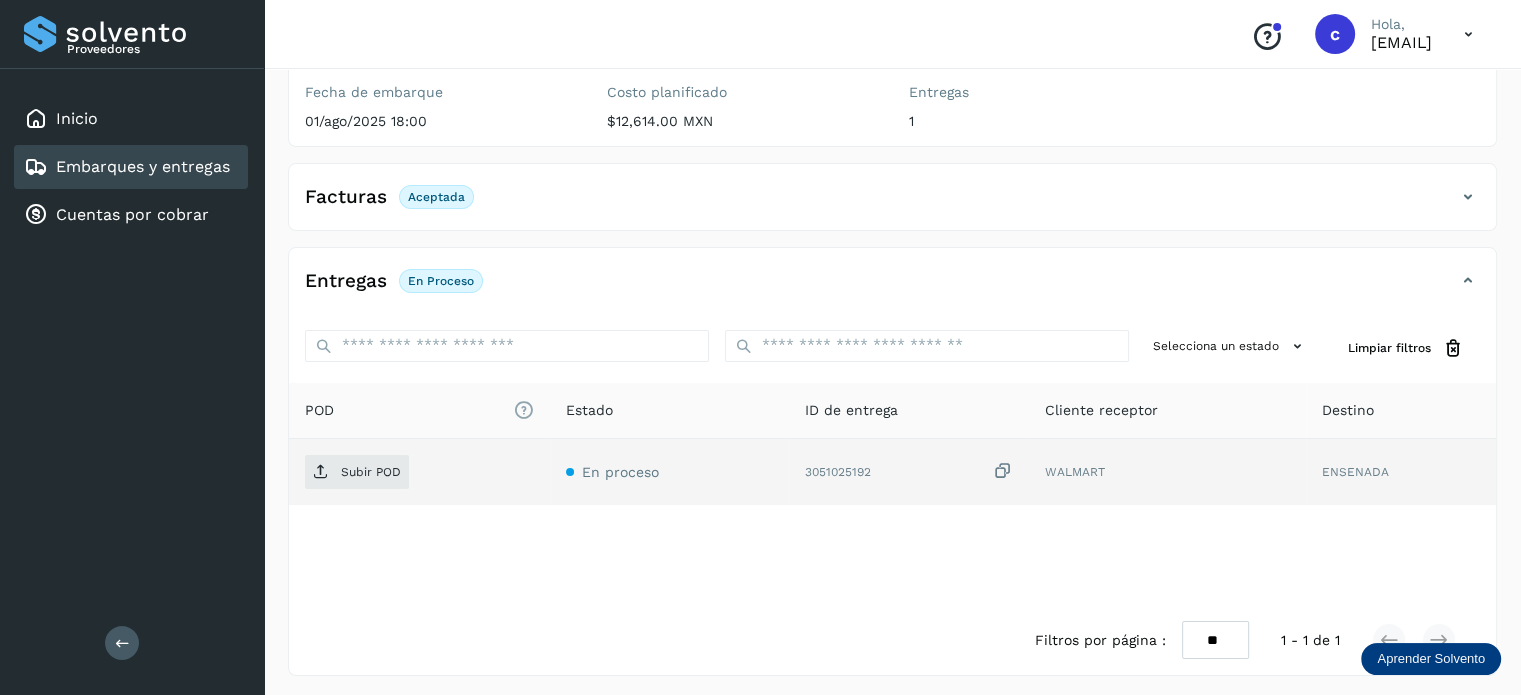 scroll, scrollTop: 264, scrollLeft: 0, axis: vertical 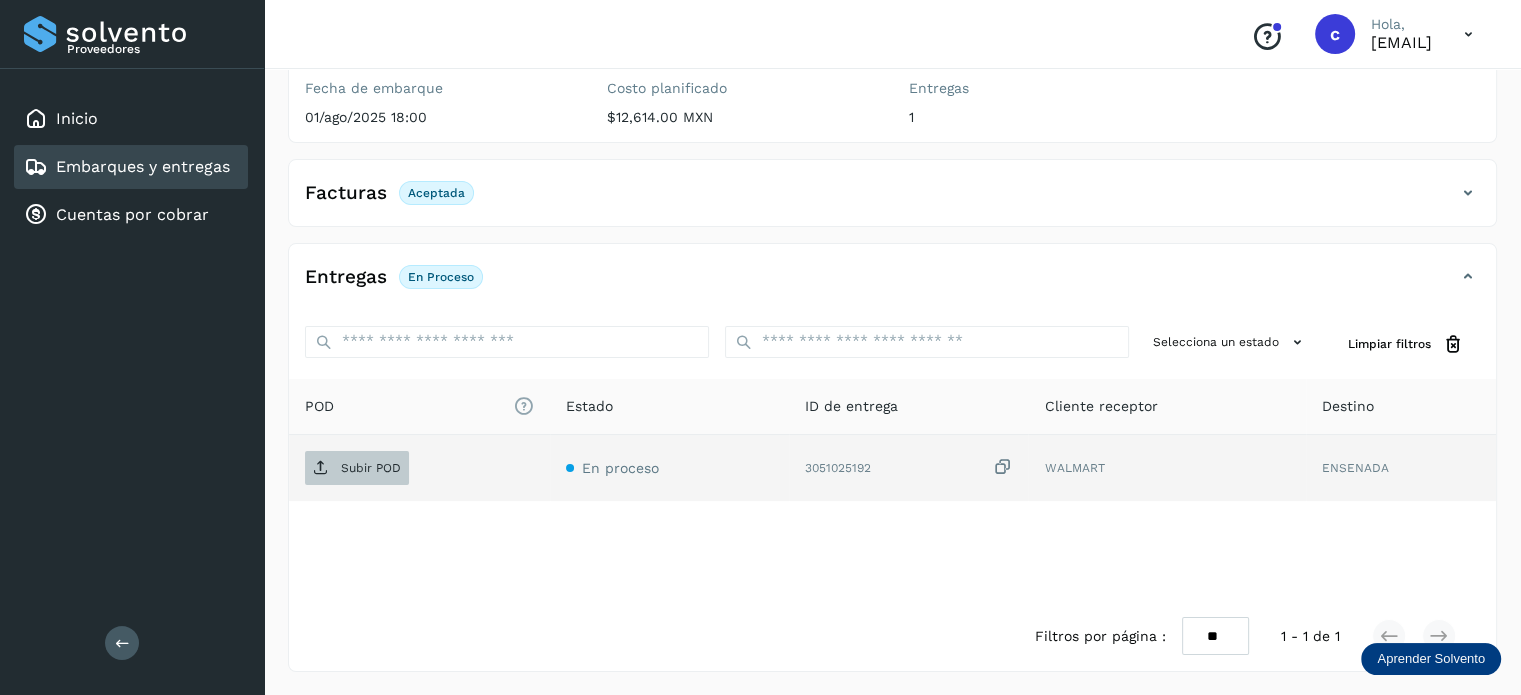 click on "Subir POD" at bounding box center (371, 468) 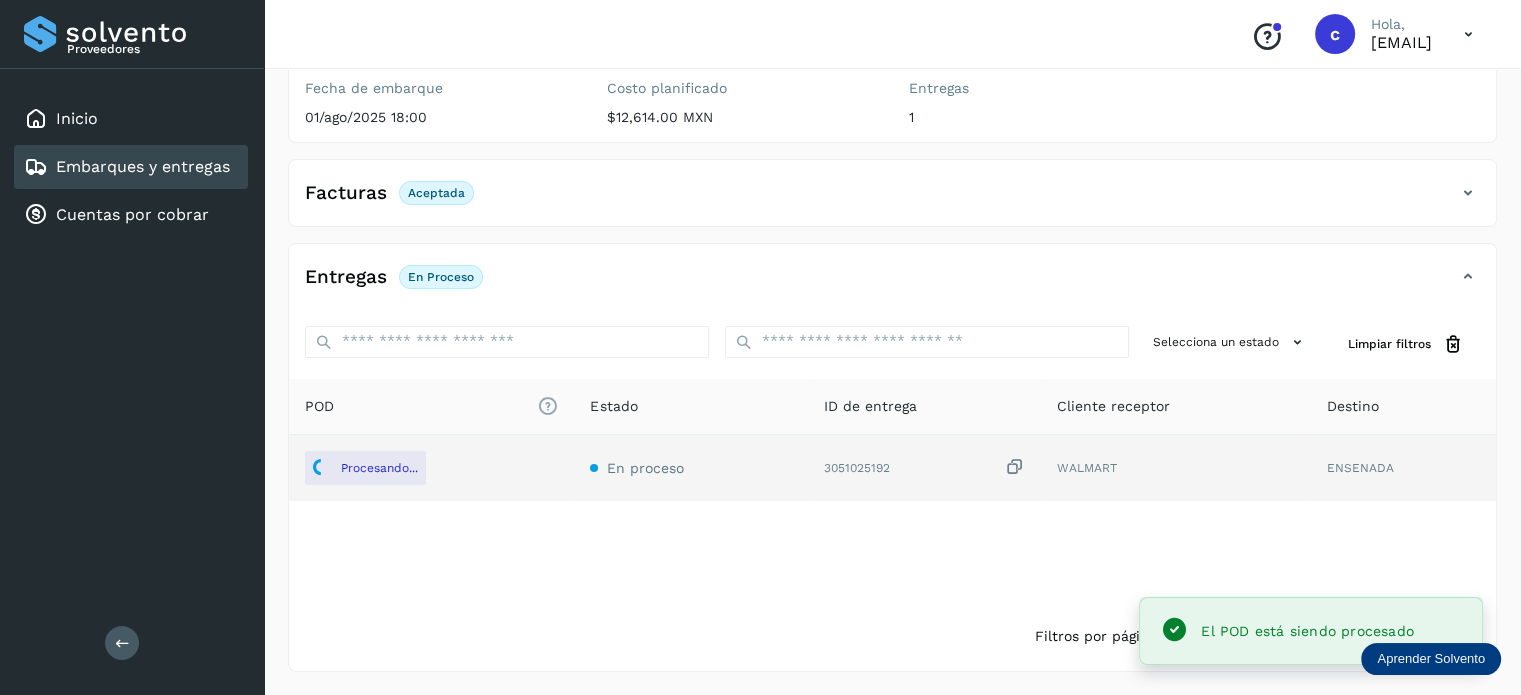 click on "Embarques y entregas" at bounding box center (143, 166) 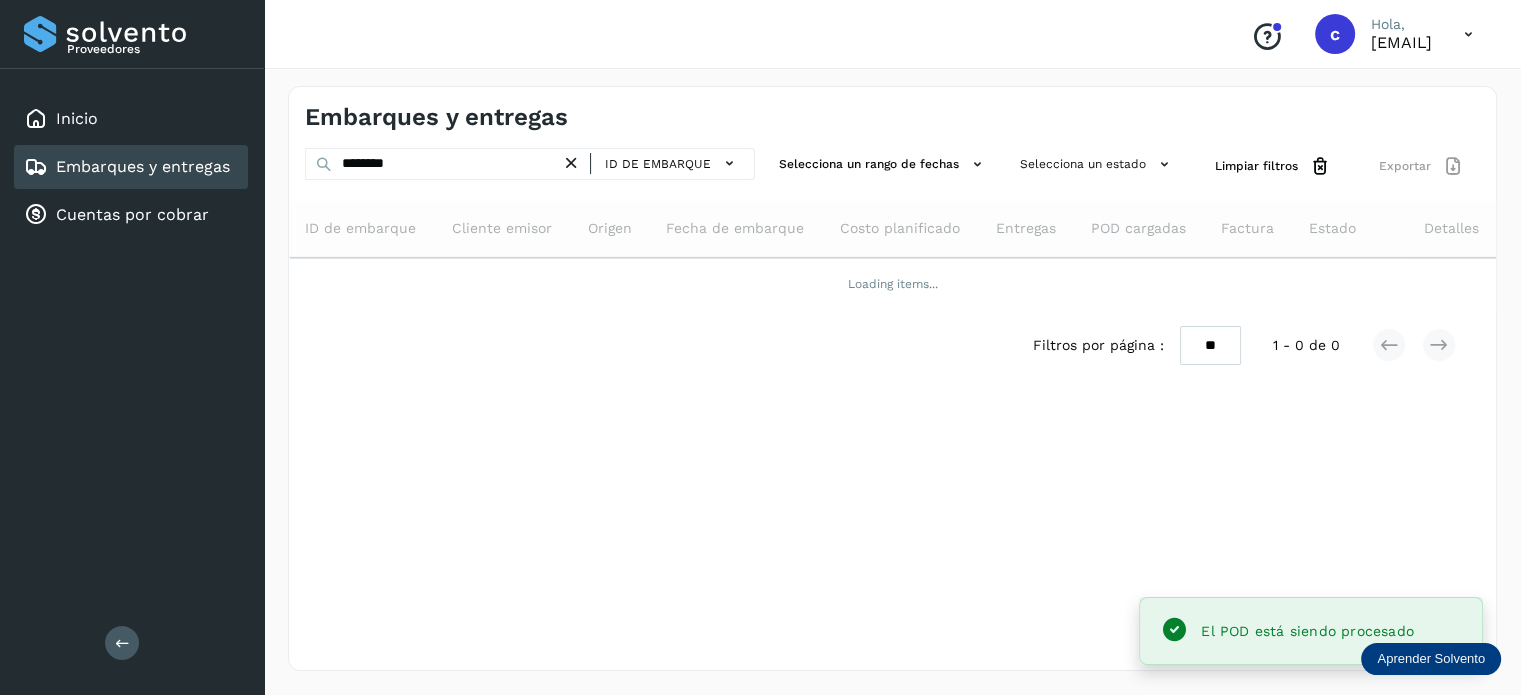 scroll, scrollTop: 0, scrollLeft: 0, axis: both 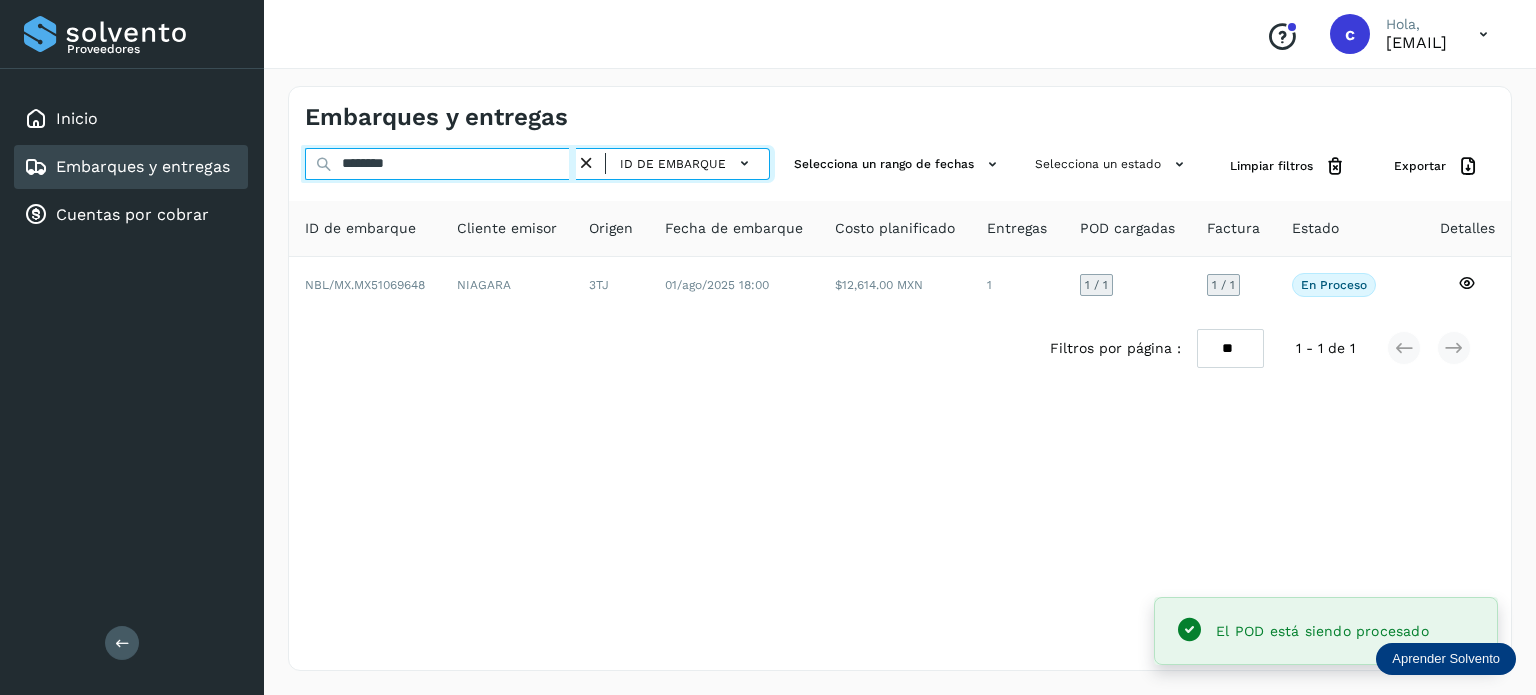 drag, startPoint x: 424, startPoint y: 168, endPoint x: 246, endPoint y: 168, distance: 178 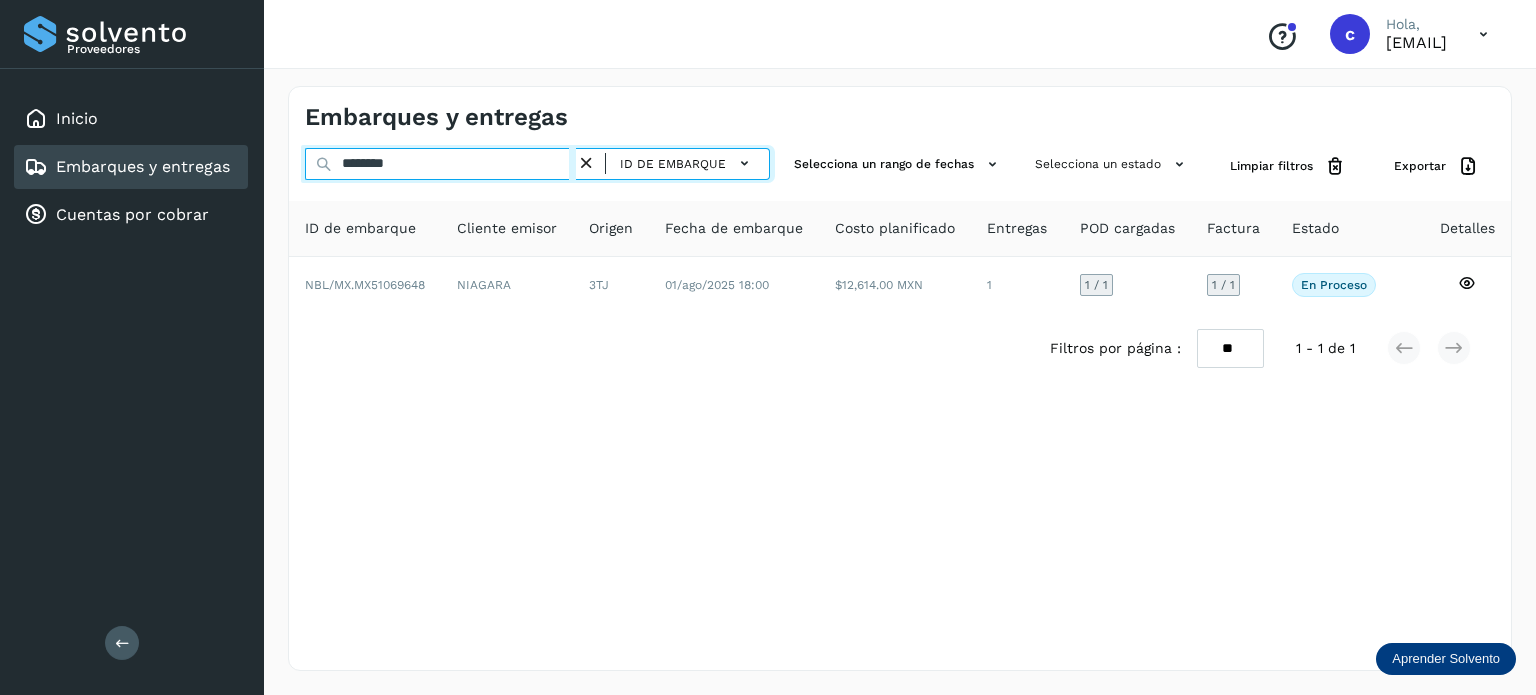 type on "********" 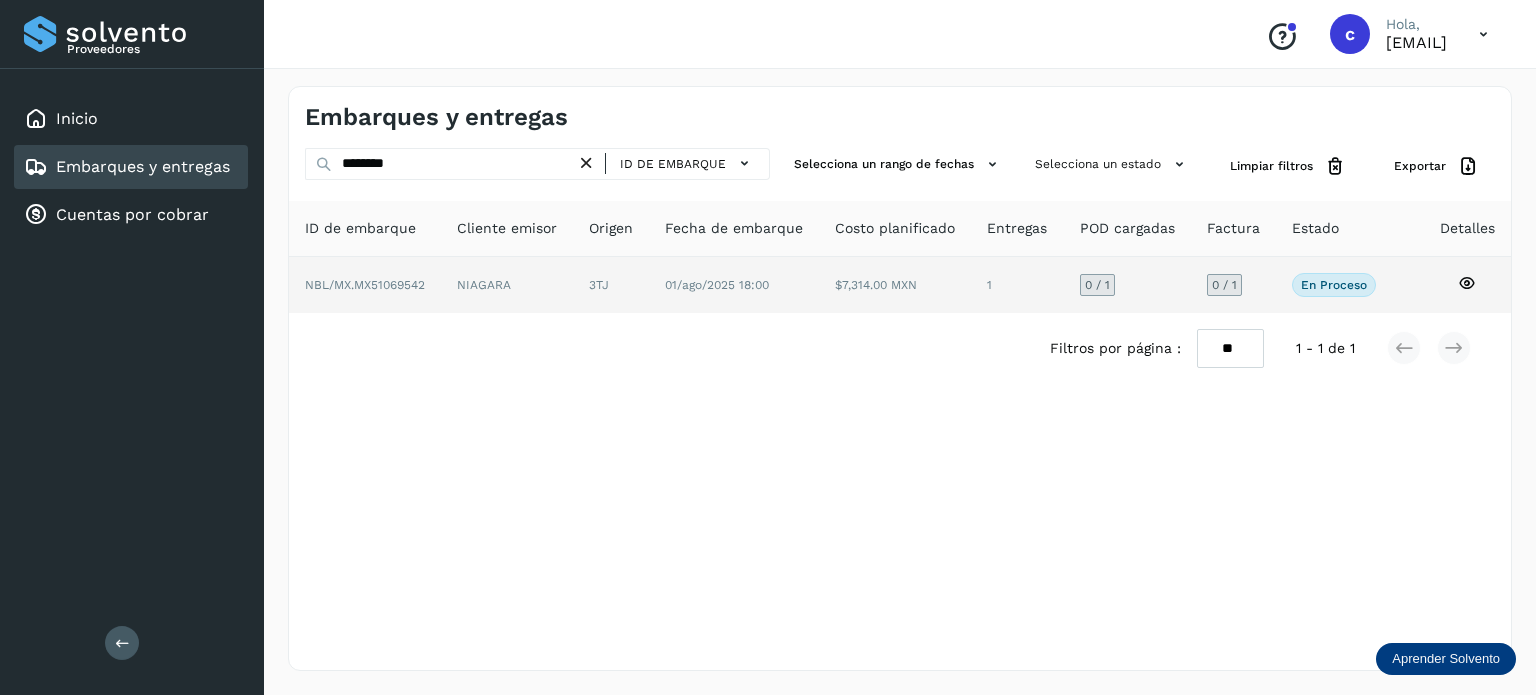 click 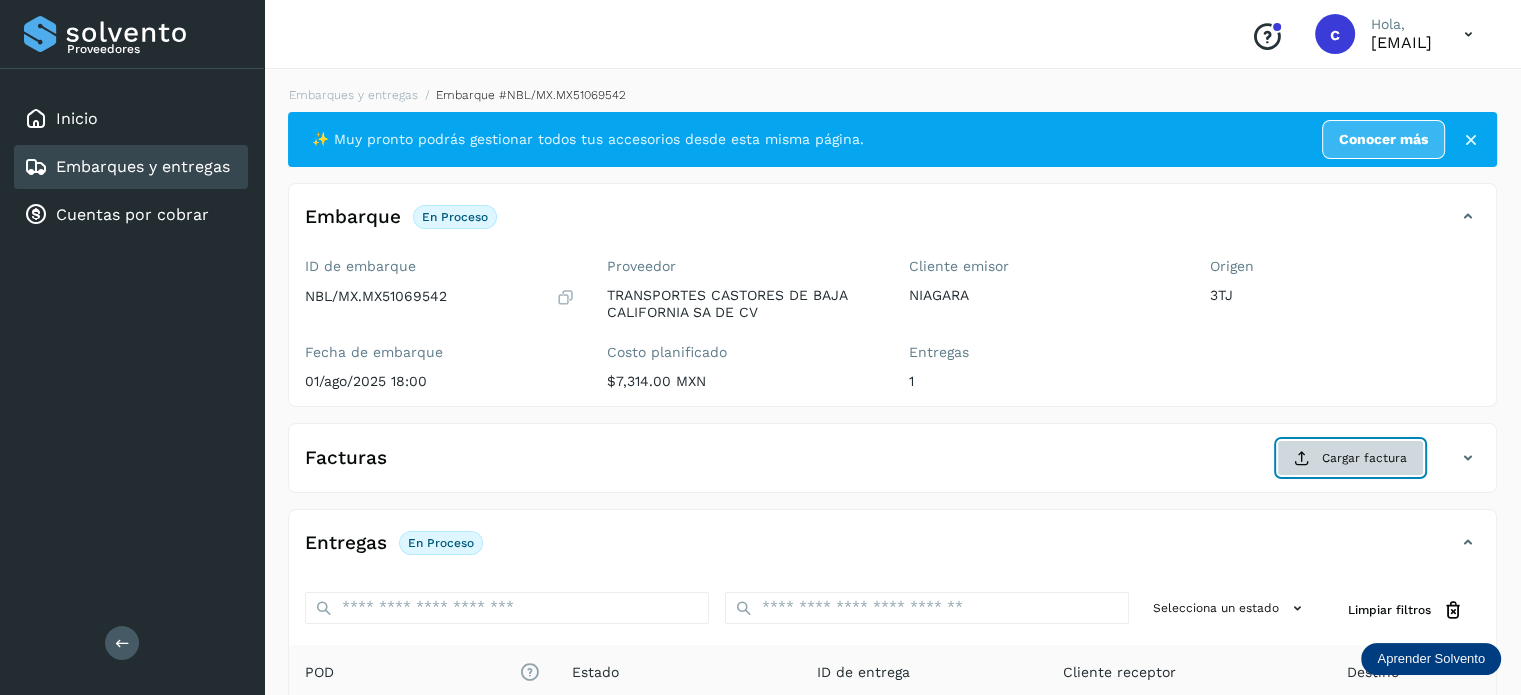 click on "Cargar factura" 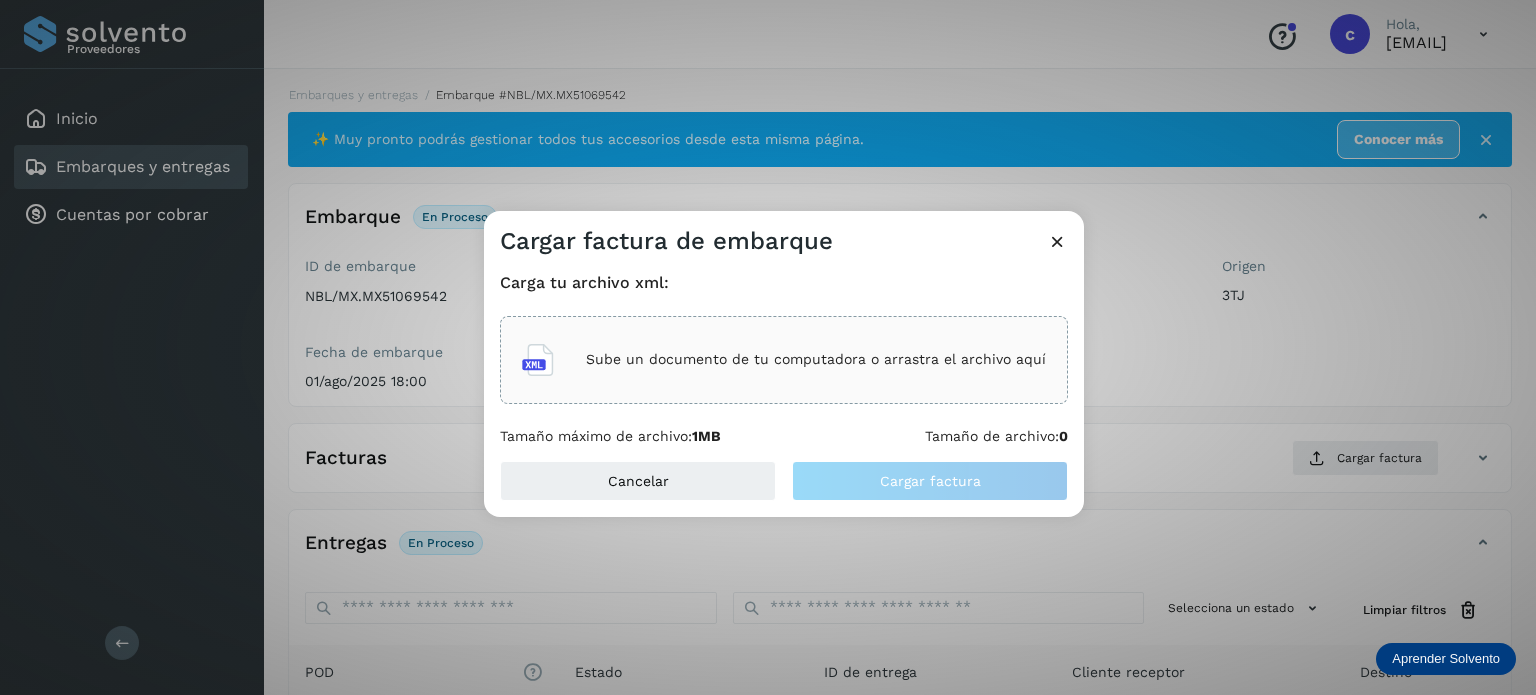 click on "Sube un documento de tu computadora o arrastra el archivo aquí" 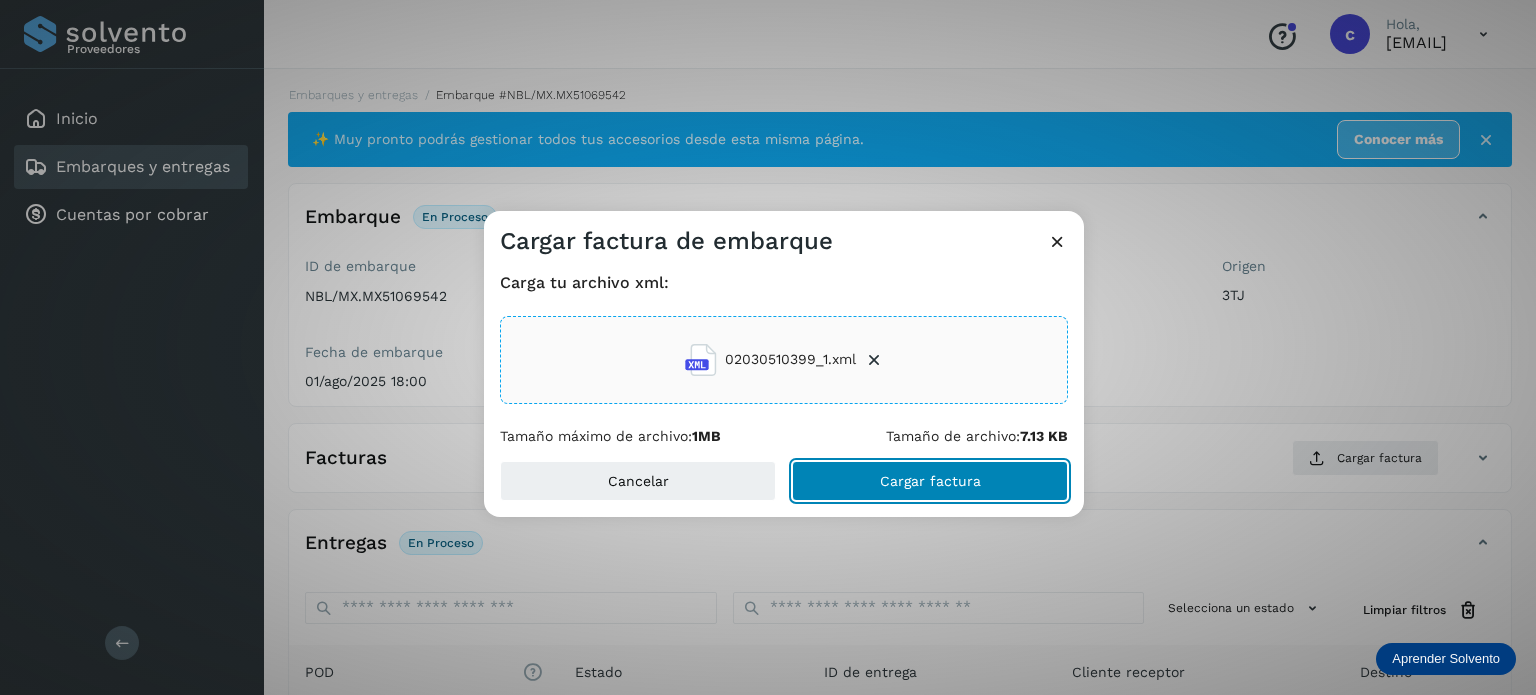 click on "Cargar factura" 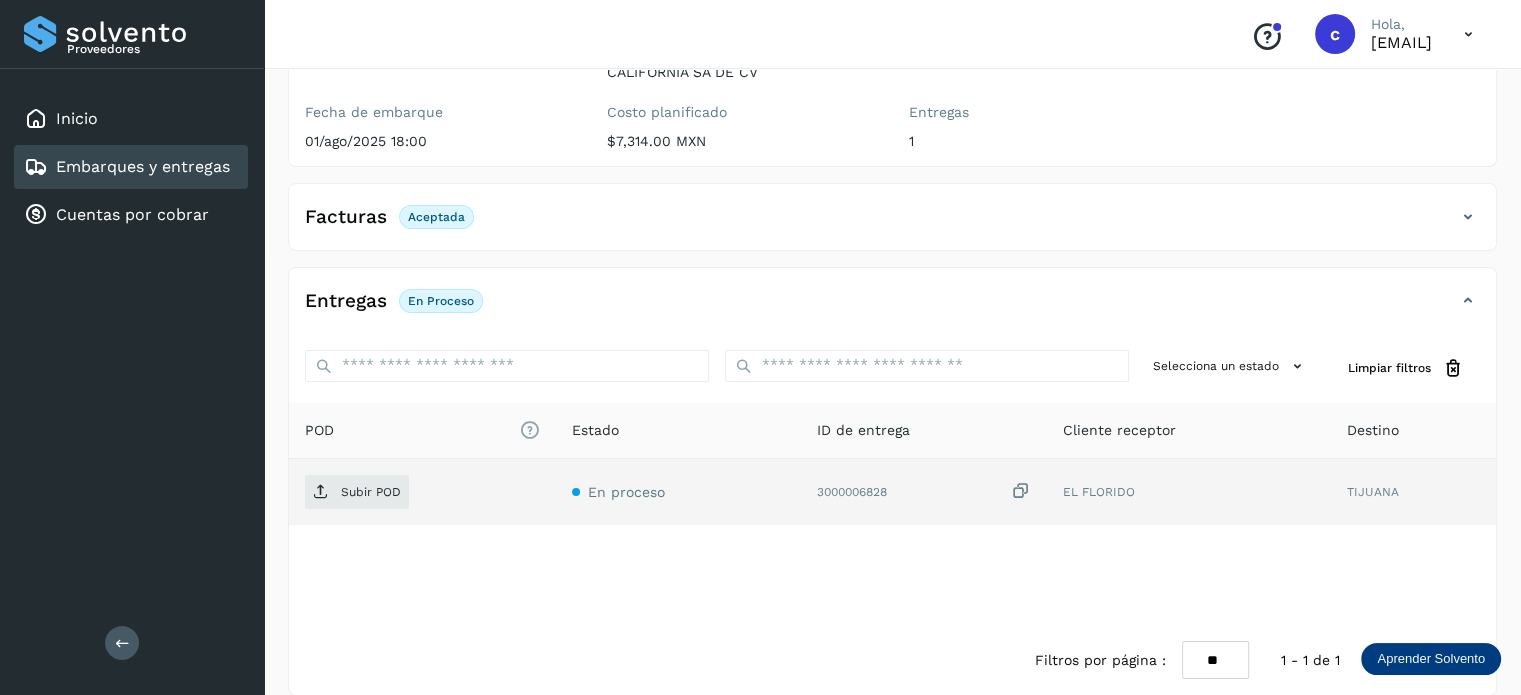 scroll, scrollTop: 264, scrollLeft: 0, axis: vertical 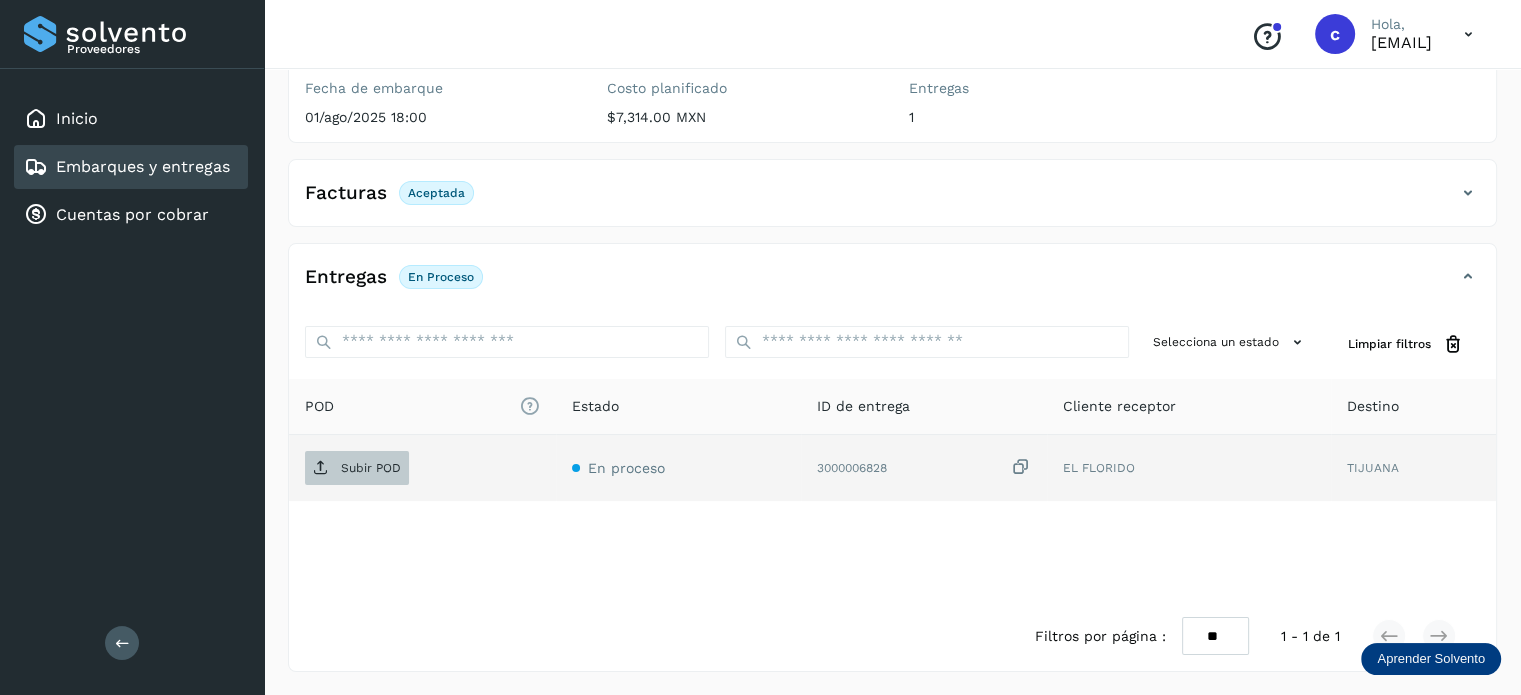 click on "Subir POD" at bounding box center (371, 468) 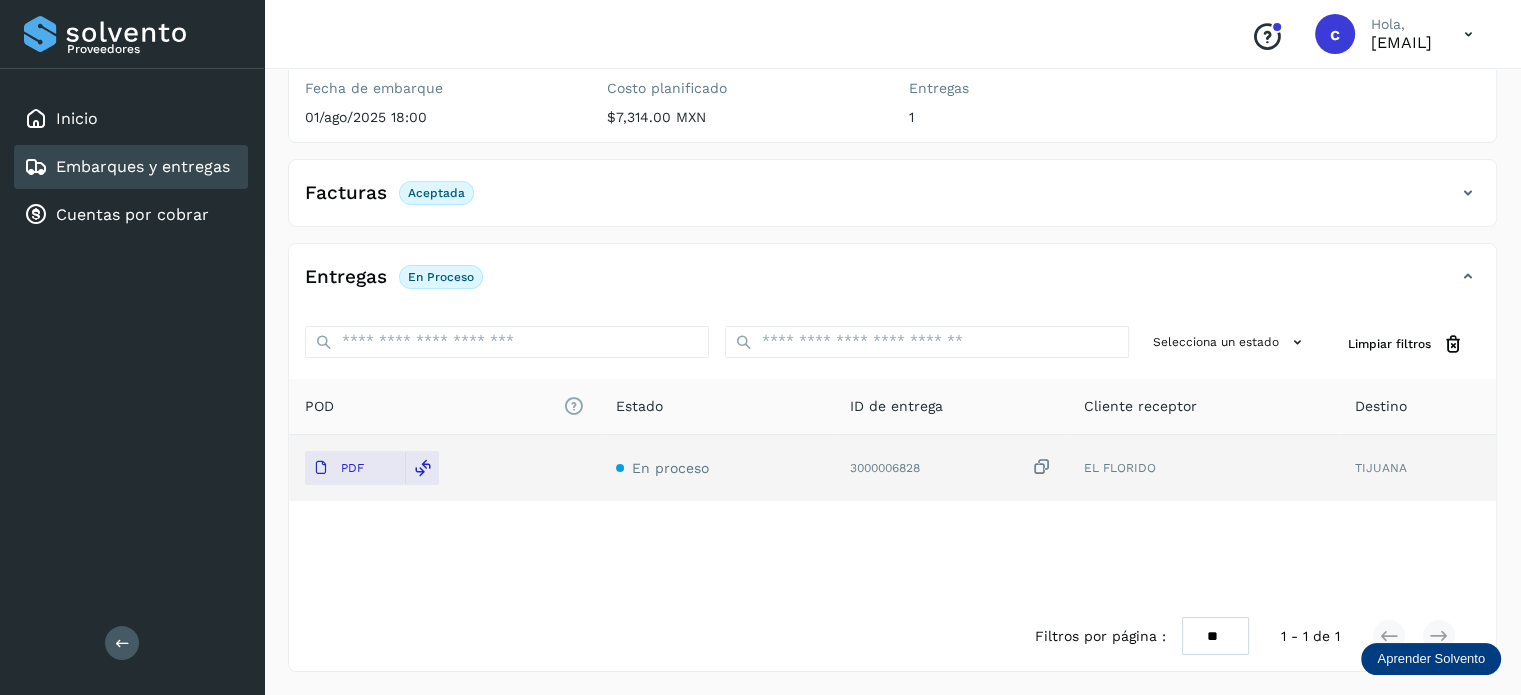 click on "Embarques y entregas" at bounding box center [143, 166] 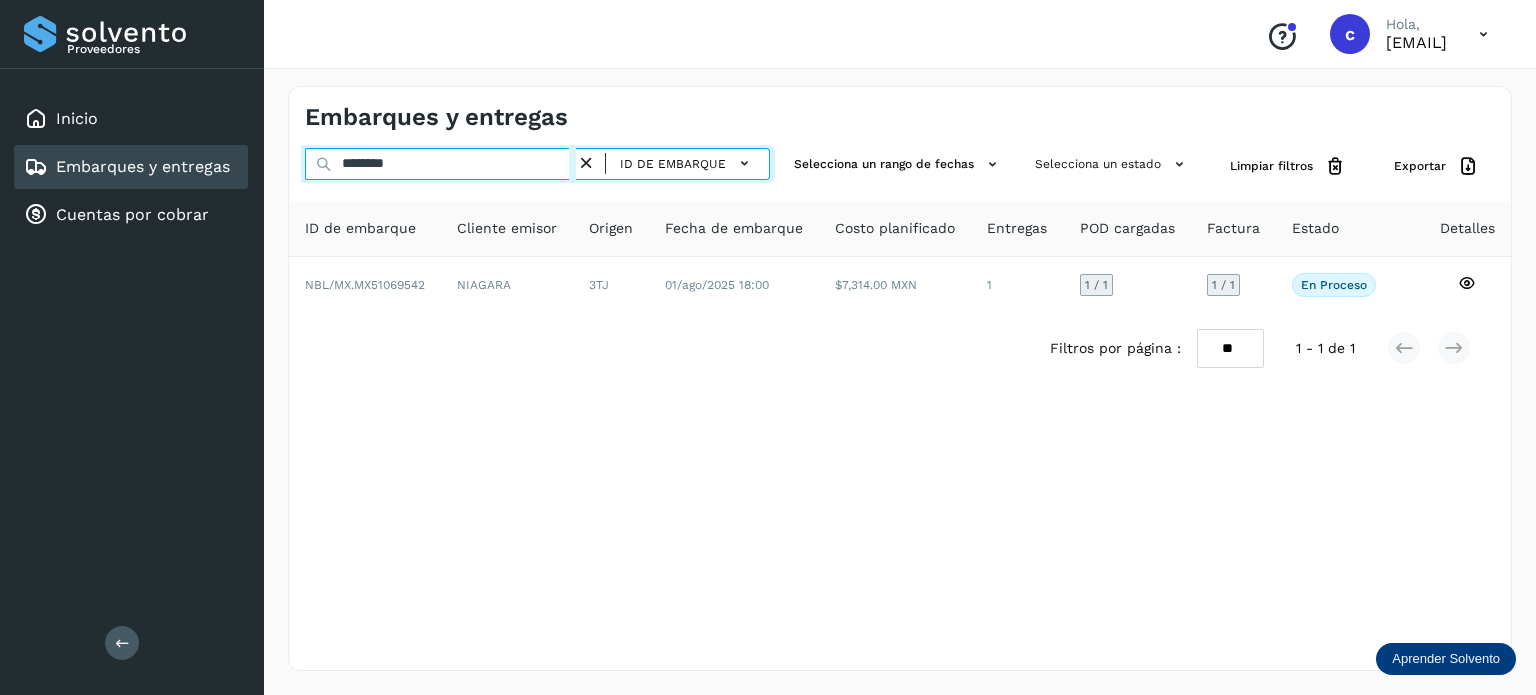 drag, startPoint x: 403, startPoint y: 158, endPoint x: 287, endPoint y: 158, distance: 116 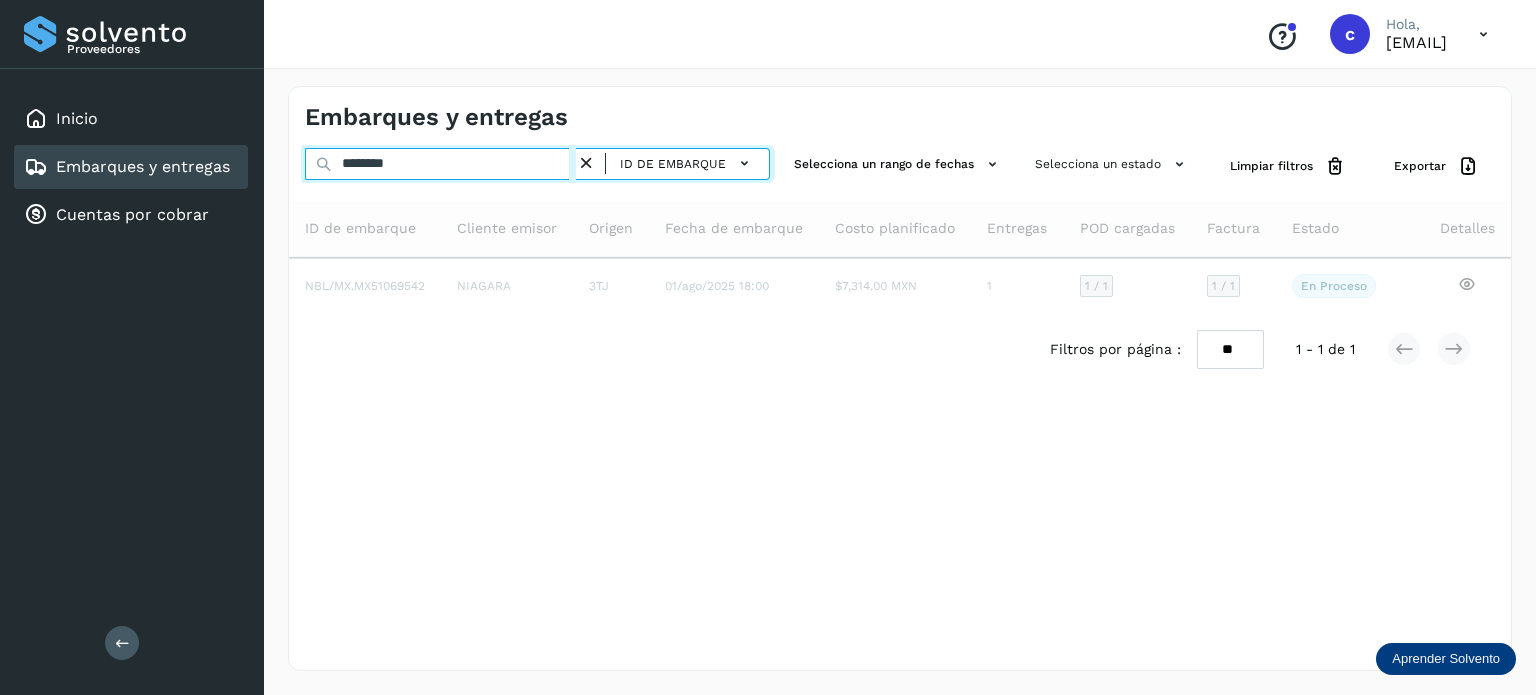 type on "********" 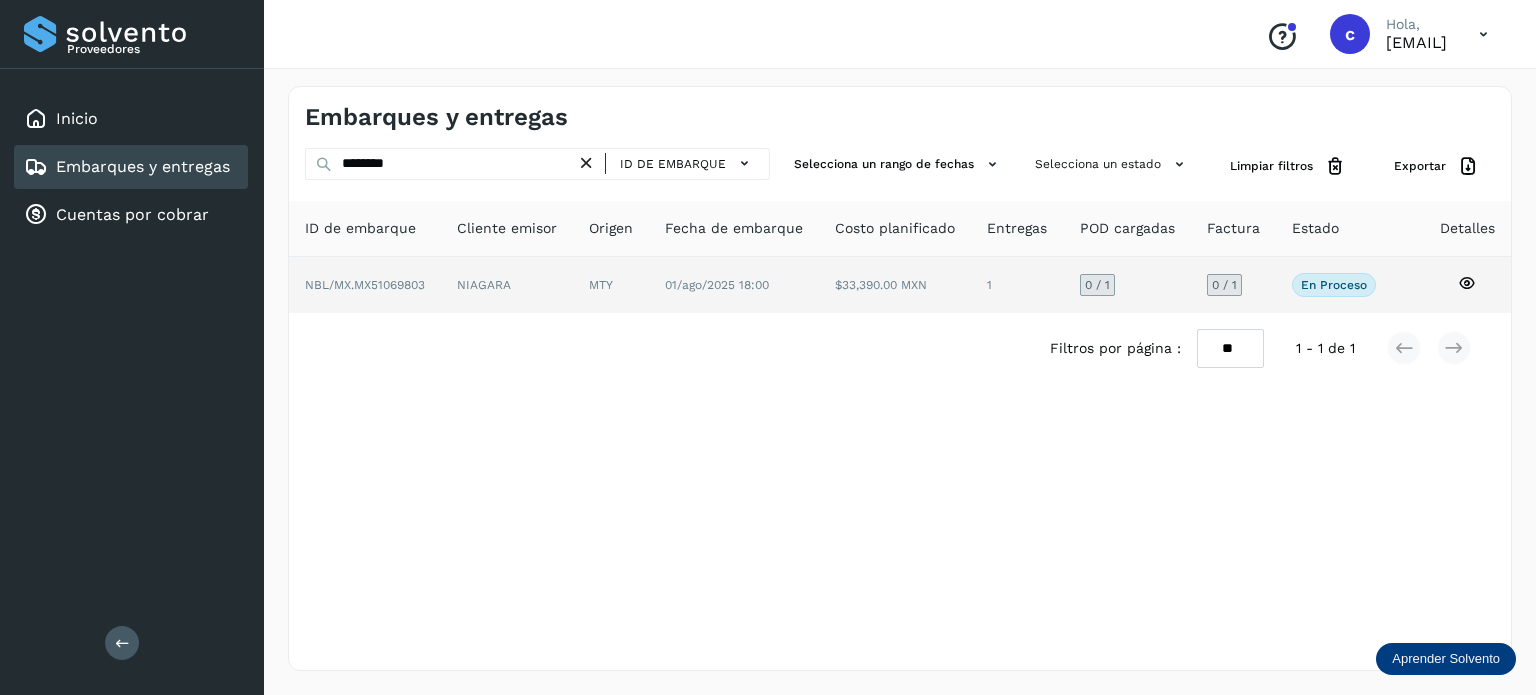 click 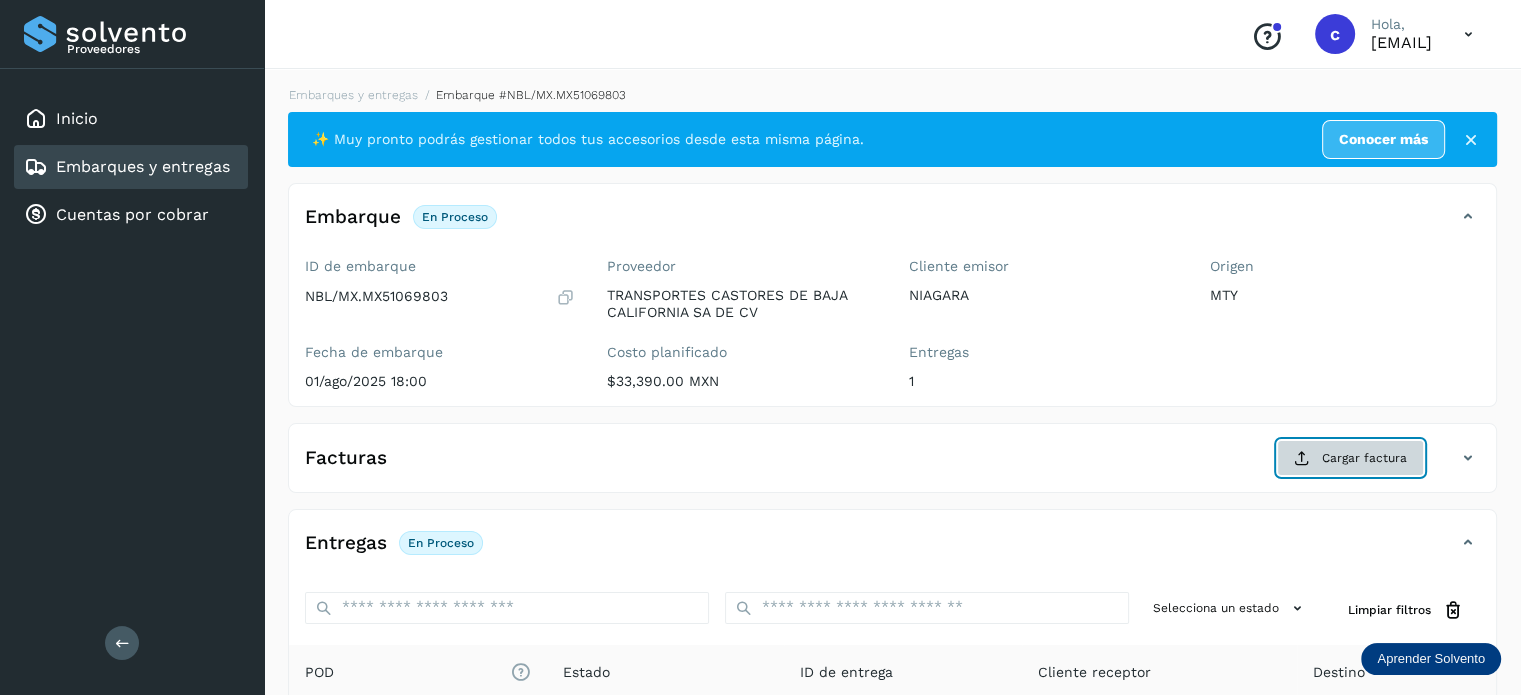 click on "Cargar factura" 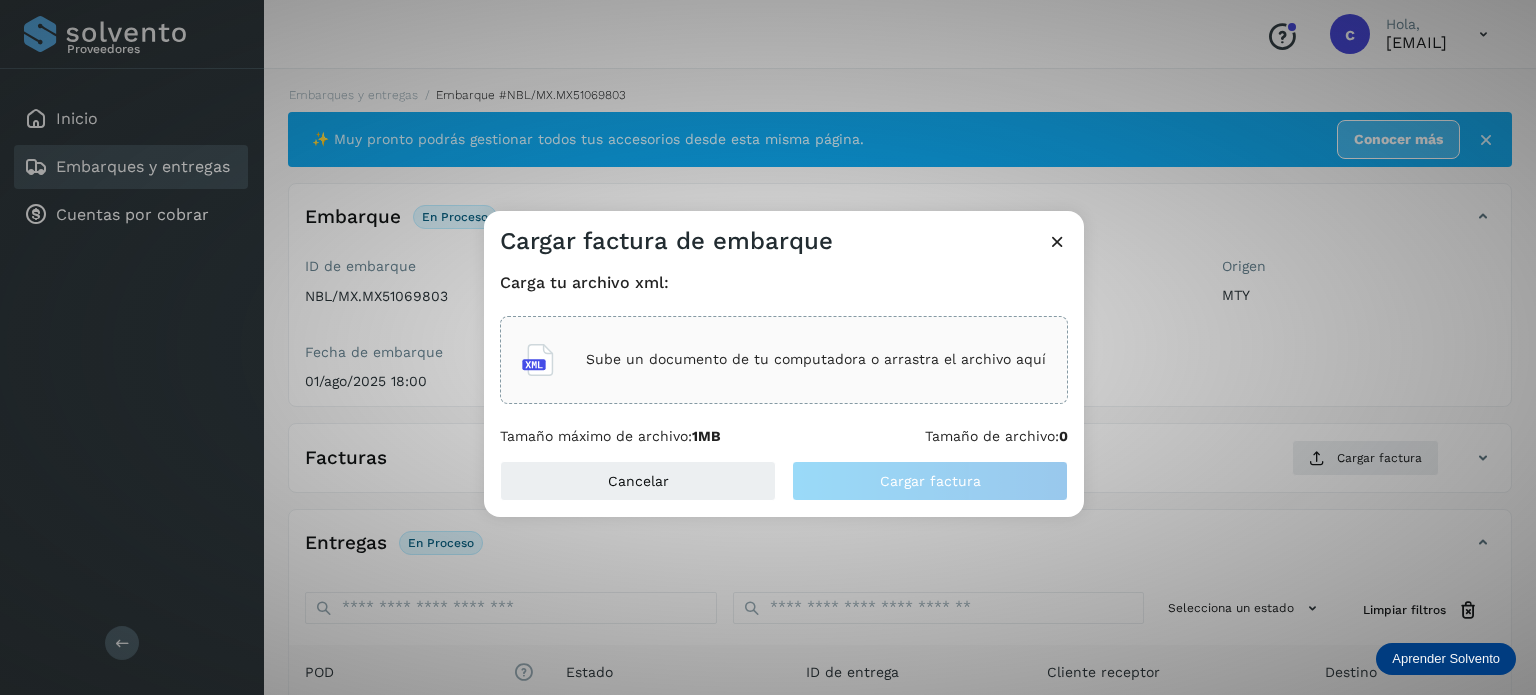 click on "Sube un documento de tu computadora o arrastra el archivo aquí" at bounding box center (816, 359) 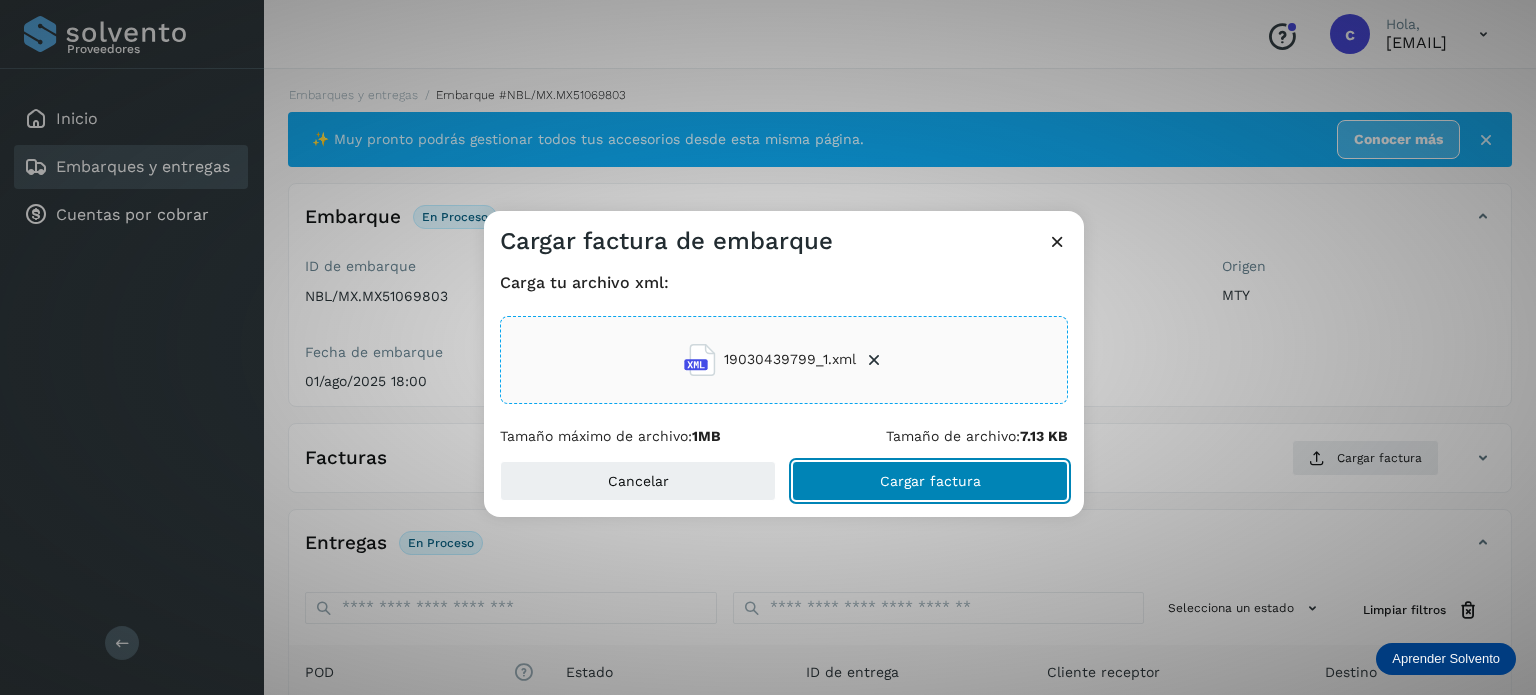 click on "Cargar factura" 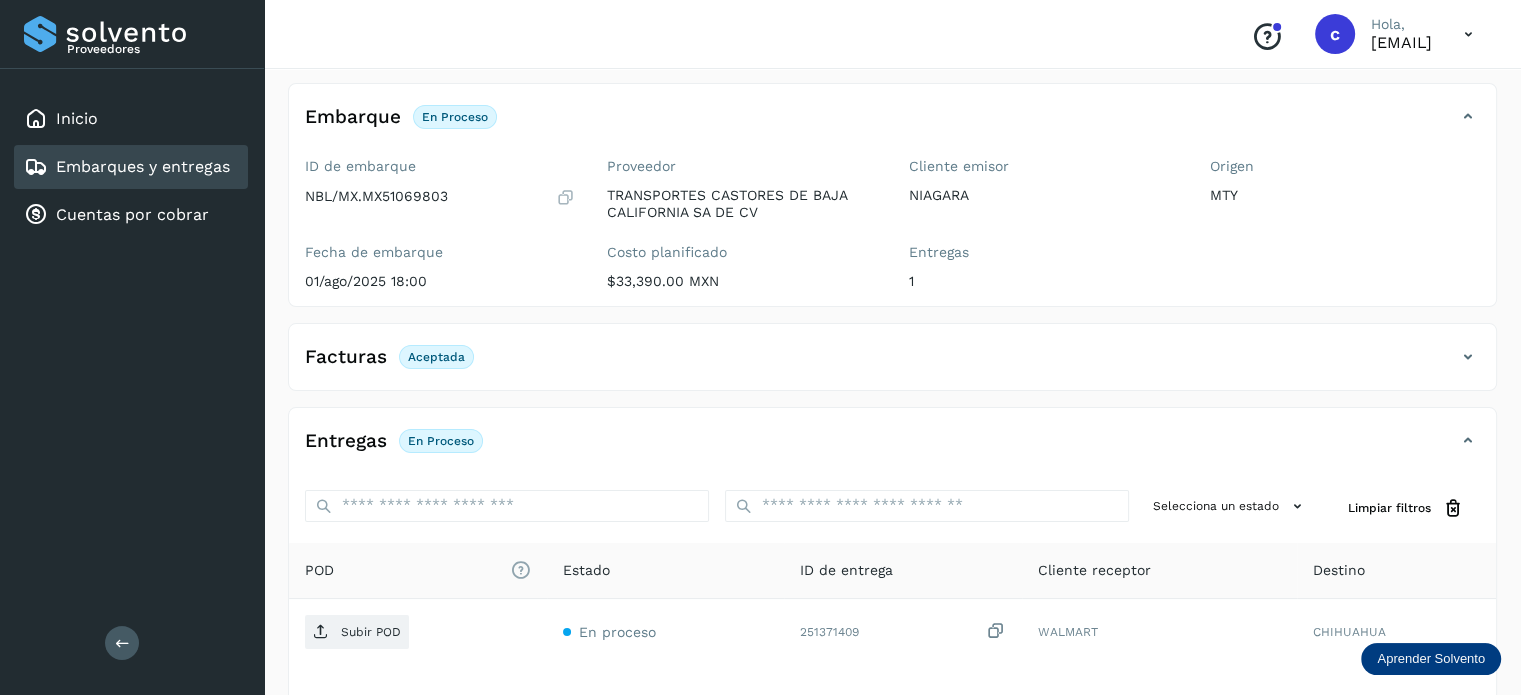 scroll, scrollTop: 200, scrollLeft: 0, axis: vertical 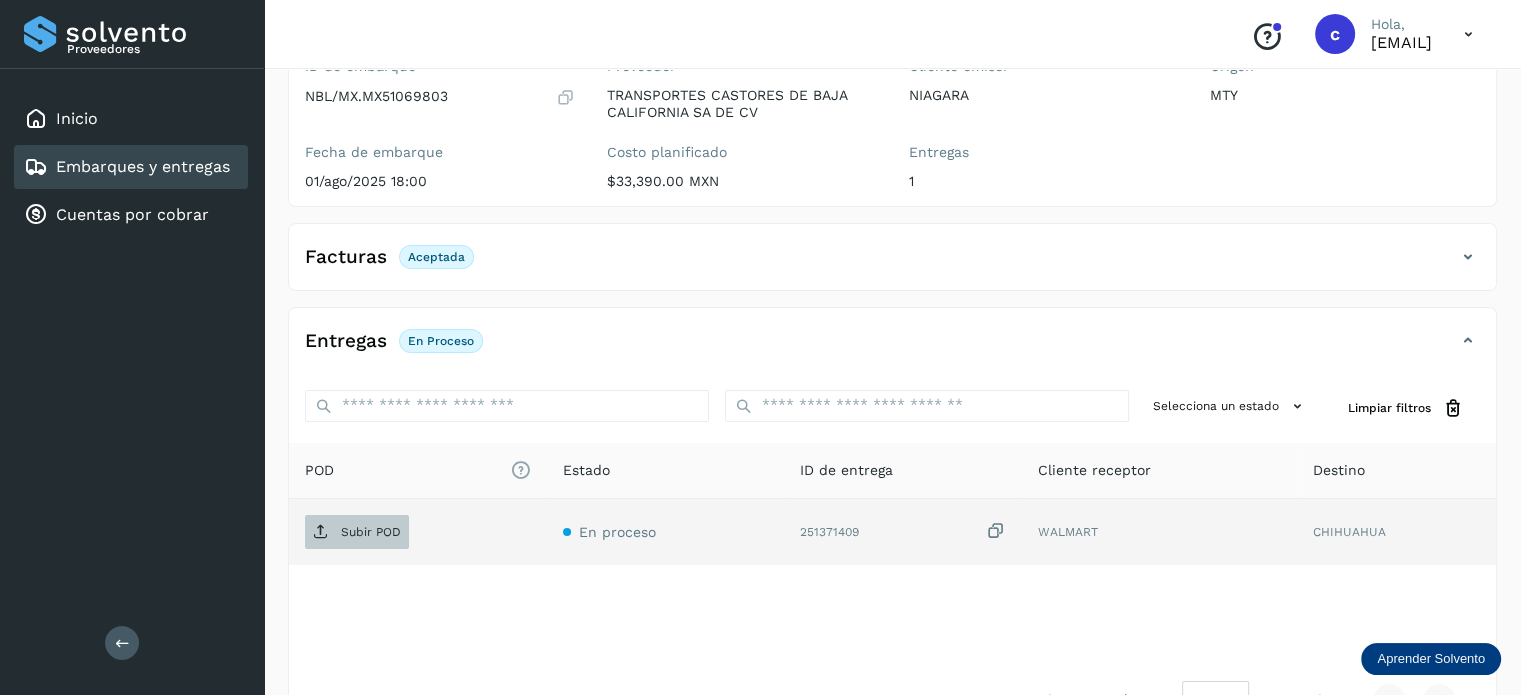 click on "Subir POD" at bounding box center (371, 532) 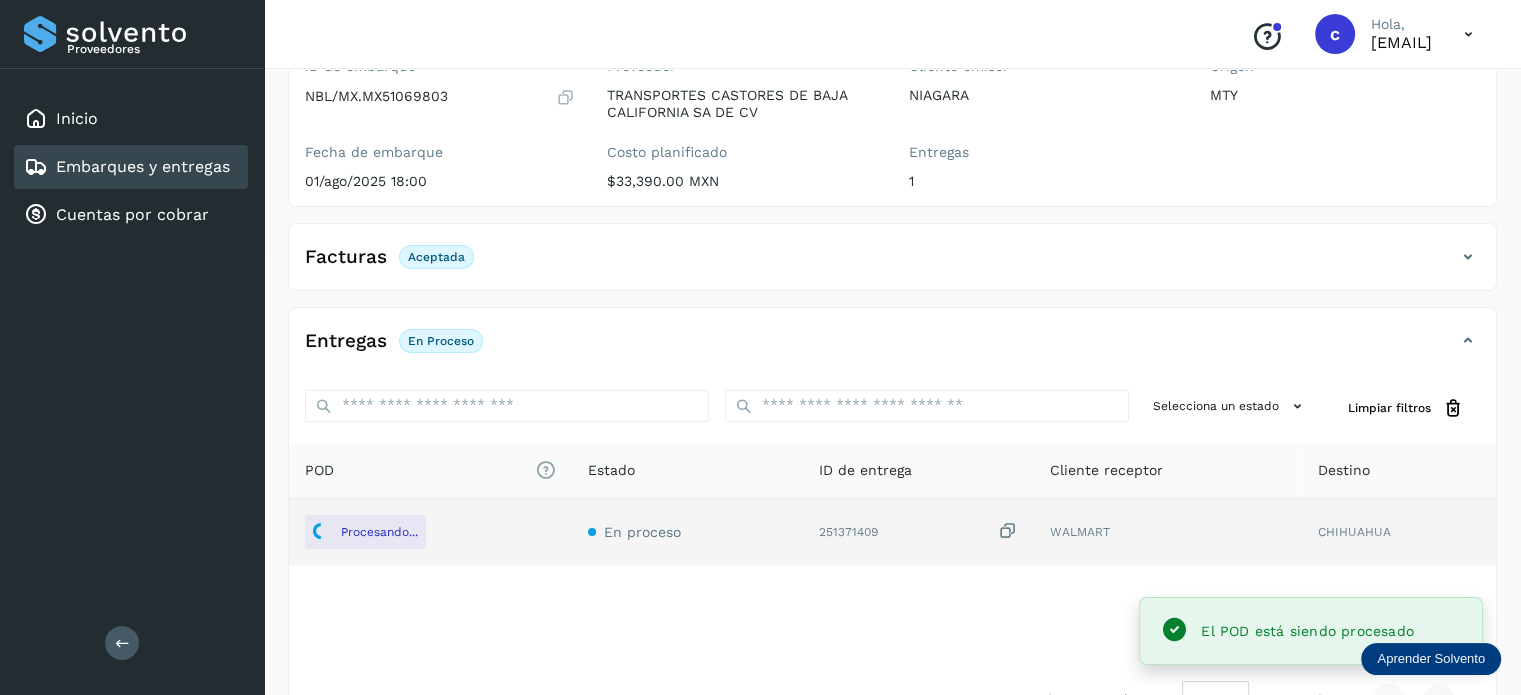 click on "Embarques y entregas" at bounding box center [143, 166] 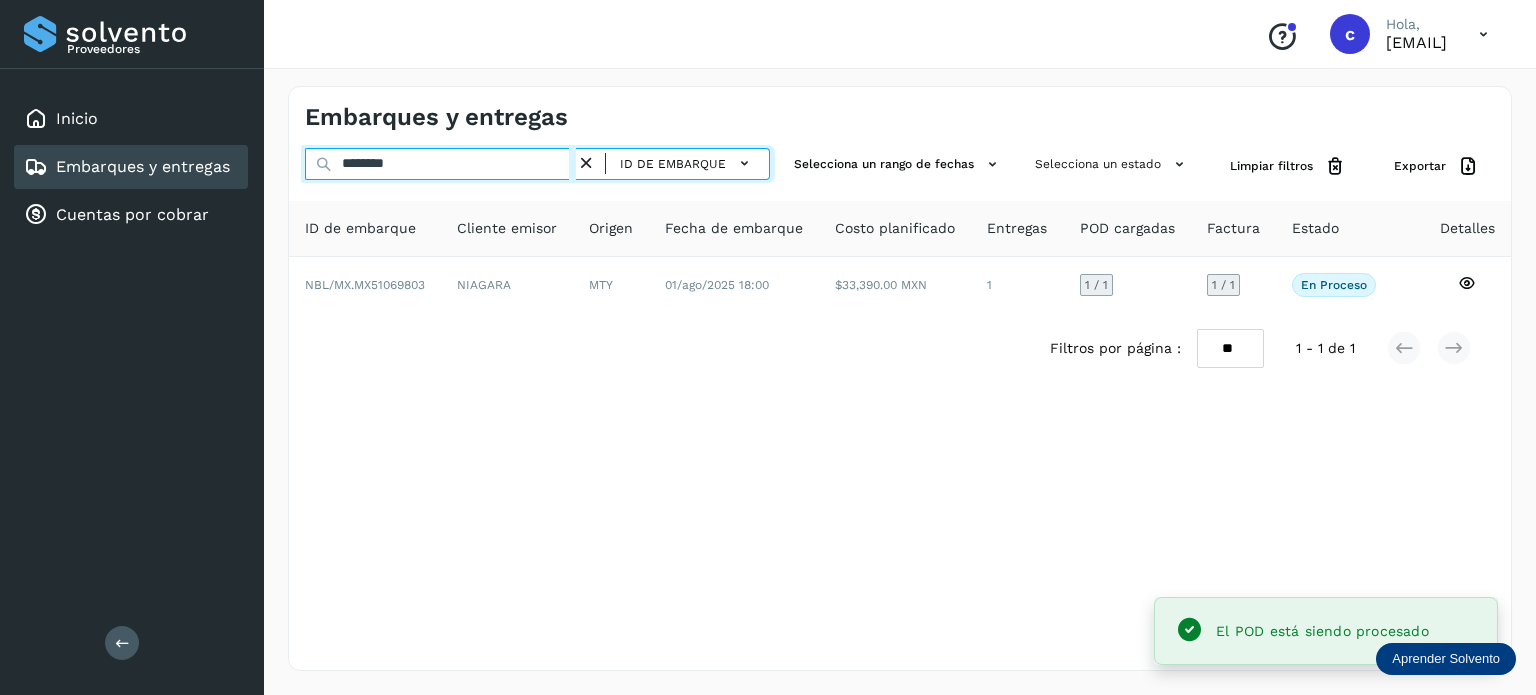 drag, startPoint x: 416, startPoint y: 164, endPoint x: 307, endPoint y: 145, distance: 110.64357 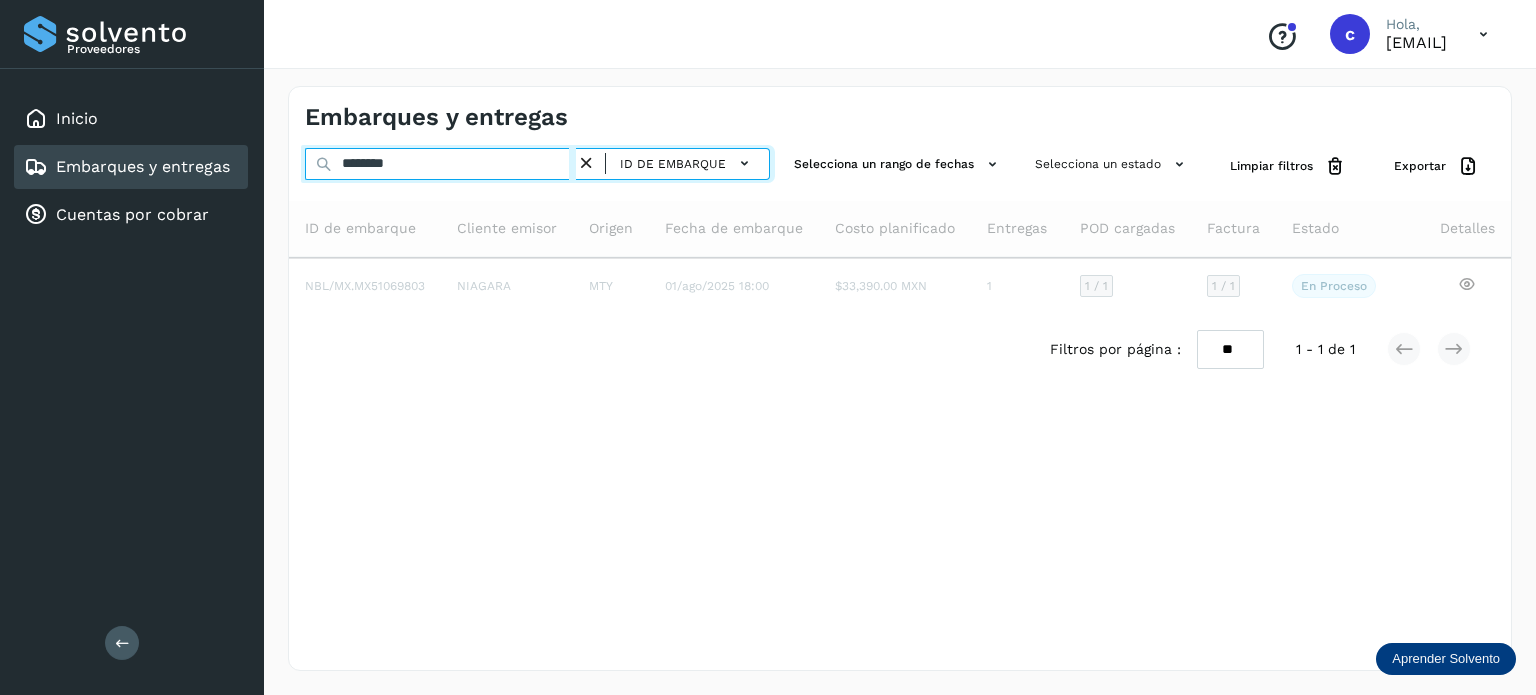 type on "********" 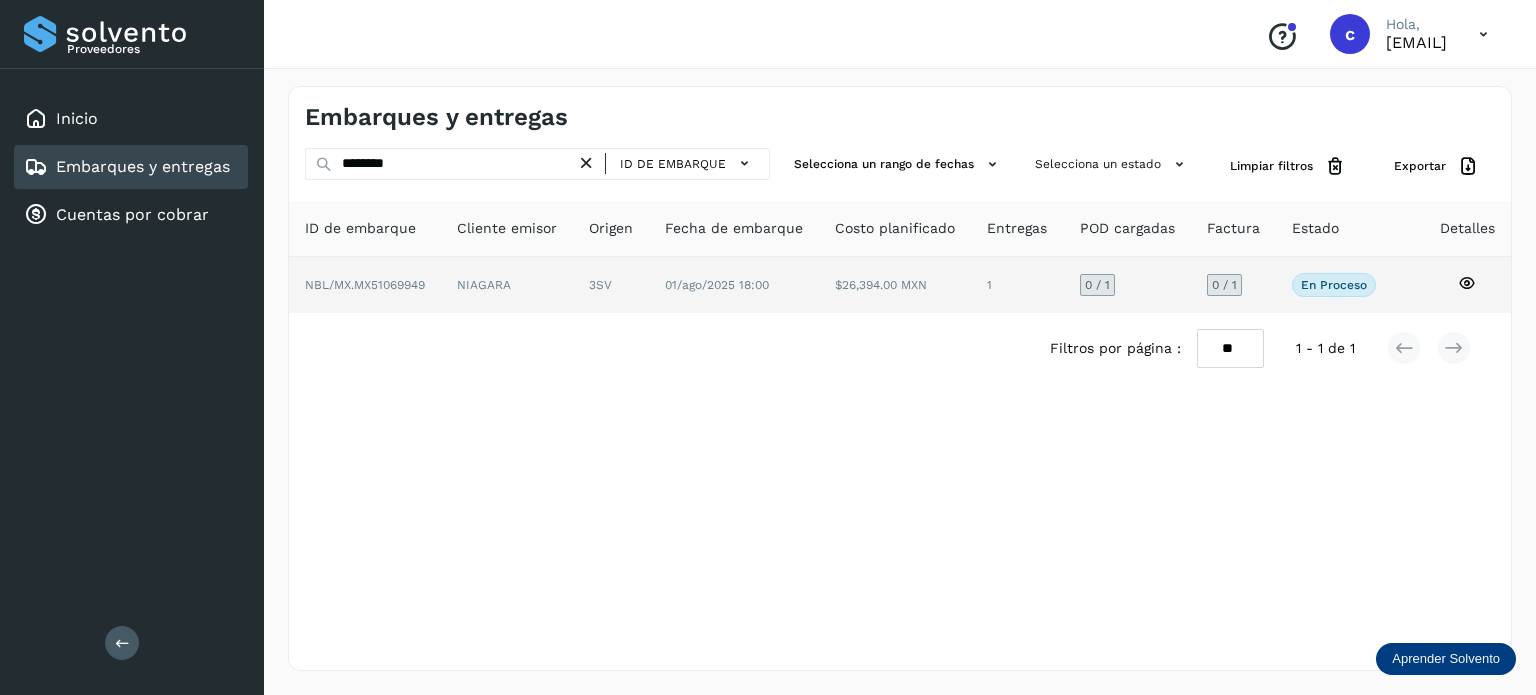 click 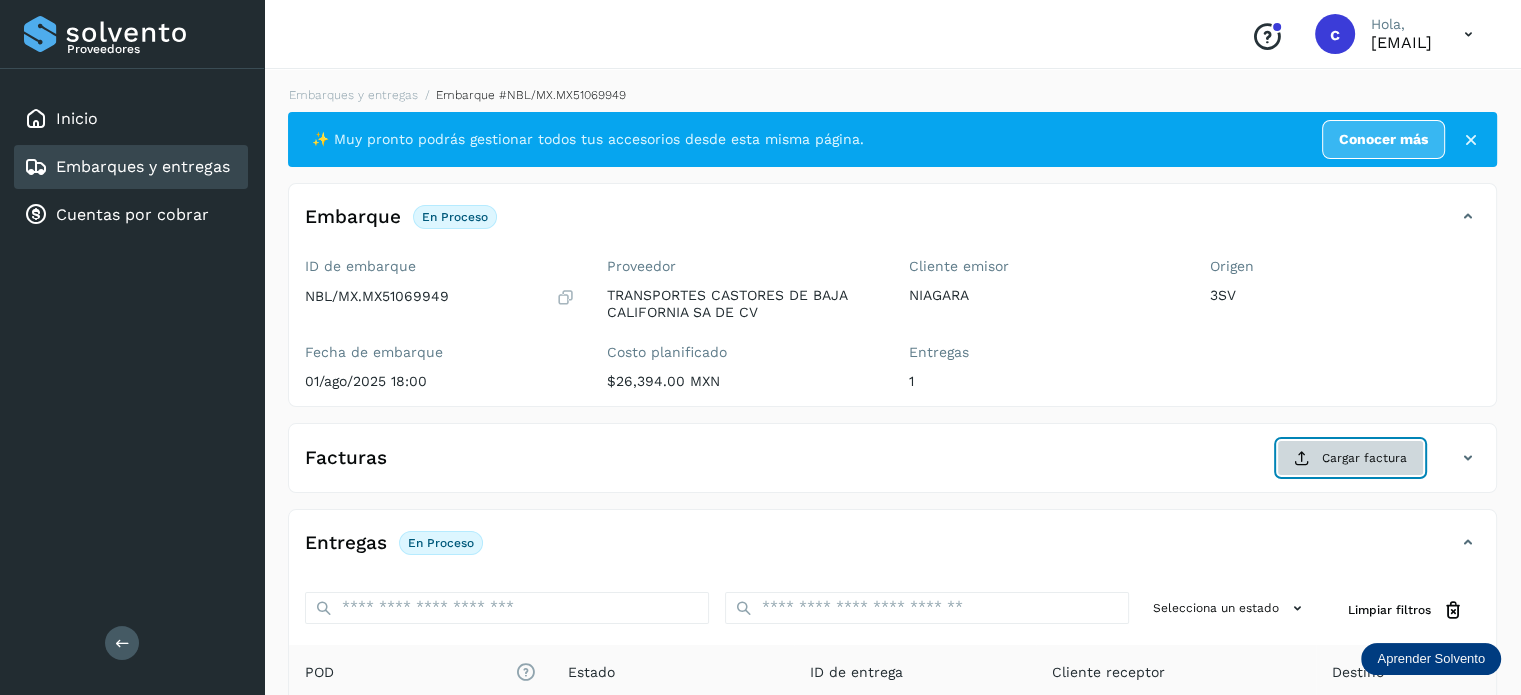 click on "Cargar factura" 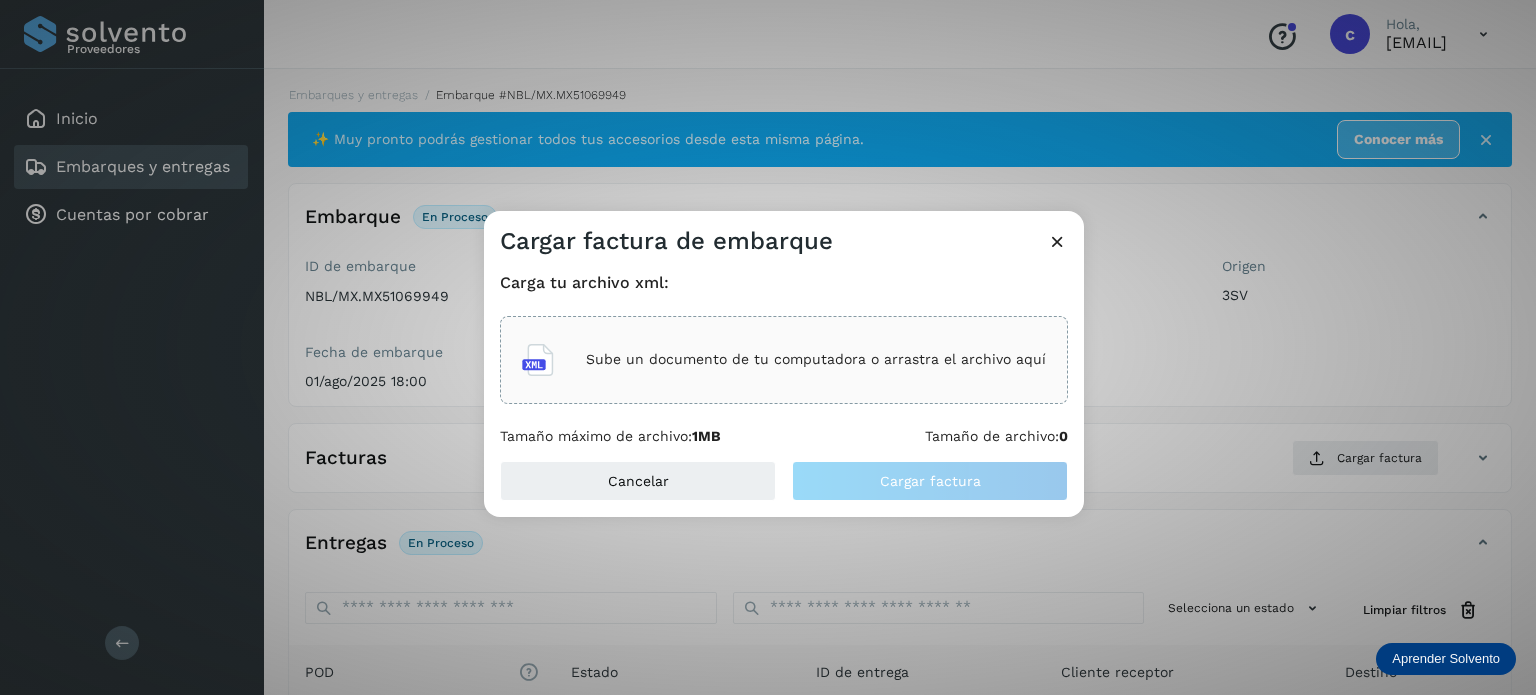 click on "Sube un documento de tu computadora o arrastra el archivo aquí" at bounding box center [816, 359] 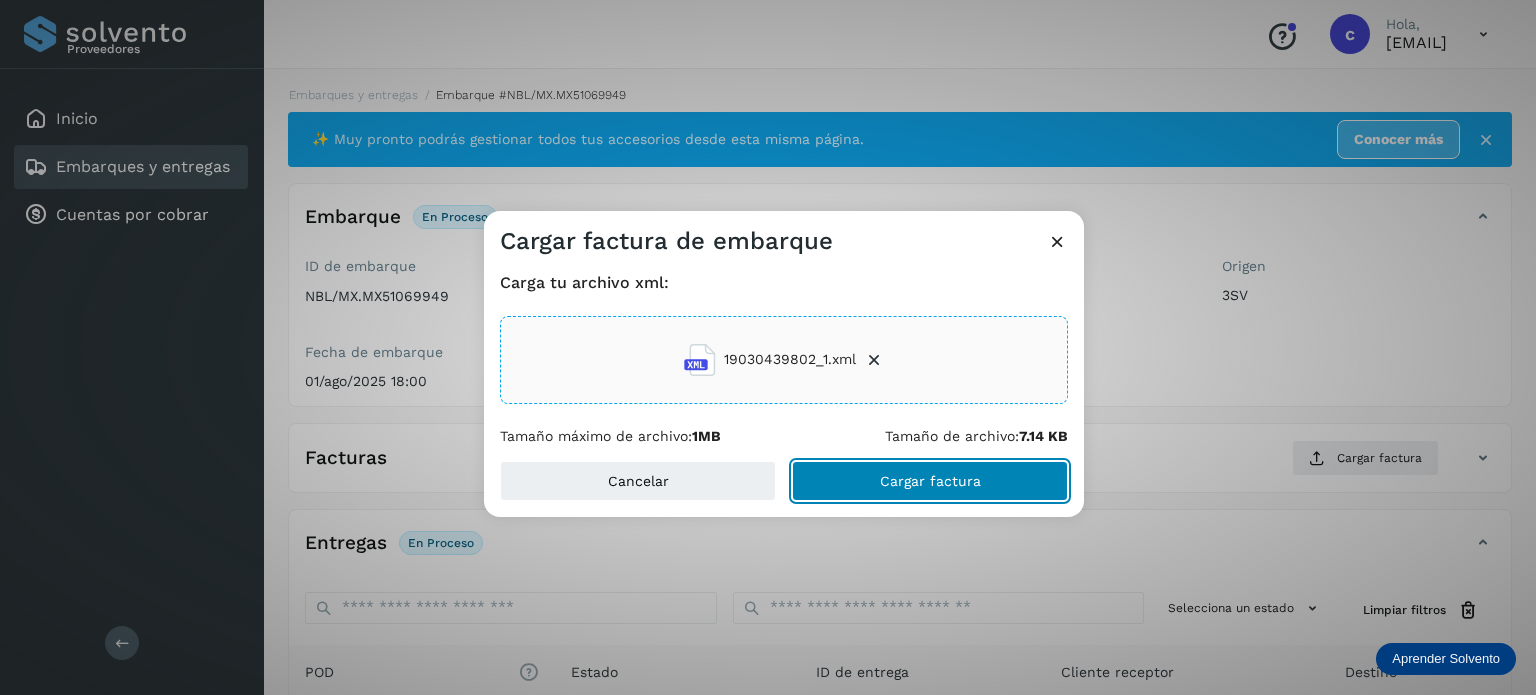 click on "Cargar factura" 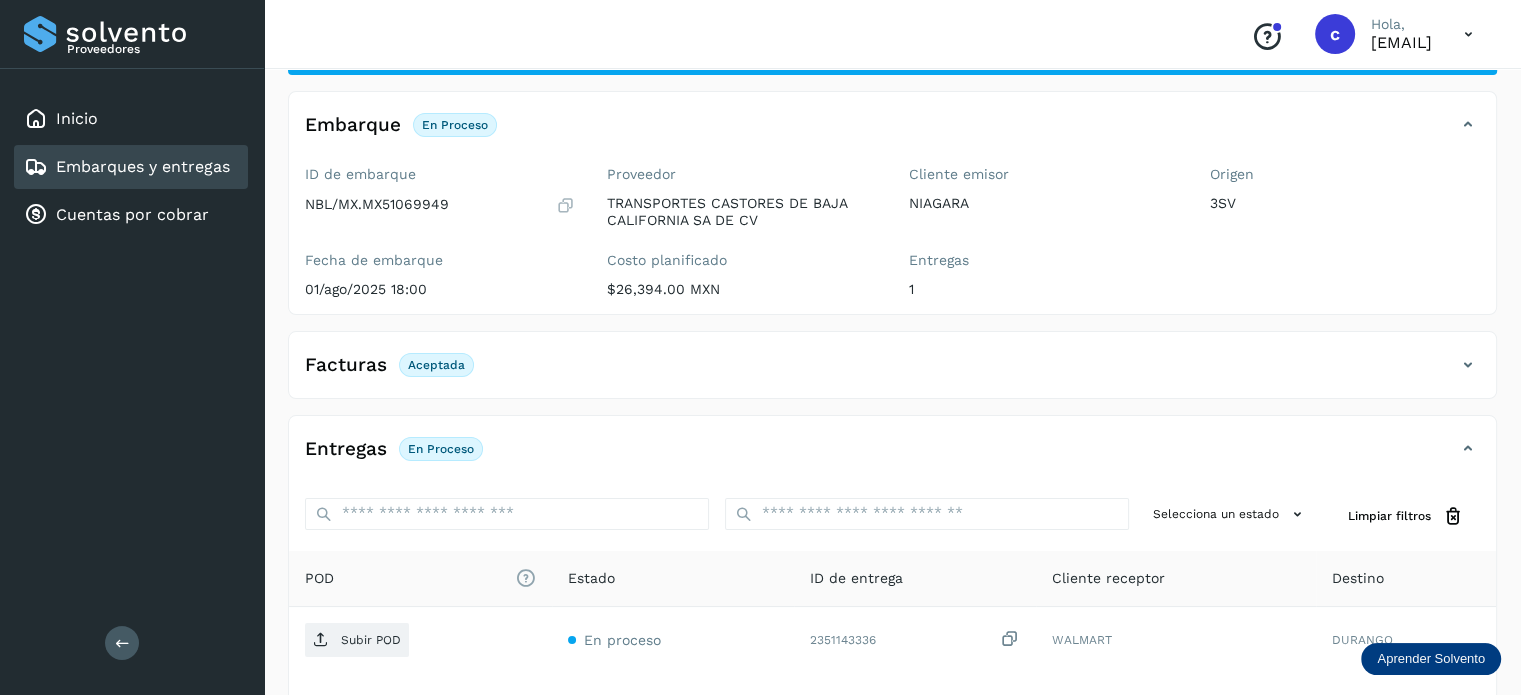 scroll, scrollTop: 264, scrollLeft: 0, axis: vertical 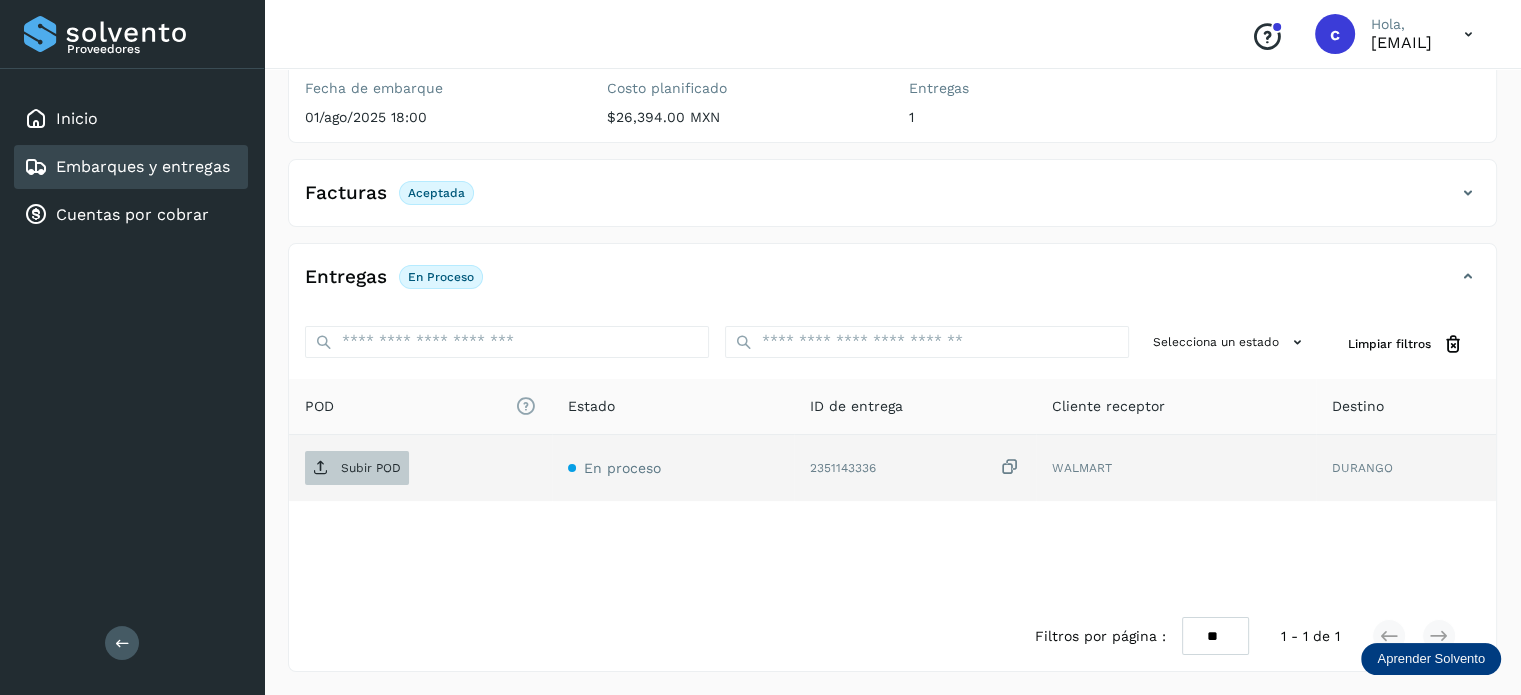 click on "Subir POD" at bounding box center [371, 468] 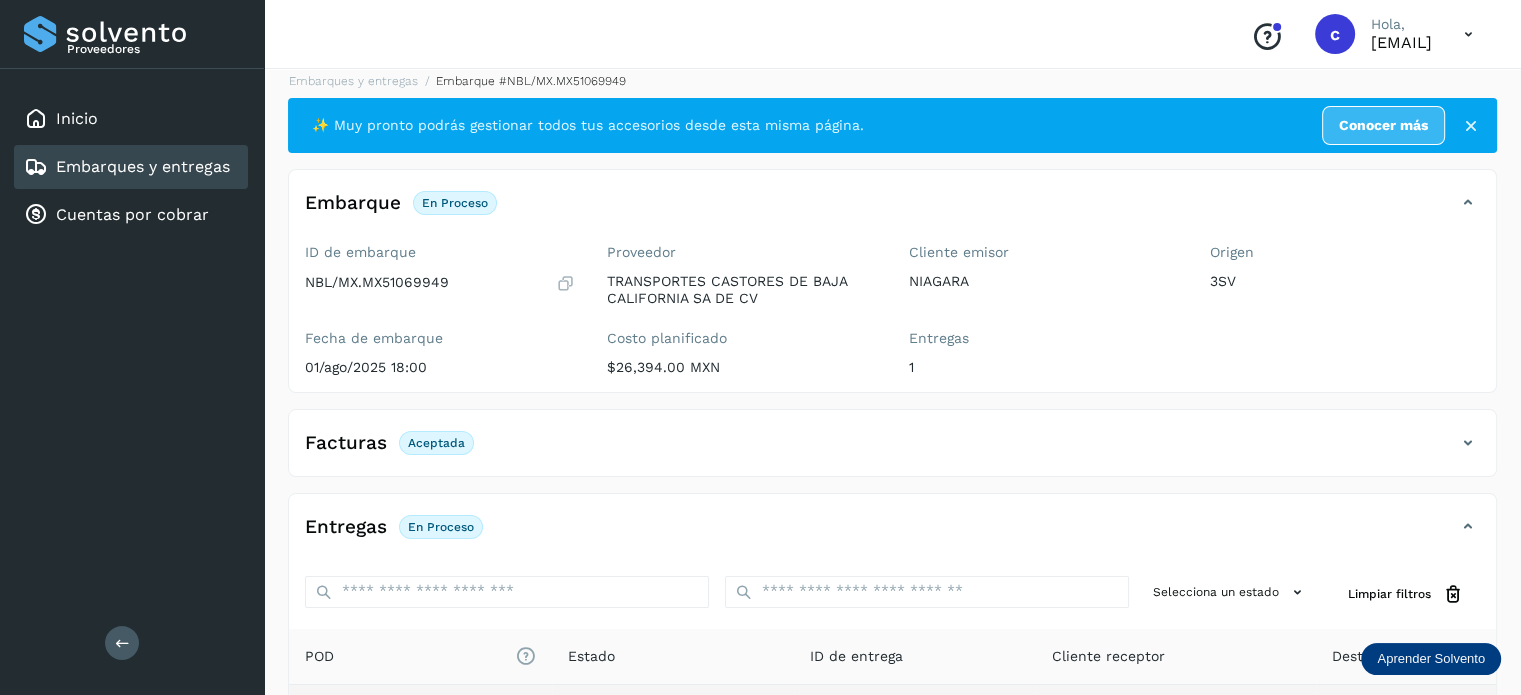 scroll, scrollTop: 0, scrollLeft: 0, axis: both 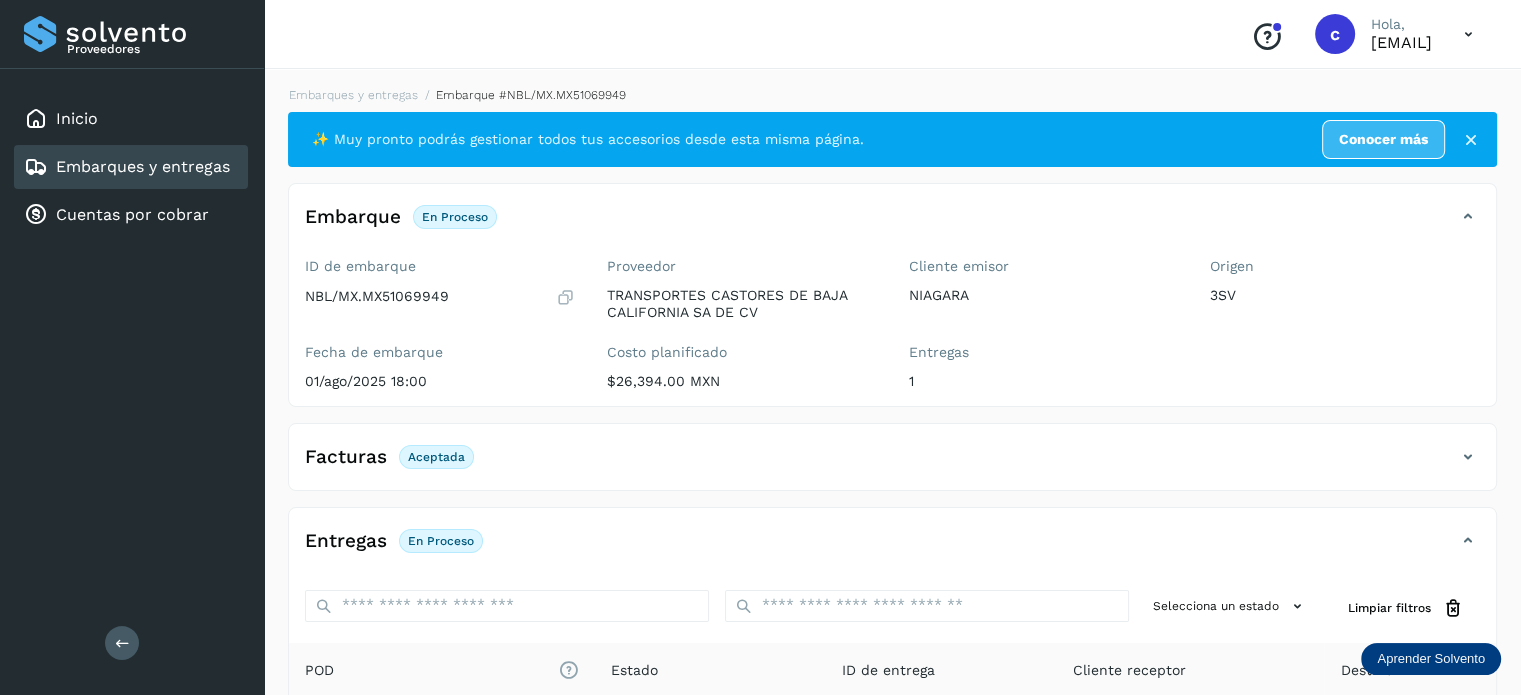 click on "Embarques y entregas" at bounding box center (143, 166) 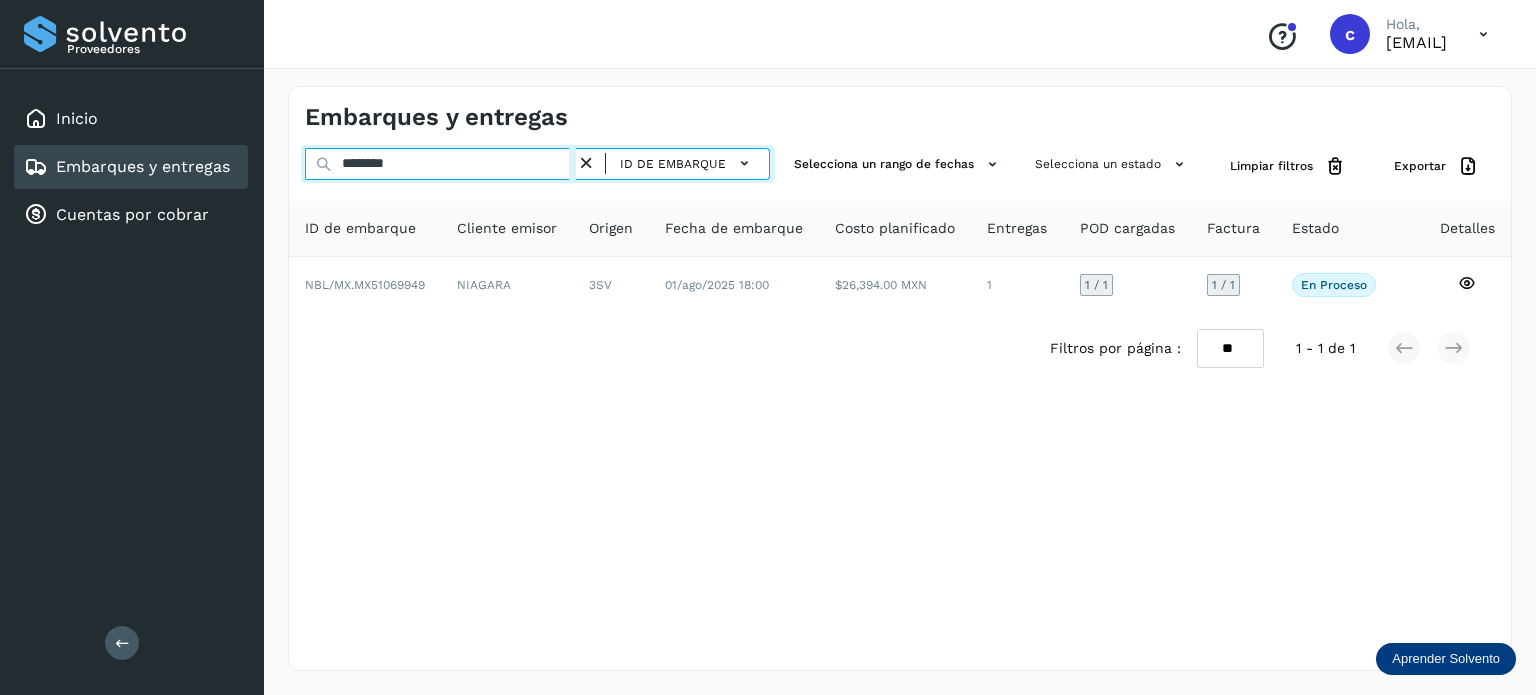 drag, startPoint x: 366, startPoint y: 171, endPoint x: 329, endPoint y: 167, distance: 37.215588 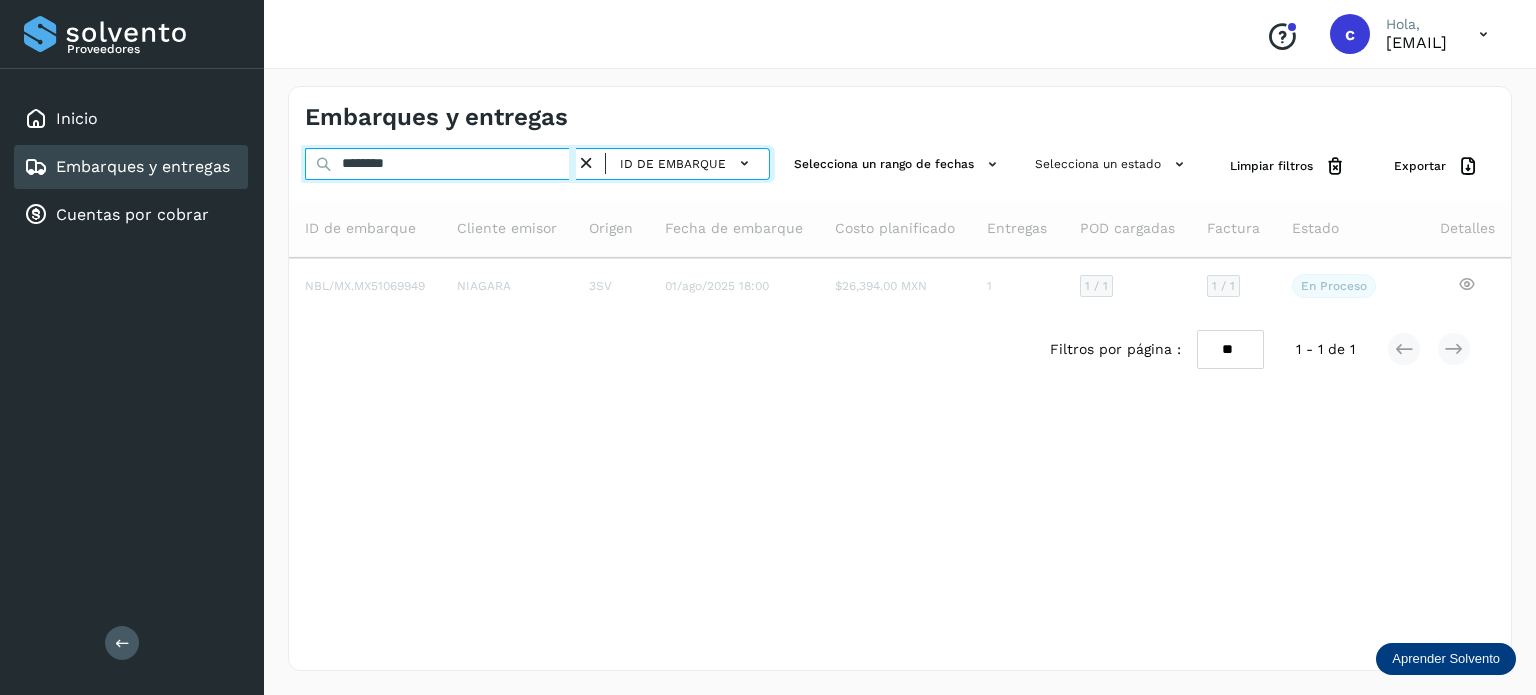 type on "********" 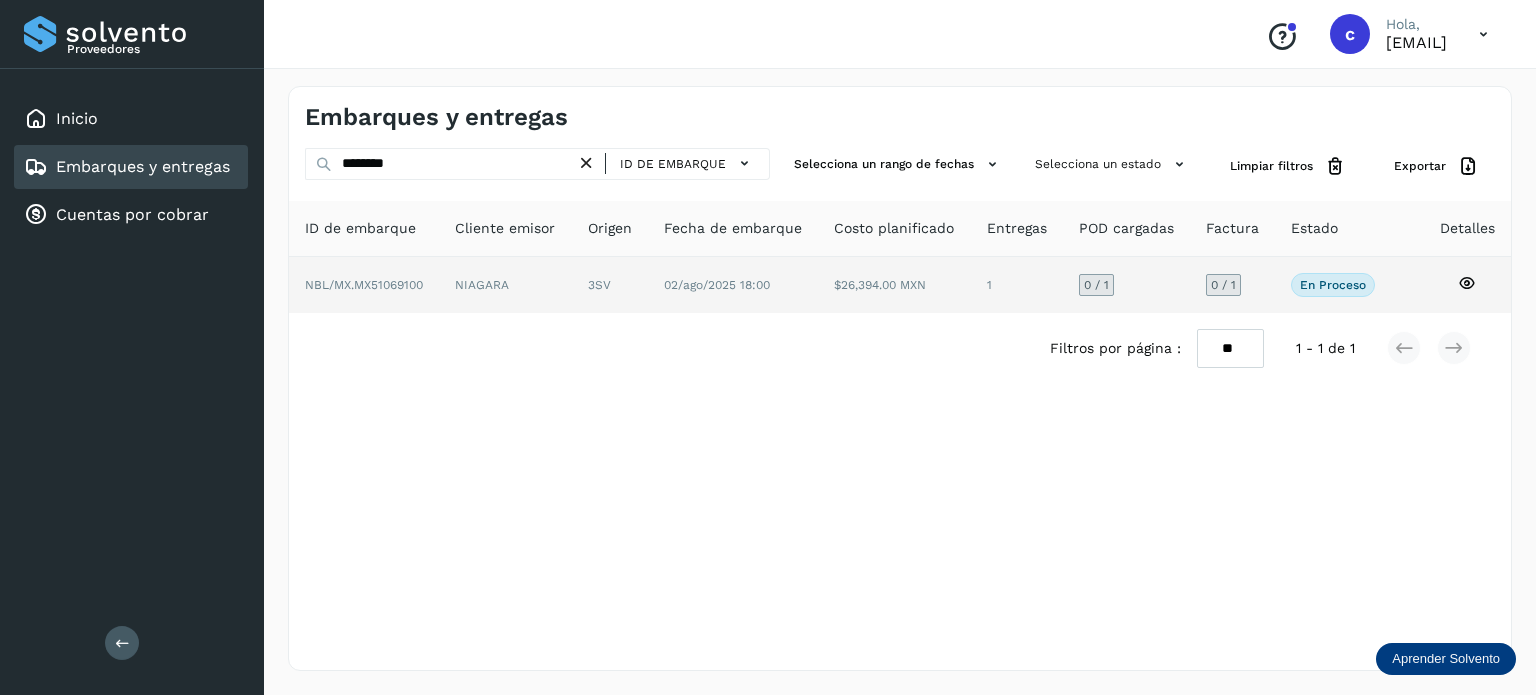 click 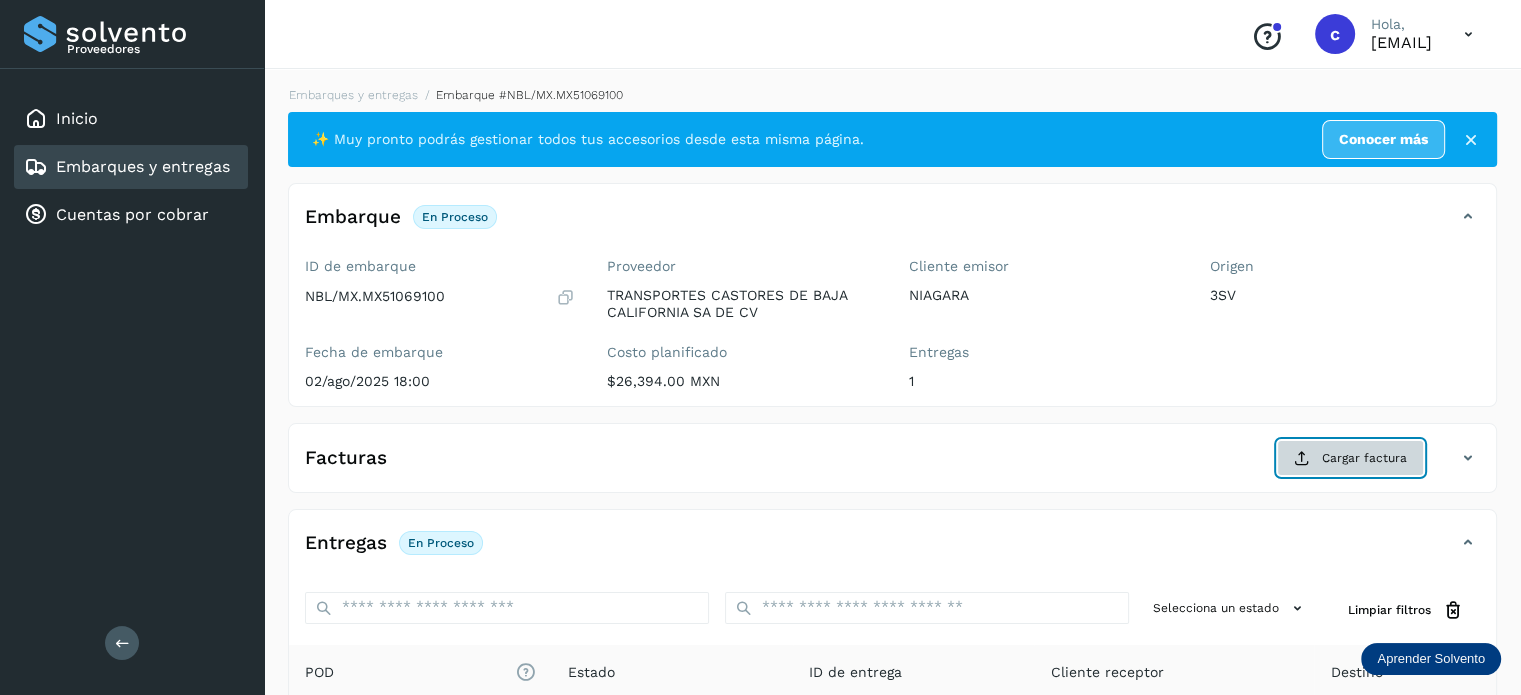 click on "Cargar factura" 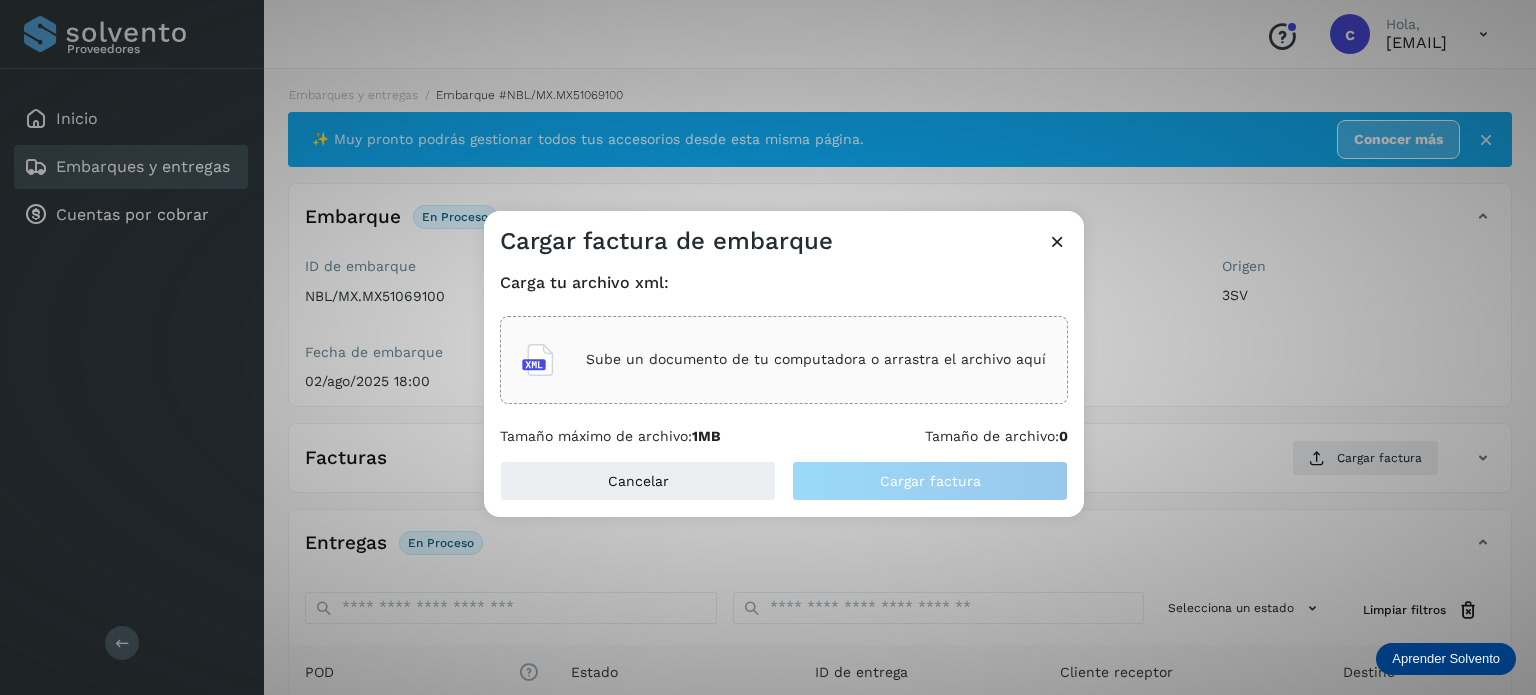 click on "Sube un documento de tu computadora o arrastra el archivo aquí" at bounding box center (816, 359) 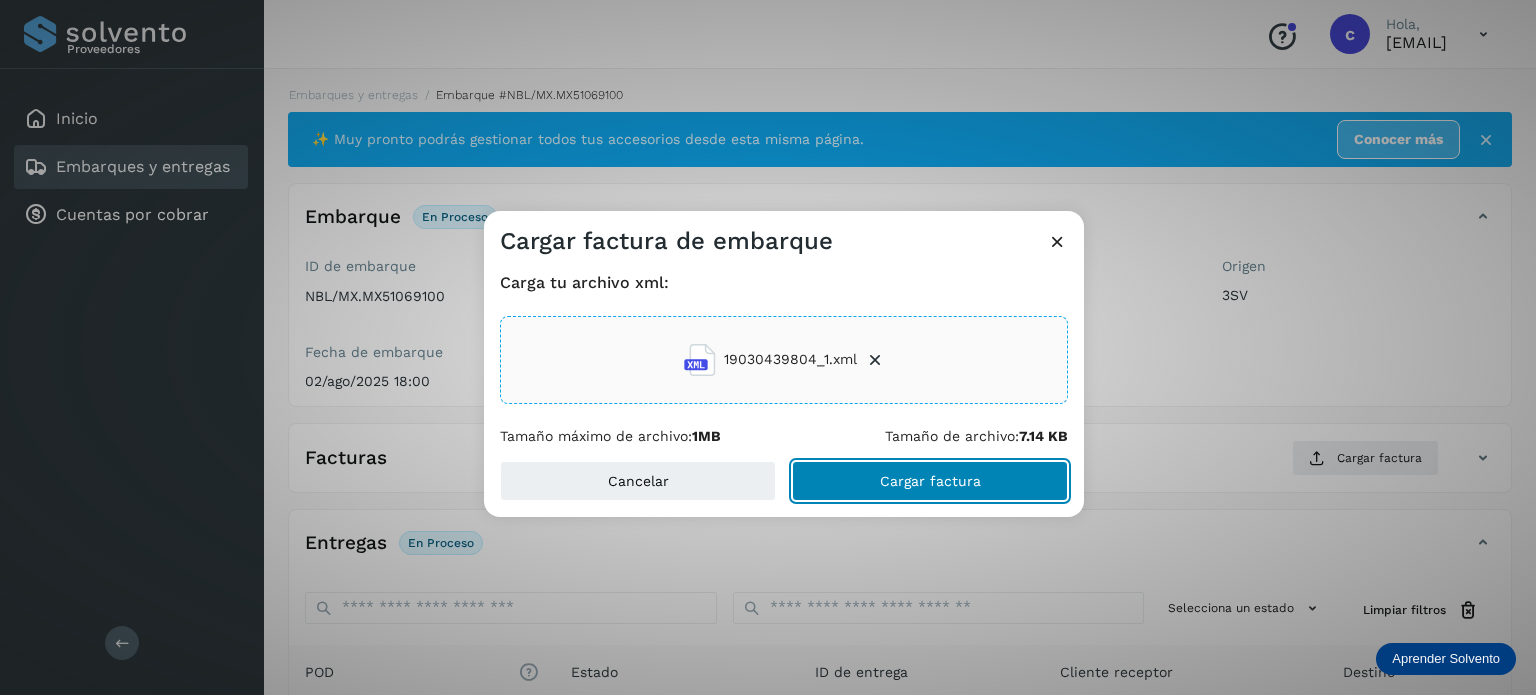 click on "Cargar factura" 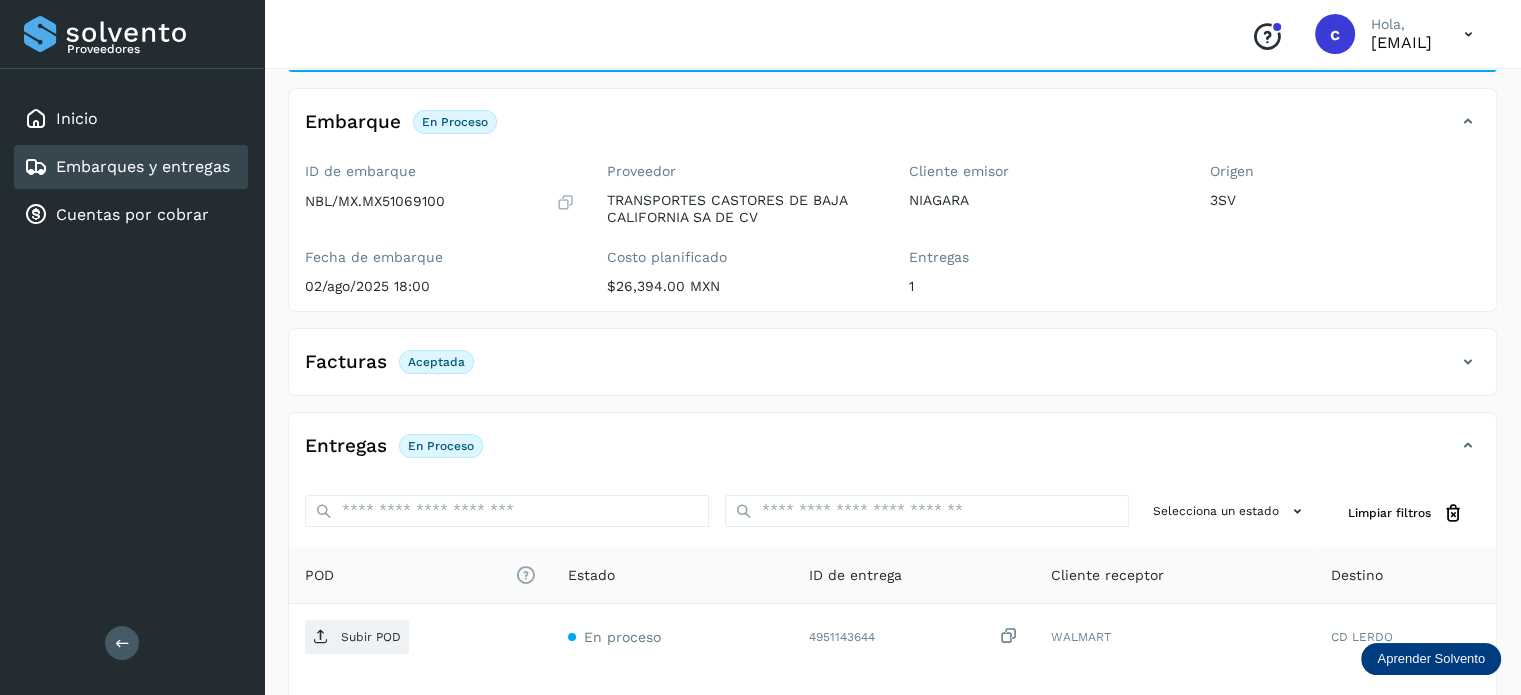 scroll, scrollTop: 200, scrollLeft: 0, axis: vertical 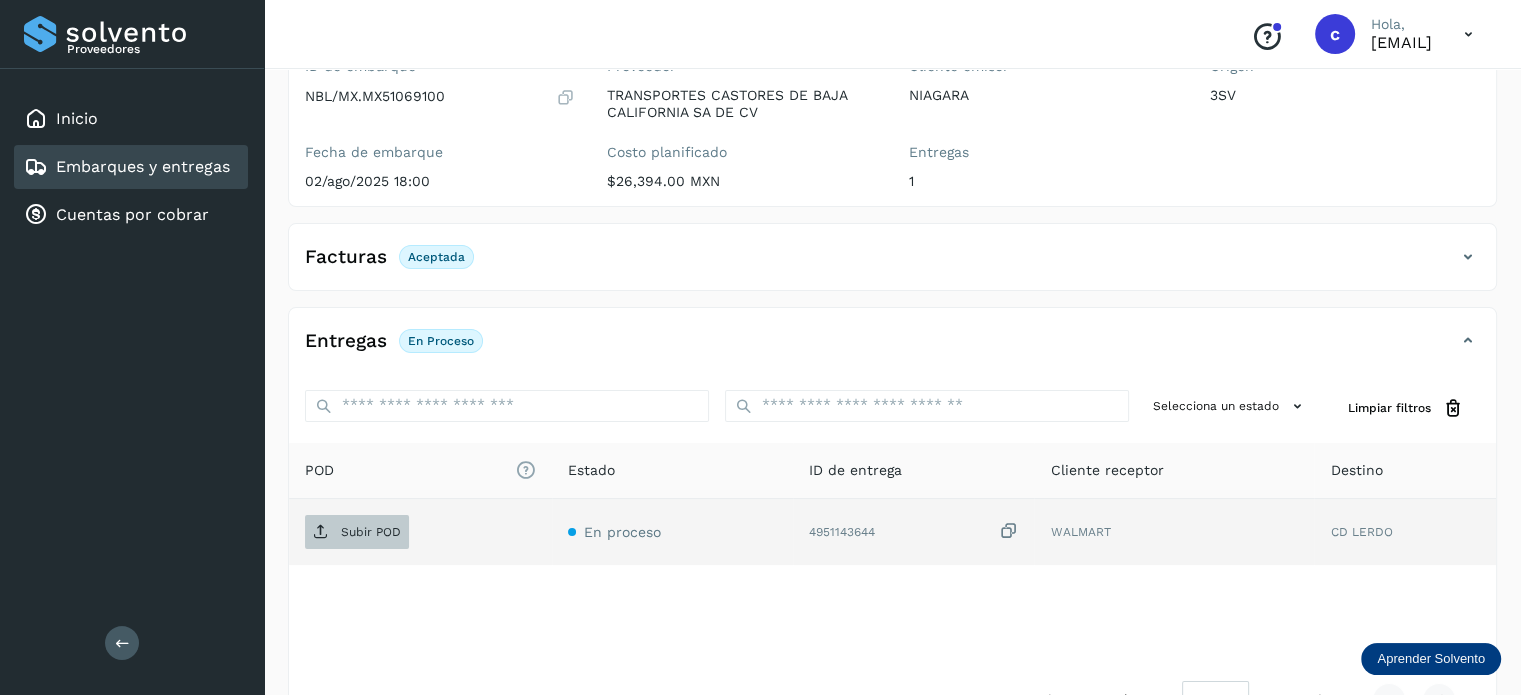 click on "Subir POD" at bounding box center (371, 532) 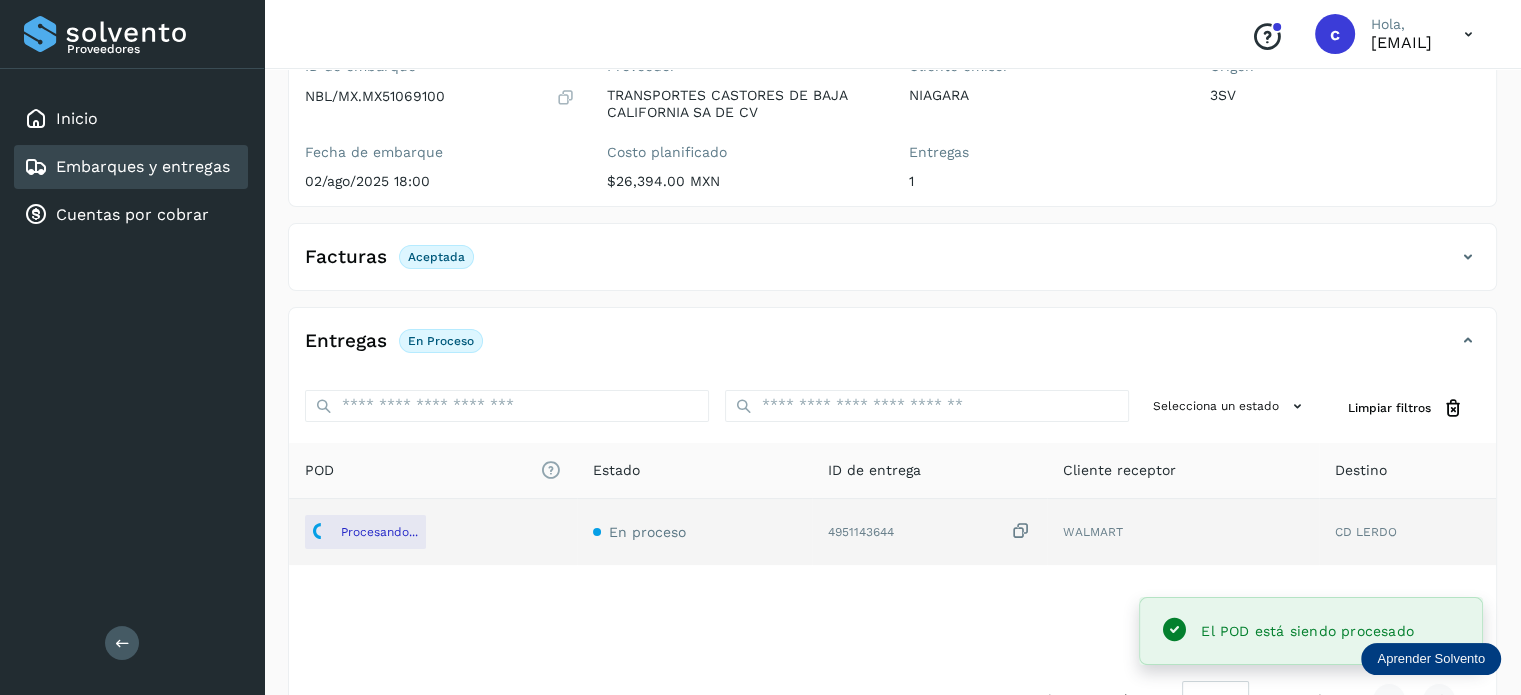 click on "Embarques y entregas" at bounding box center (143, 166) 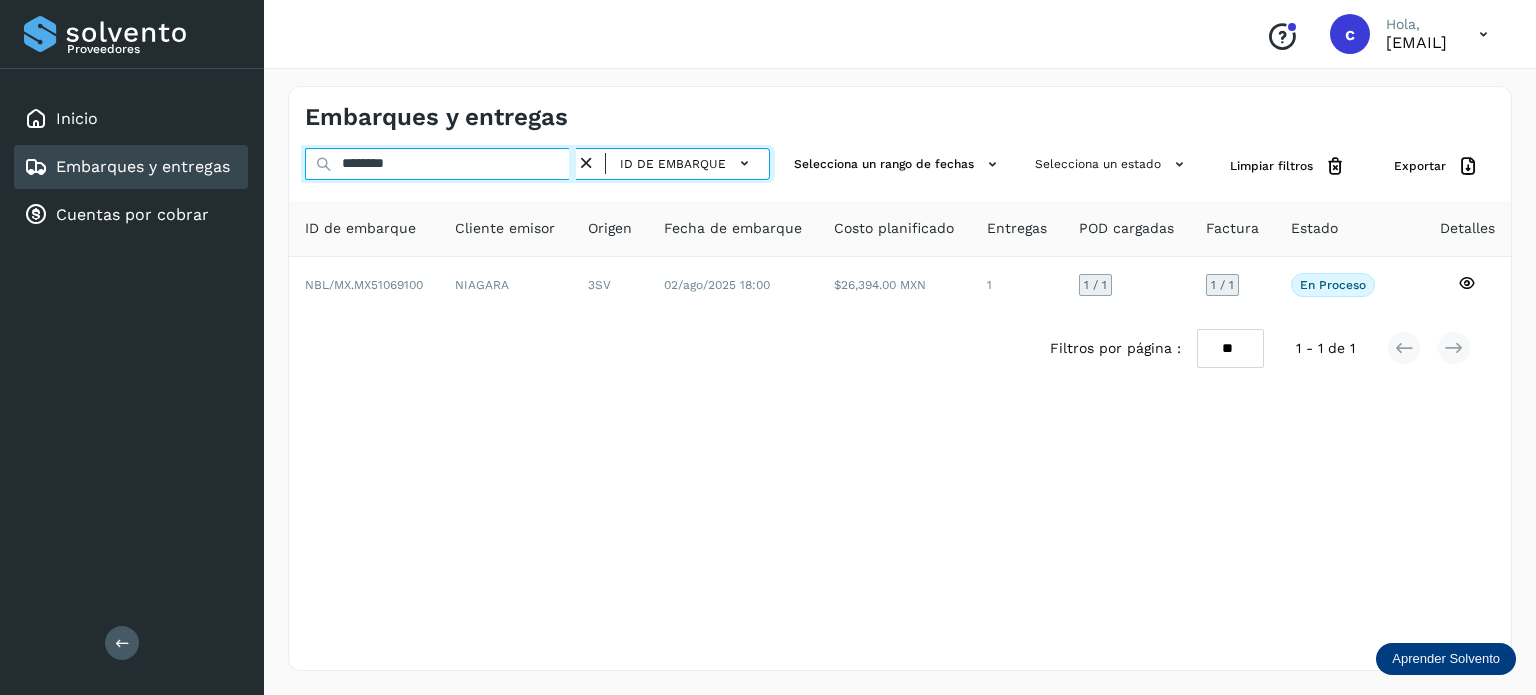 drag, startPoint x: 412, startPoint y: 161, endPoint x: 294, endPoint y: 160, distance: 118.004234 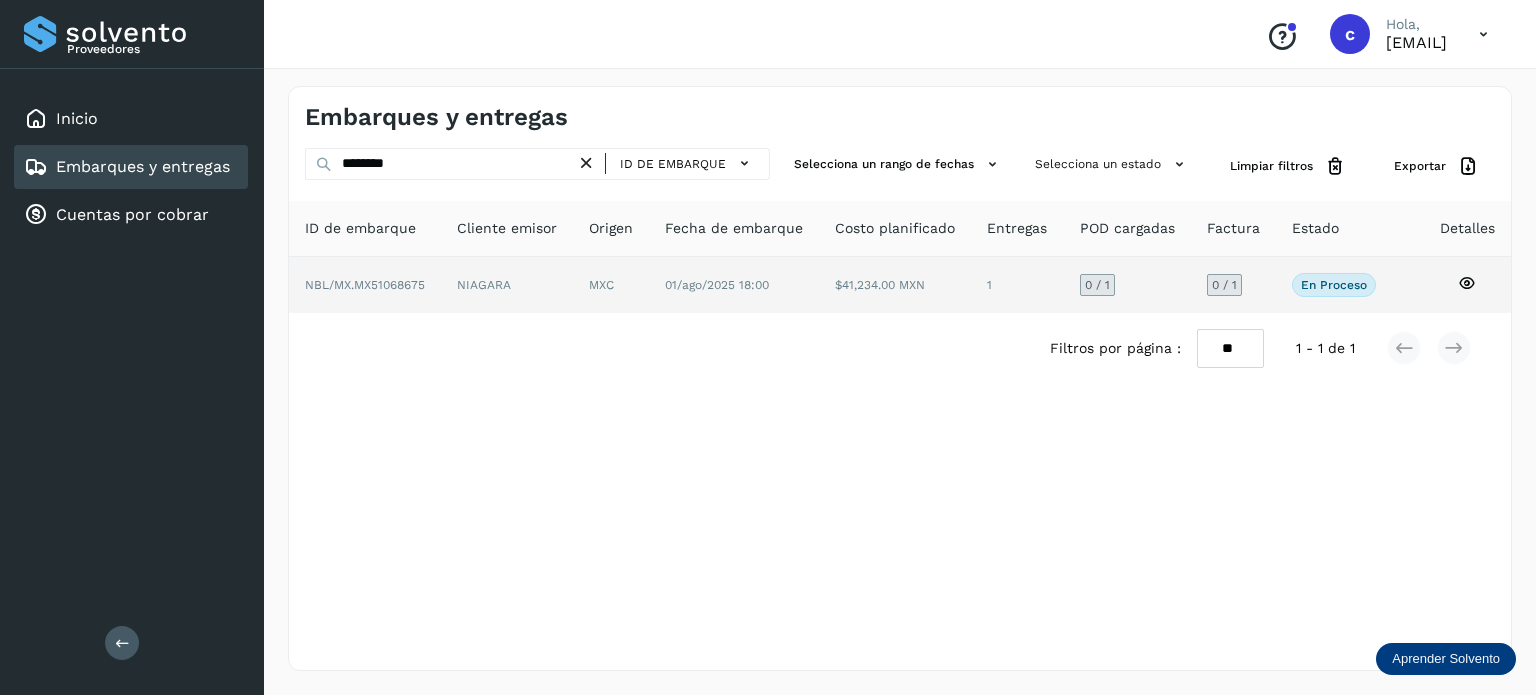 click 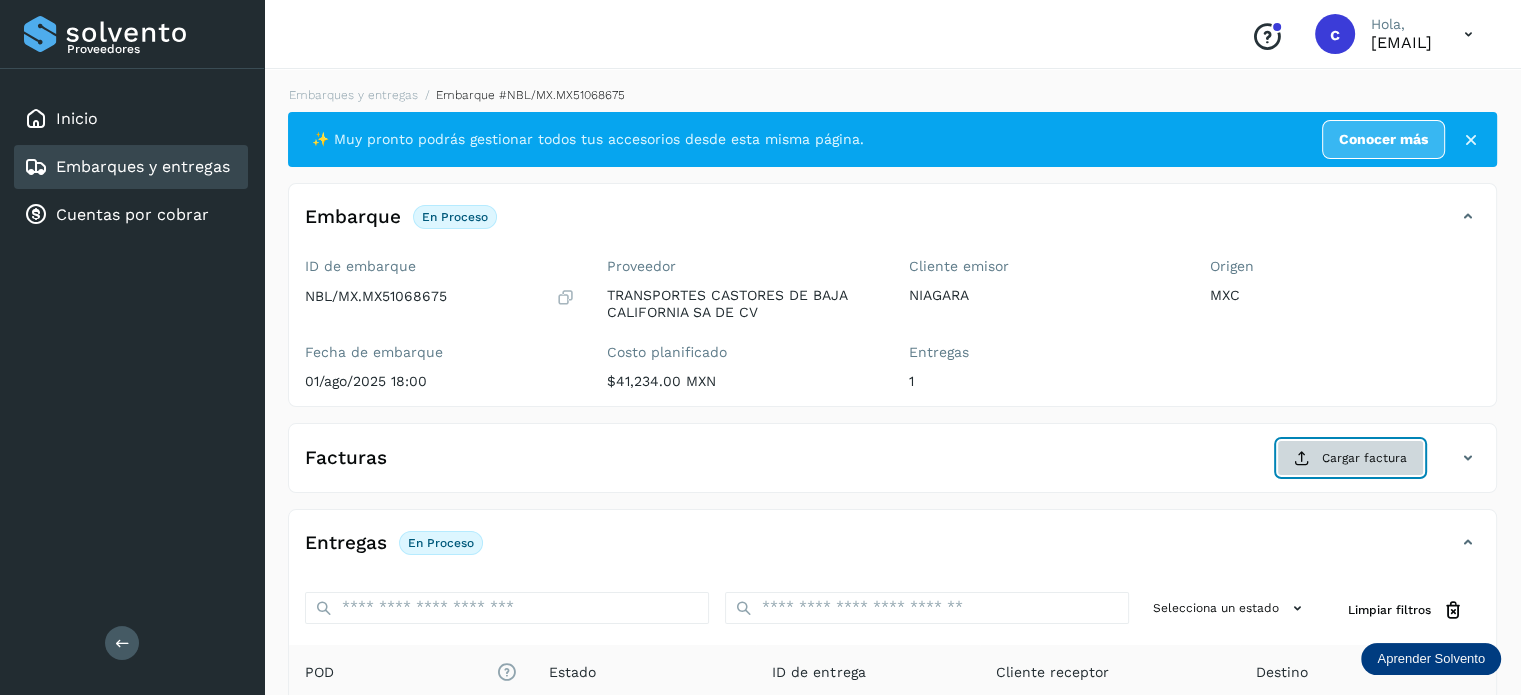 click on "Cargar factura" 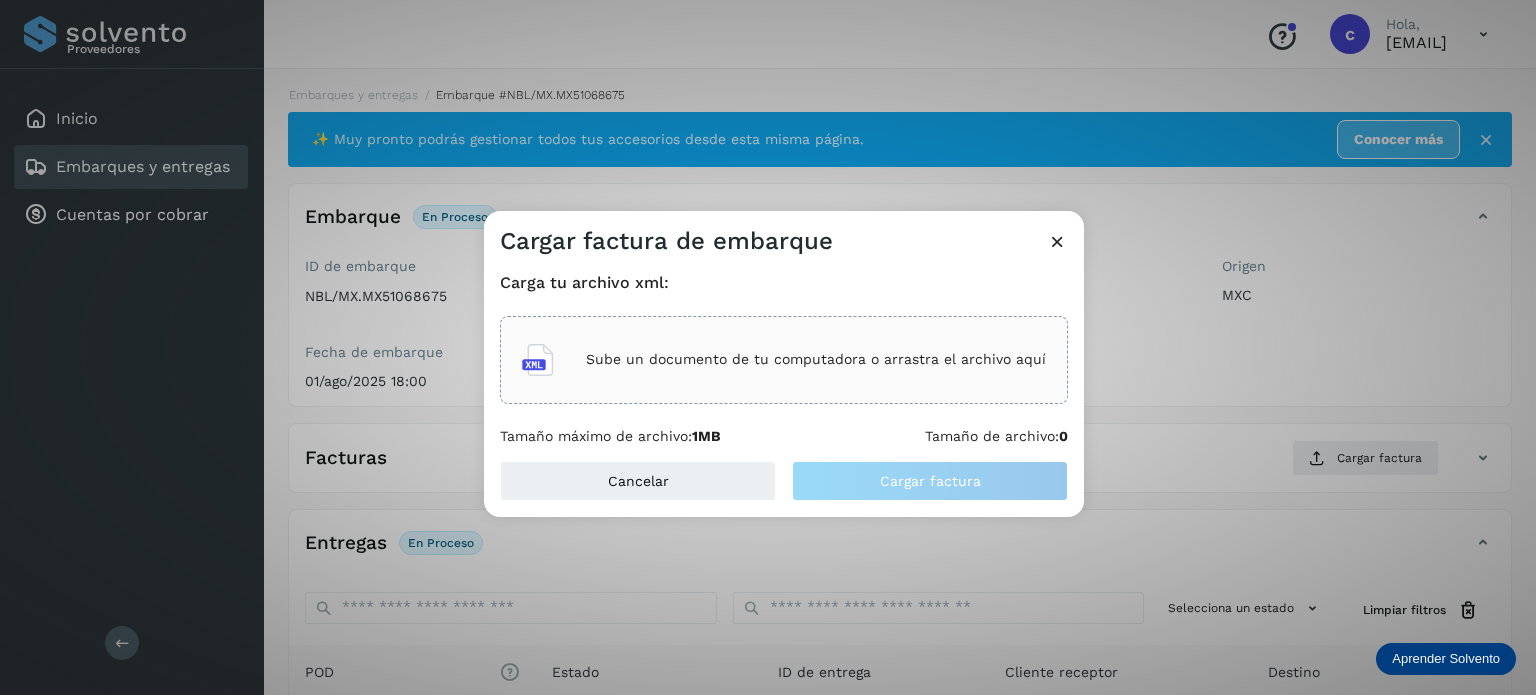 click on "Sube un documento de tu computadora o arrastra el archivo aquí" 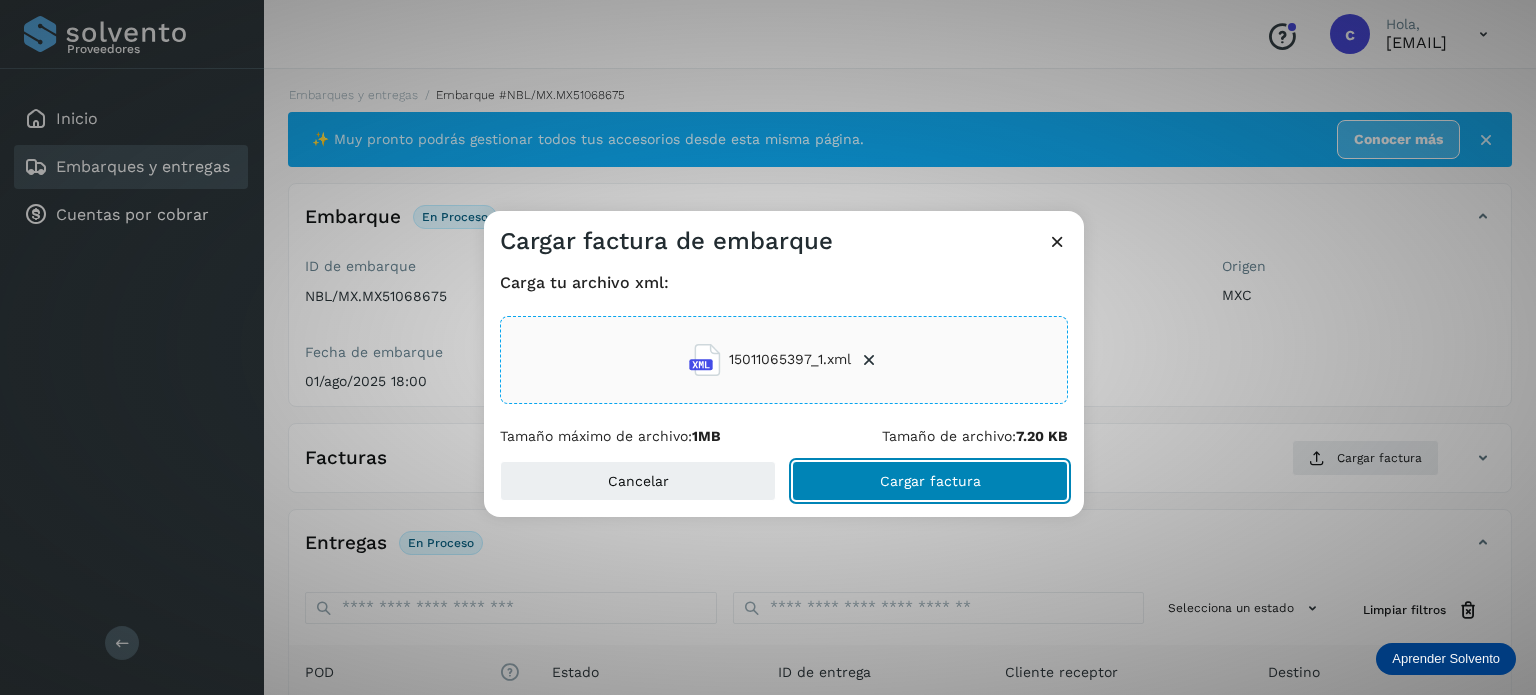 click on "Cargar factura" 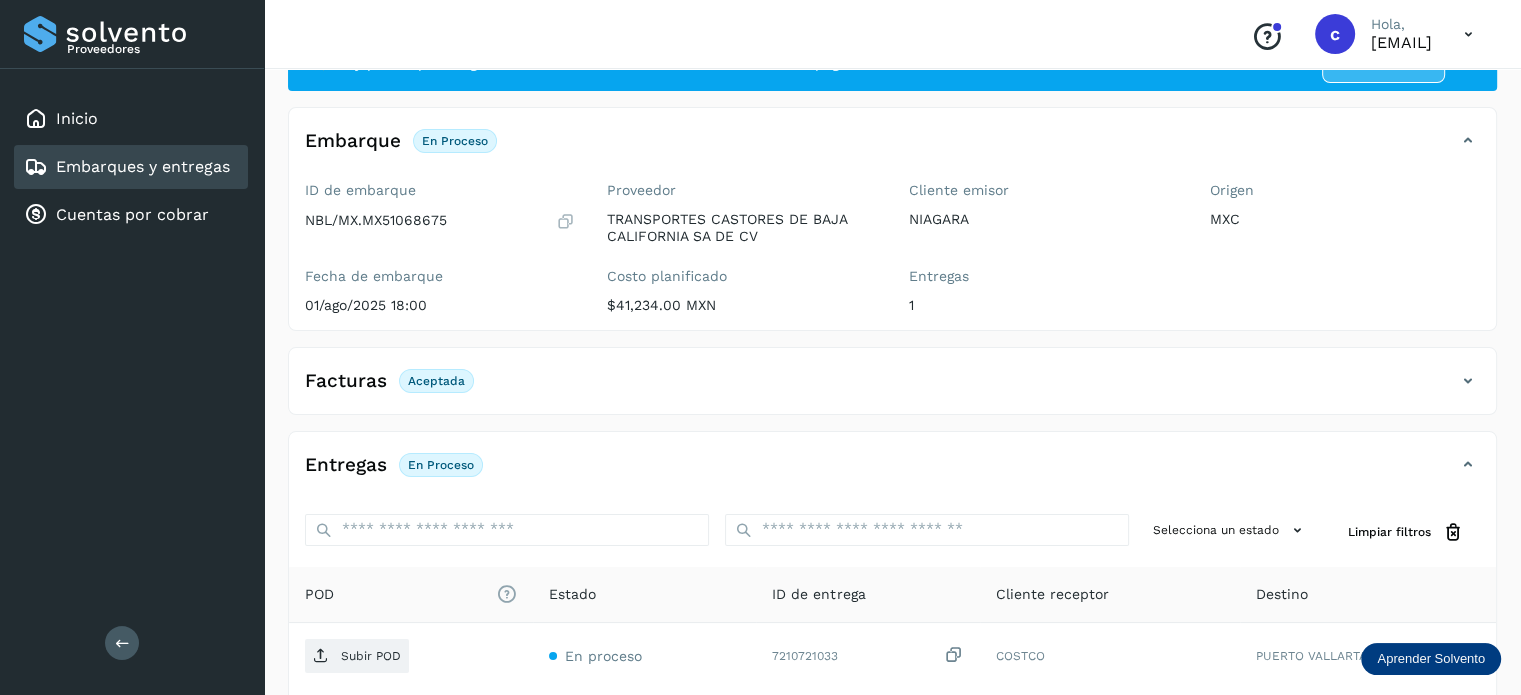 scroll, scrollTop: 264, scrollLeft: 0, axis: vertical 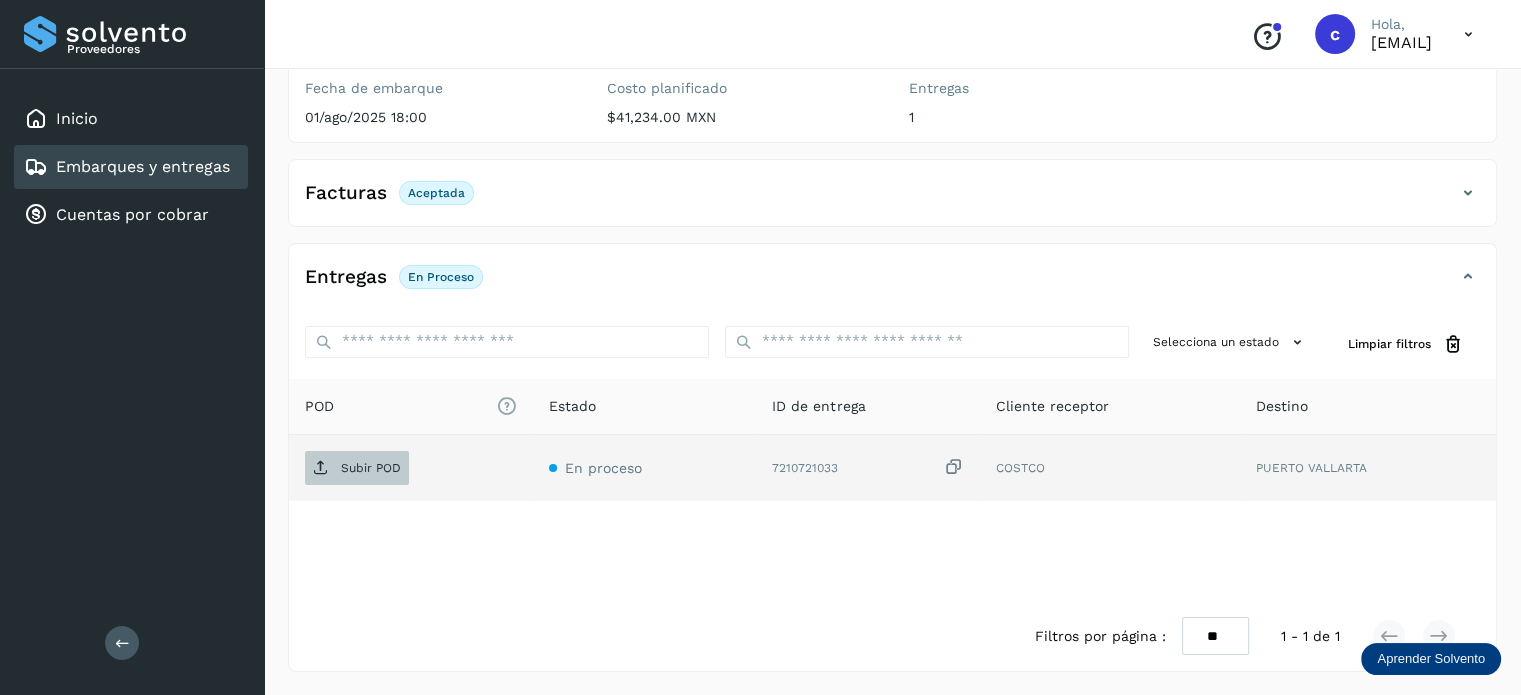 click on "Subir POD" at bounding box center (371, 468) 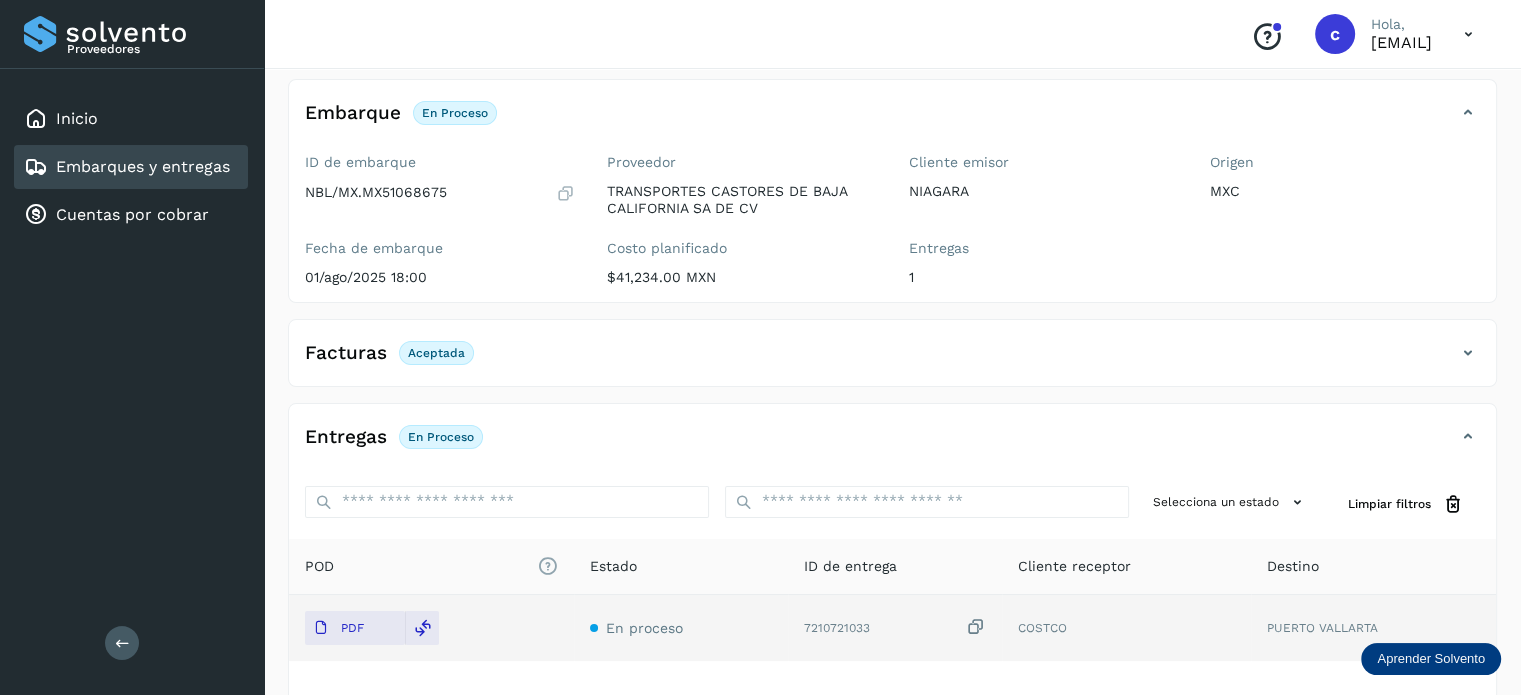 scroll, scrollTop: 0, scrollLeft: 0, axis: both 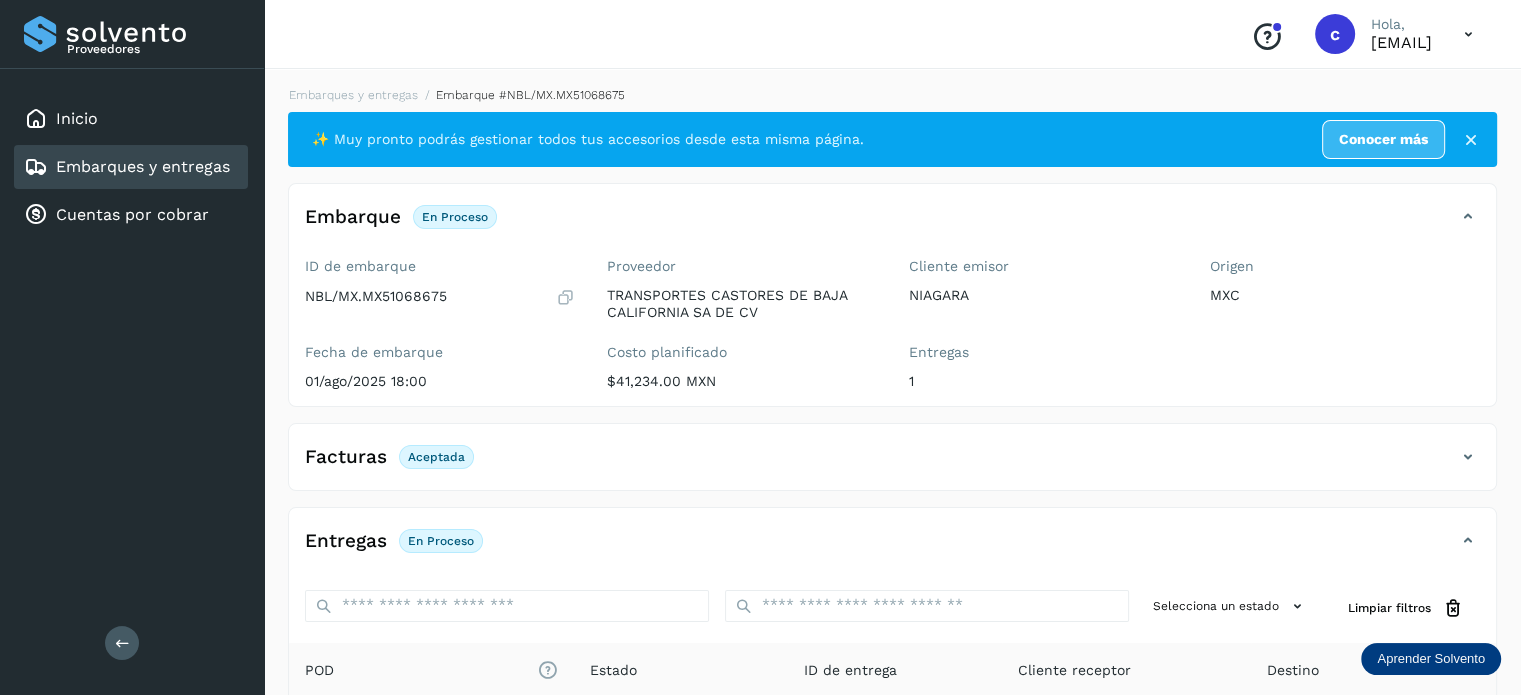 click on "Embarques y entregas" at bounding box center [127, 167] 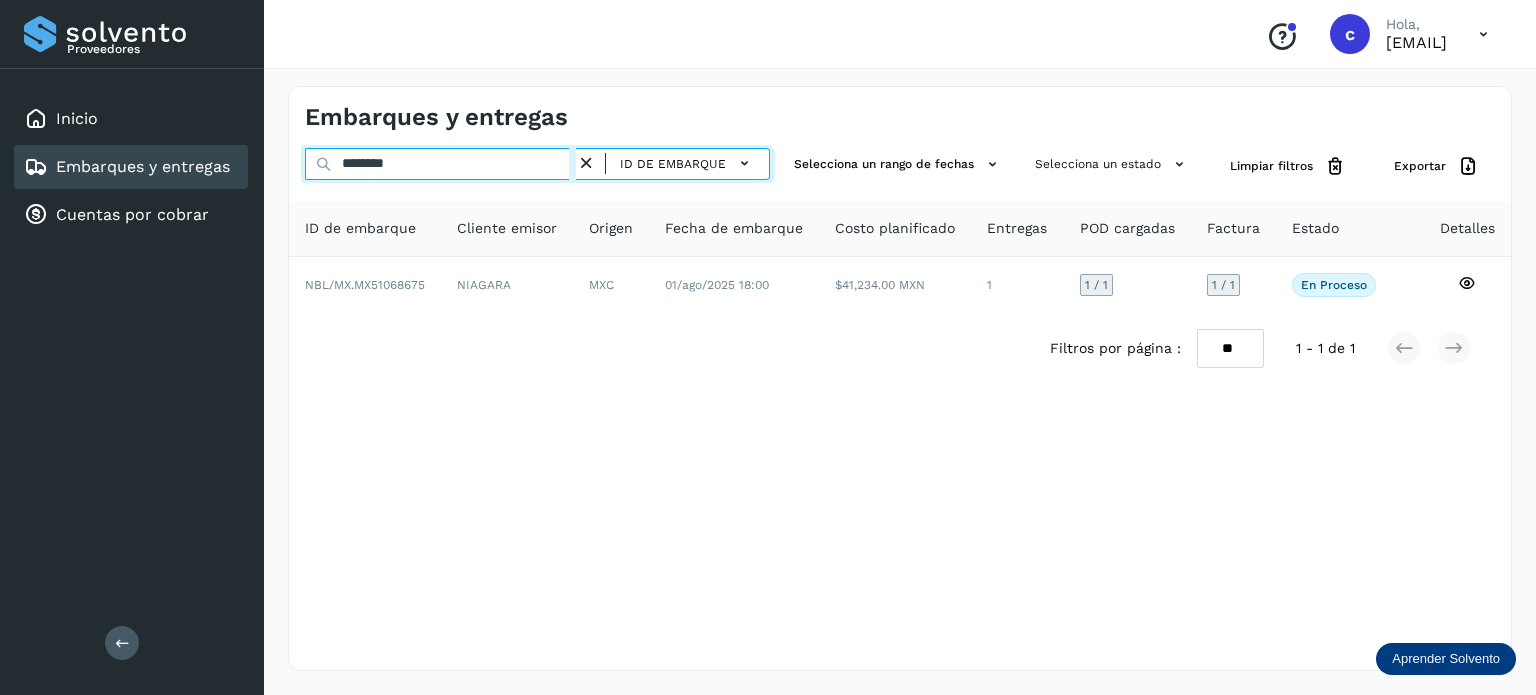 drag, startPoint x: 403, startPoint y: 163, endPoint x: 270, endPoint y: 126, distance: 138.05072 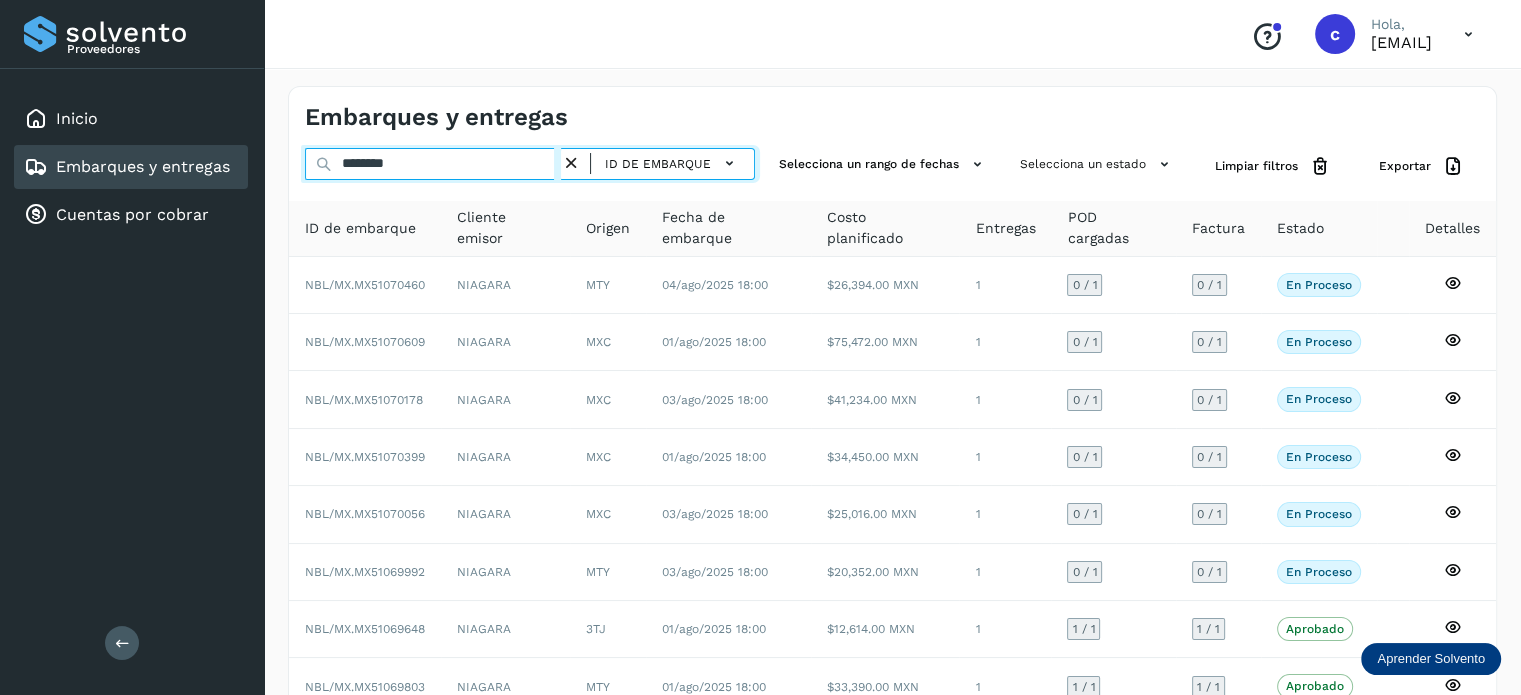 type on "********" 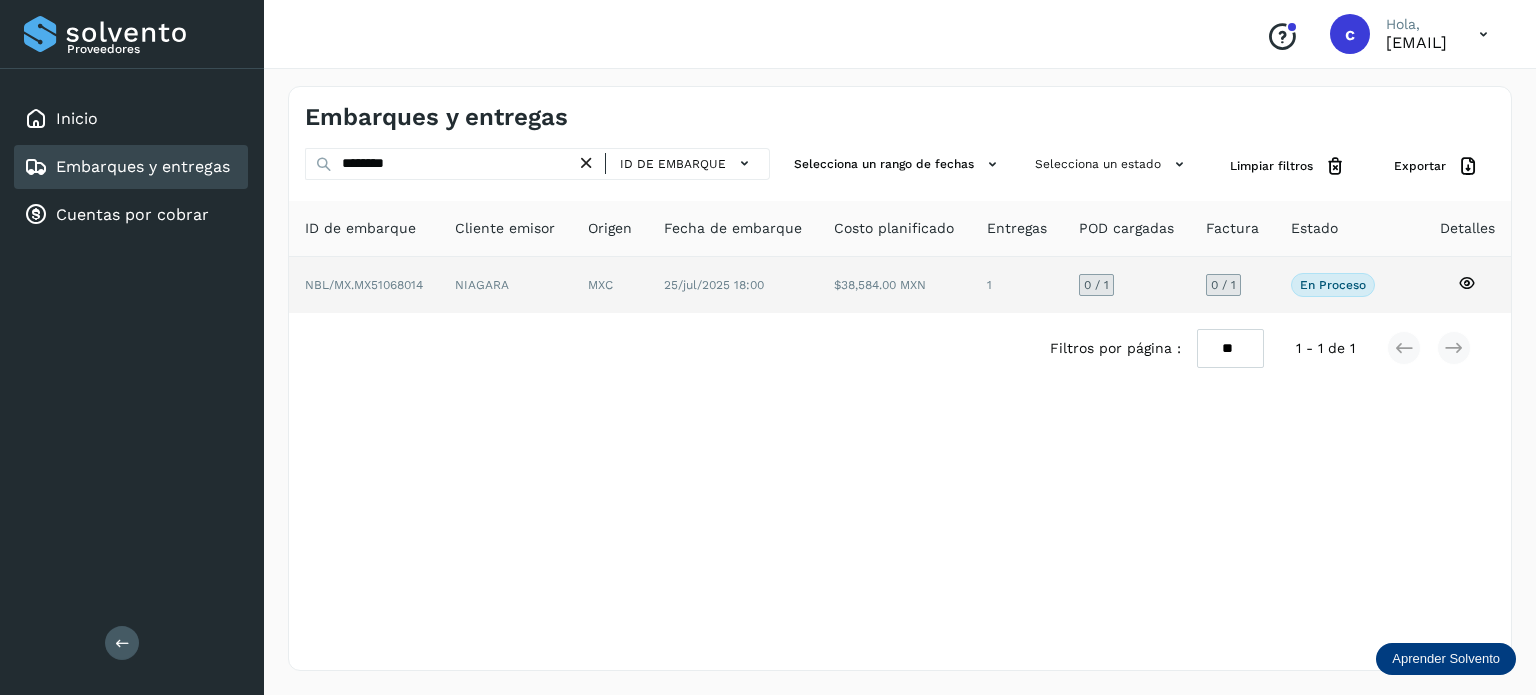 click 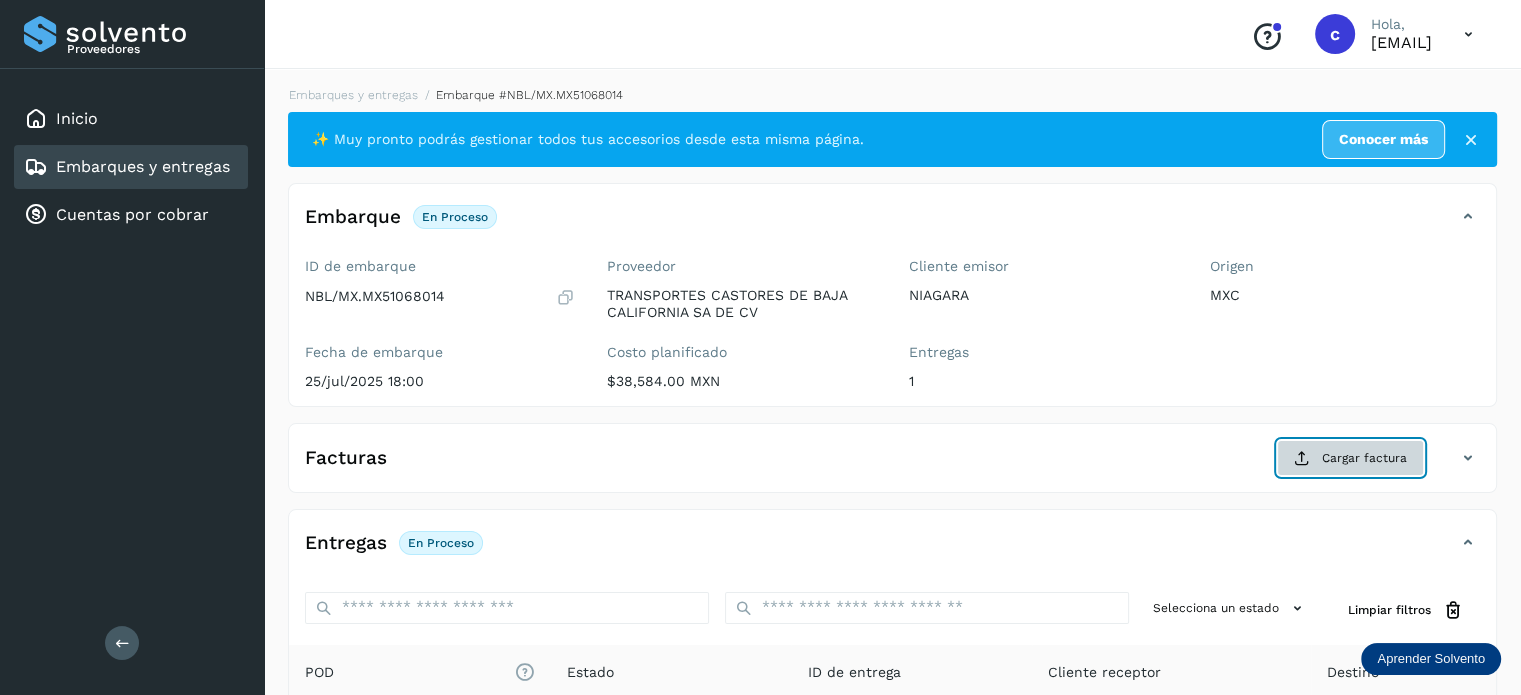 click on "Cargar factura" 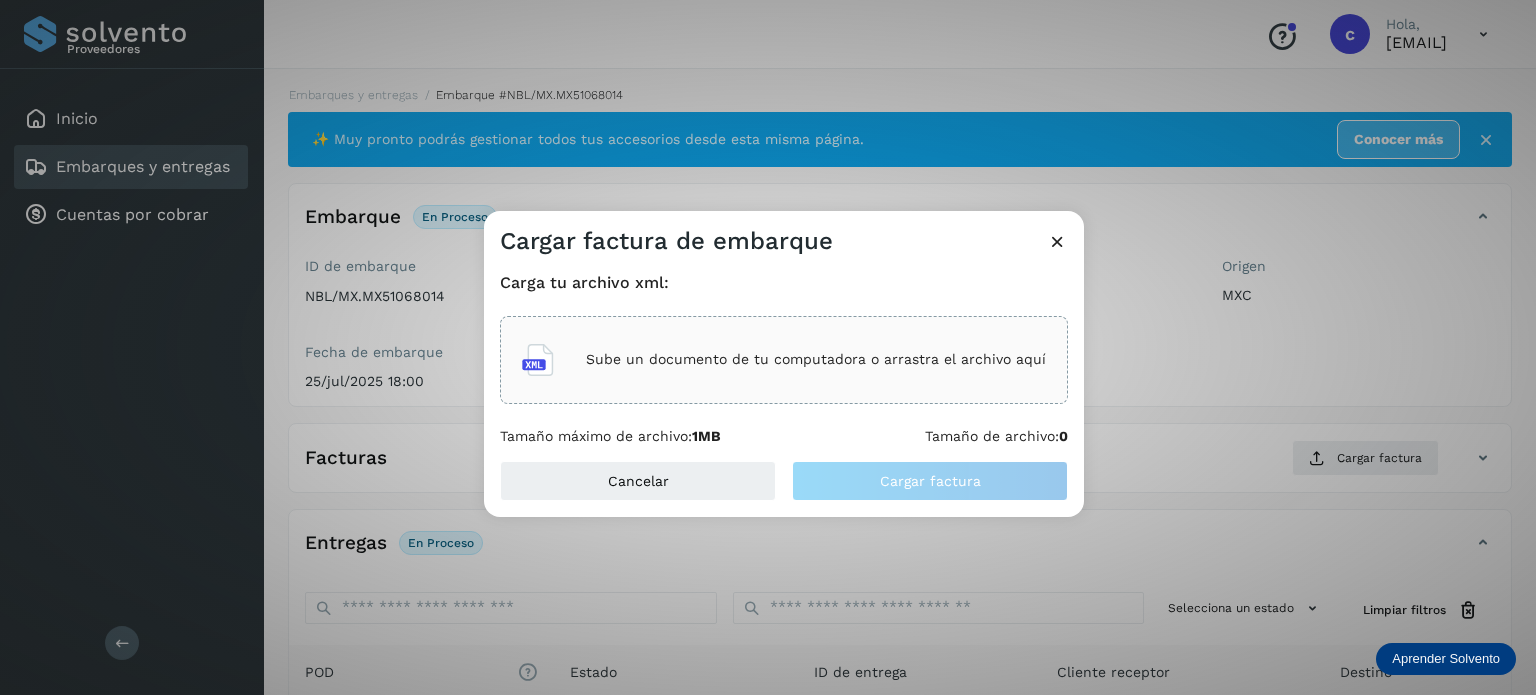 click on "Sube un documento de tu computadora o arrastra el archivo aquí" 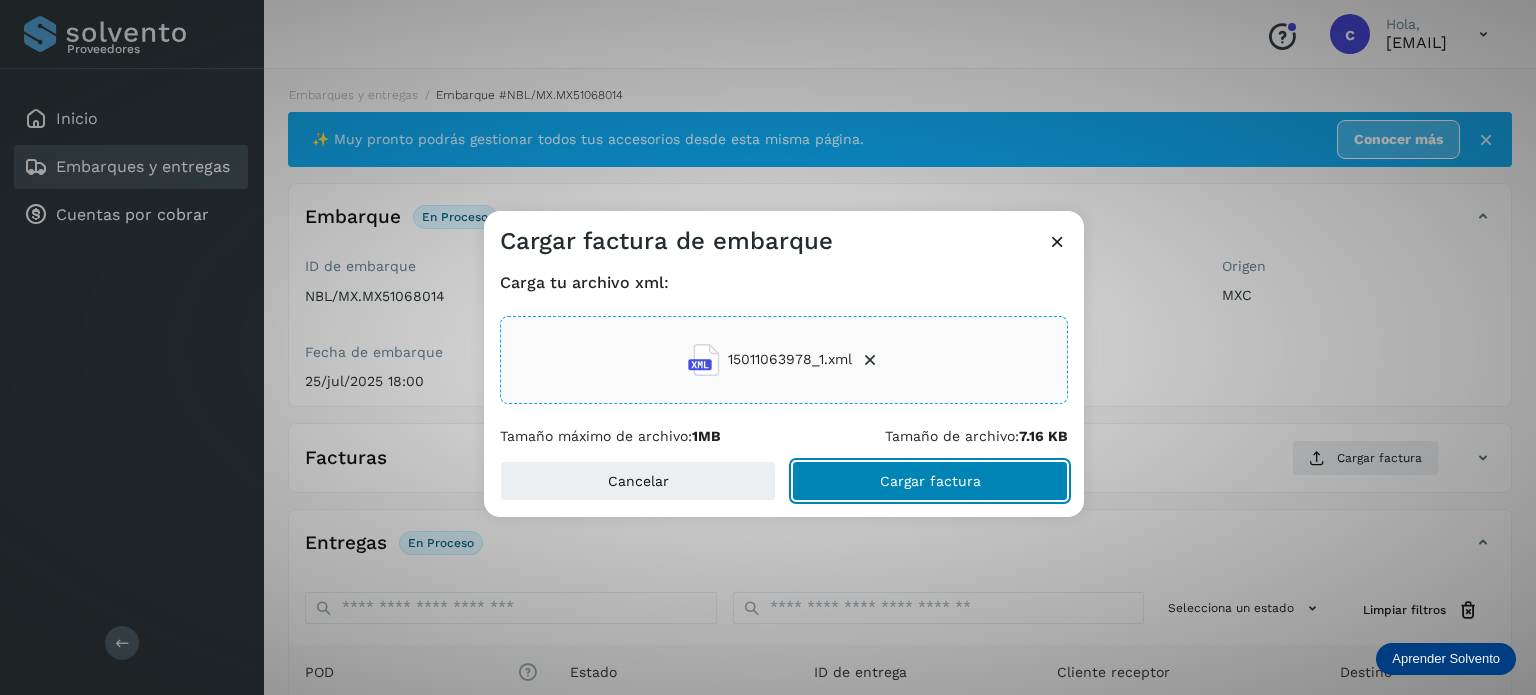 click on "Cargar factura" 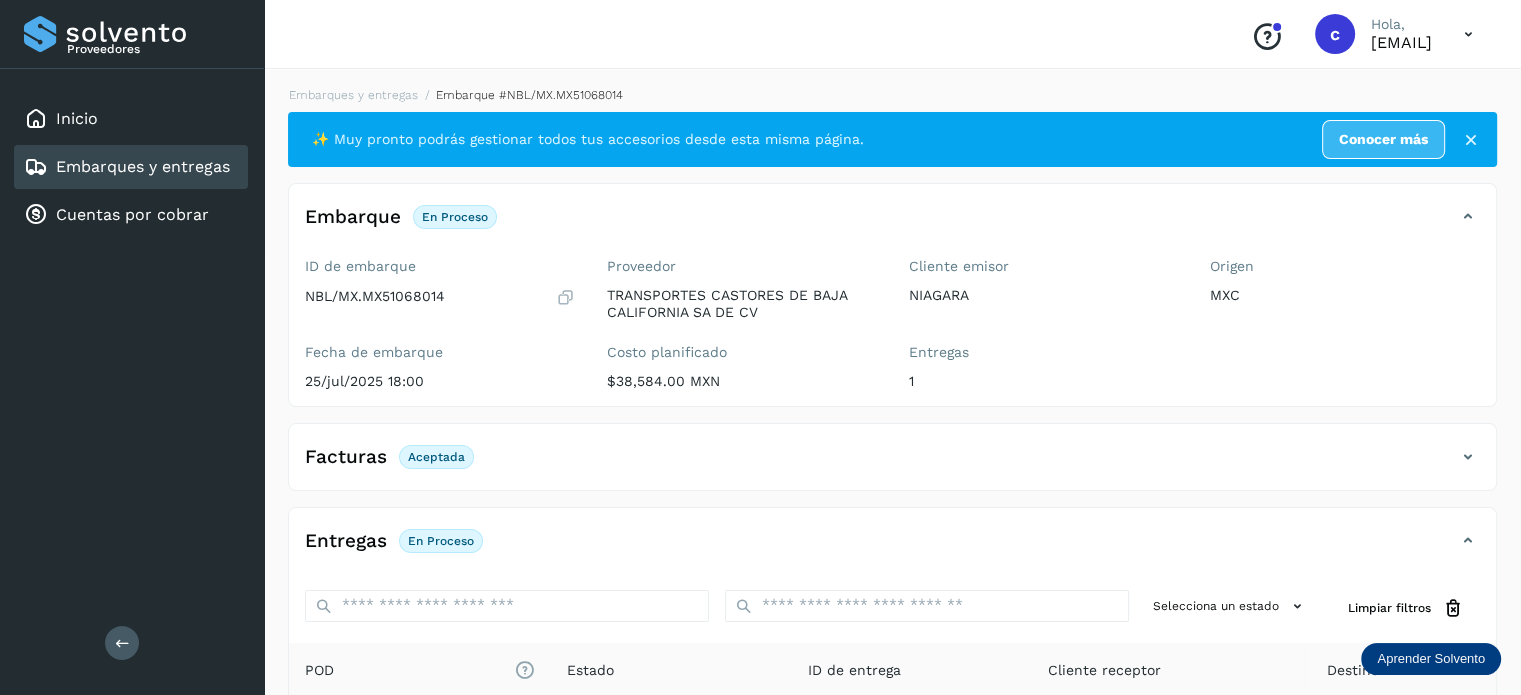 scroll, scrollTop: 264, scrollLeft: 0, axis: vertical 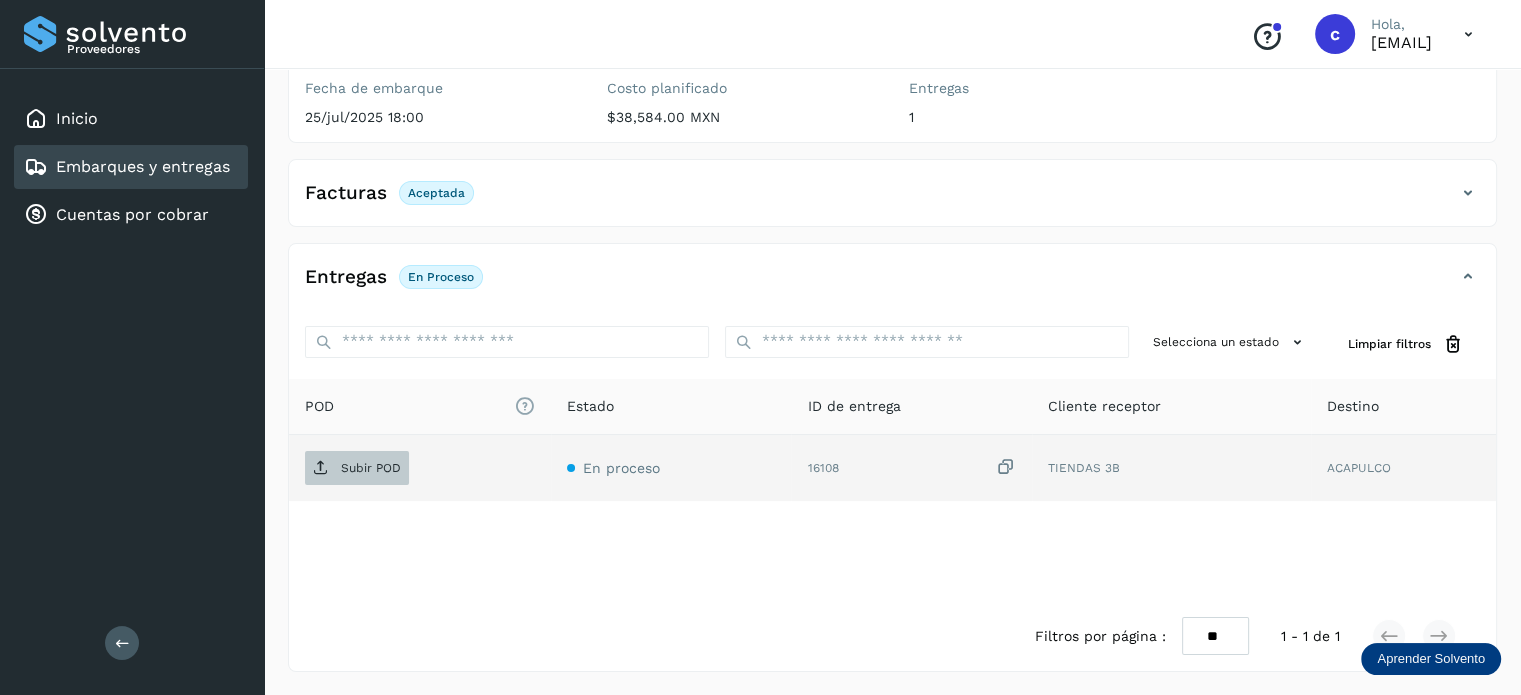 click on "Subir POD" at bounding box center (371, 468) 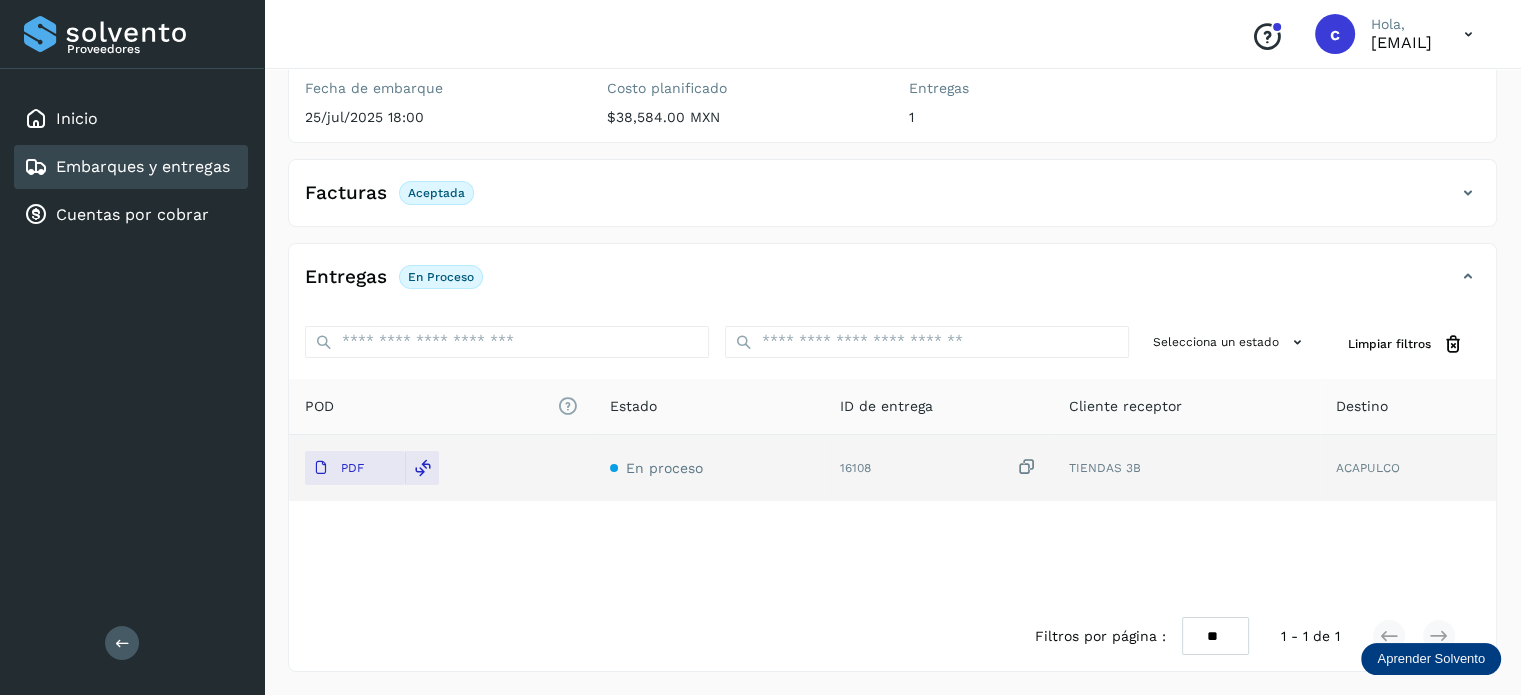 click on "Embarques y entregas" at bounding box center [143, 166] 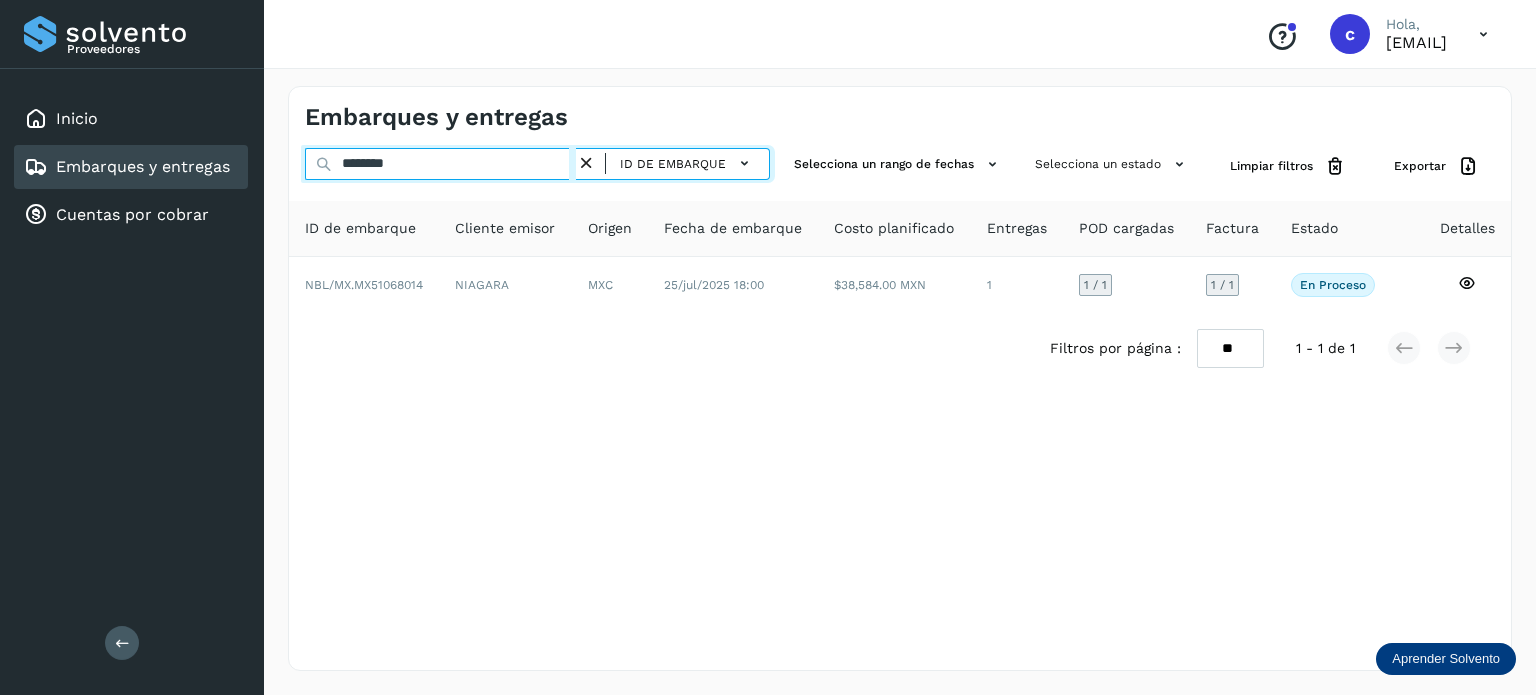 click on "********" at bounding box center (440, 164) 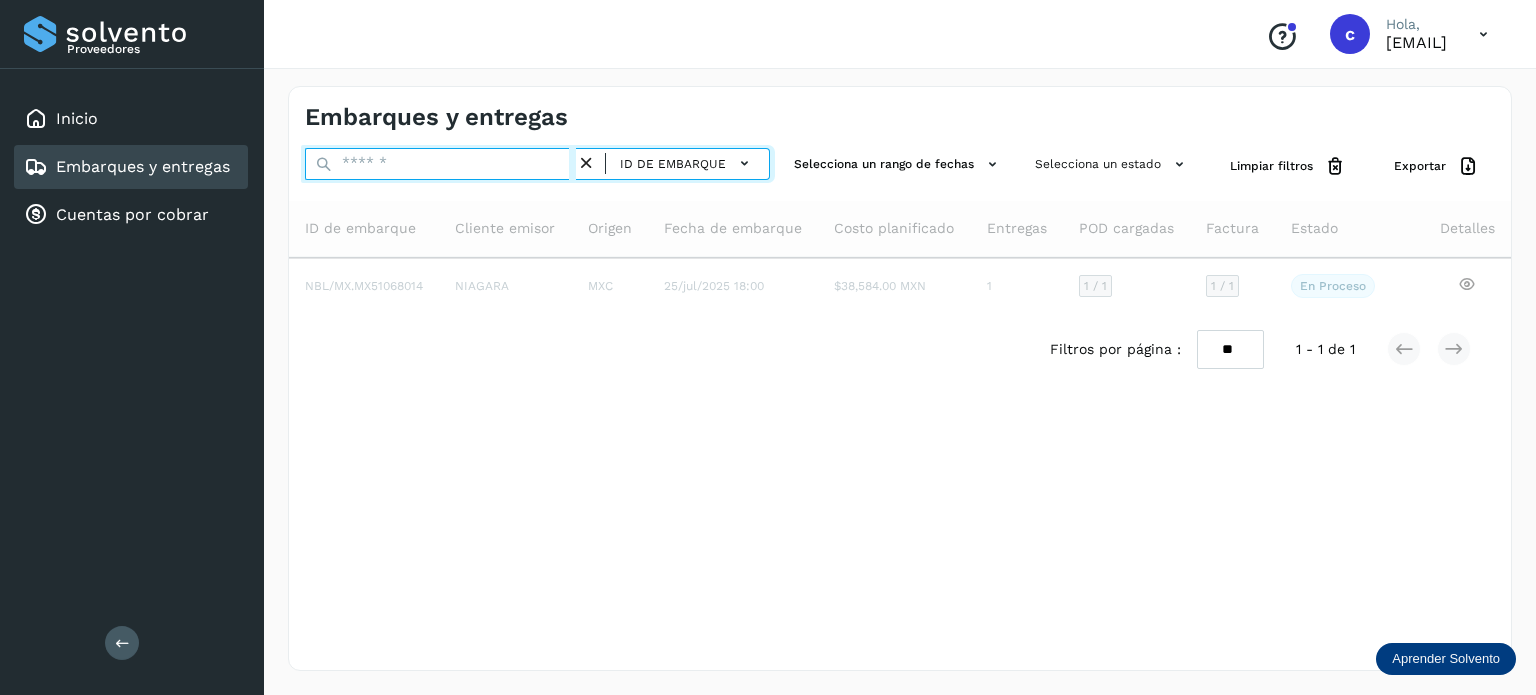 type on "*" 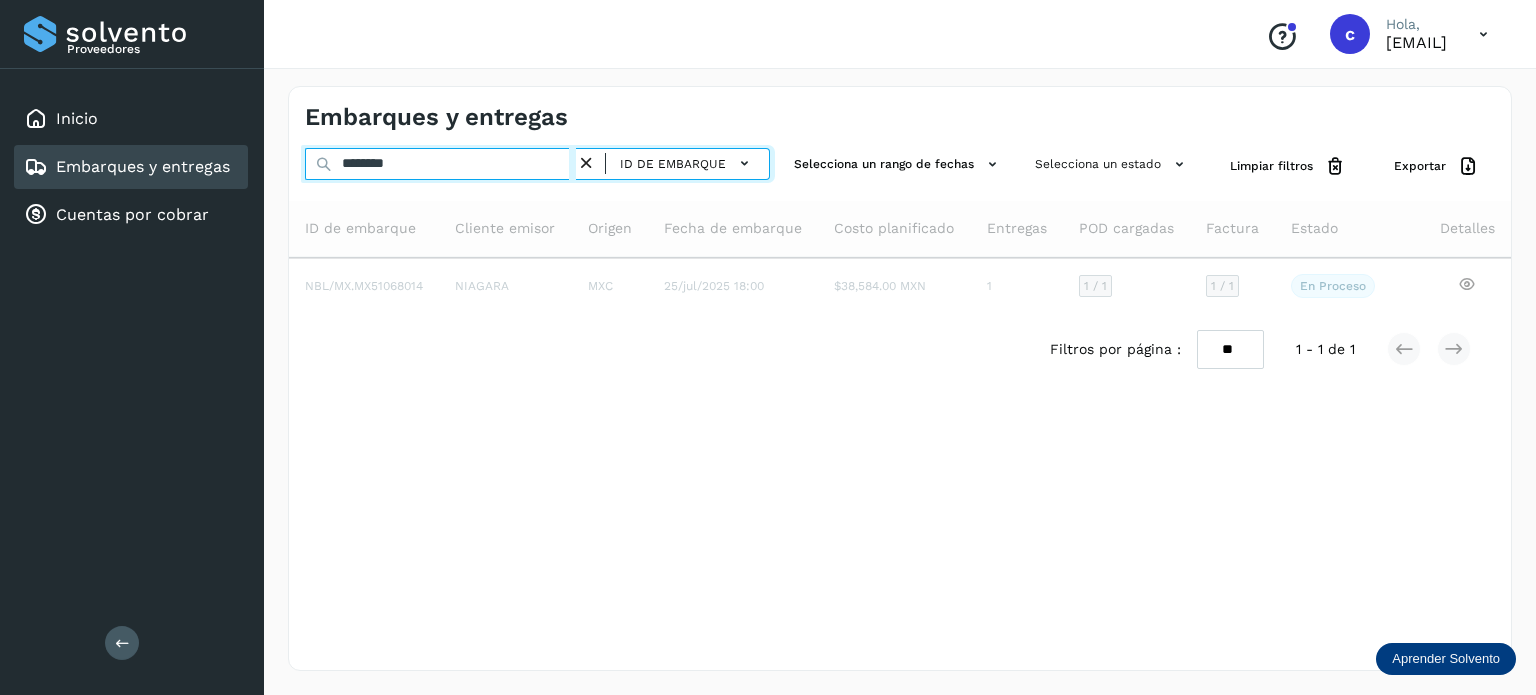 type on "********" 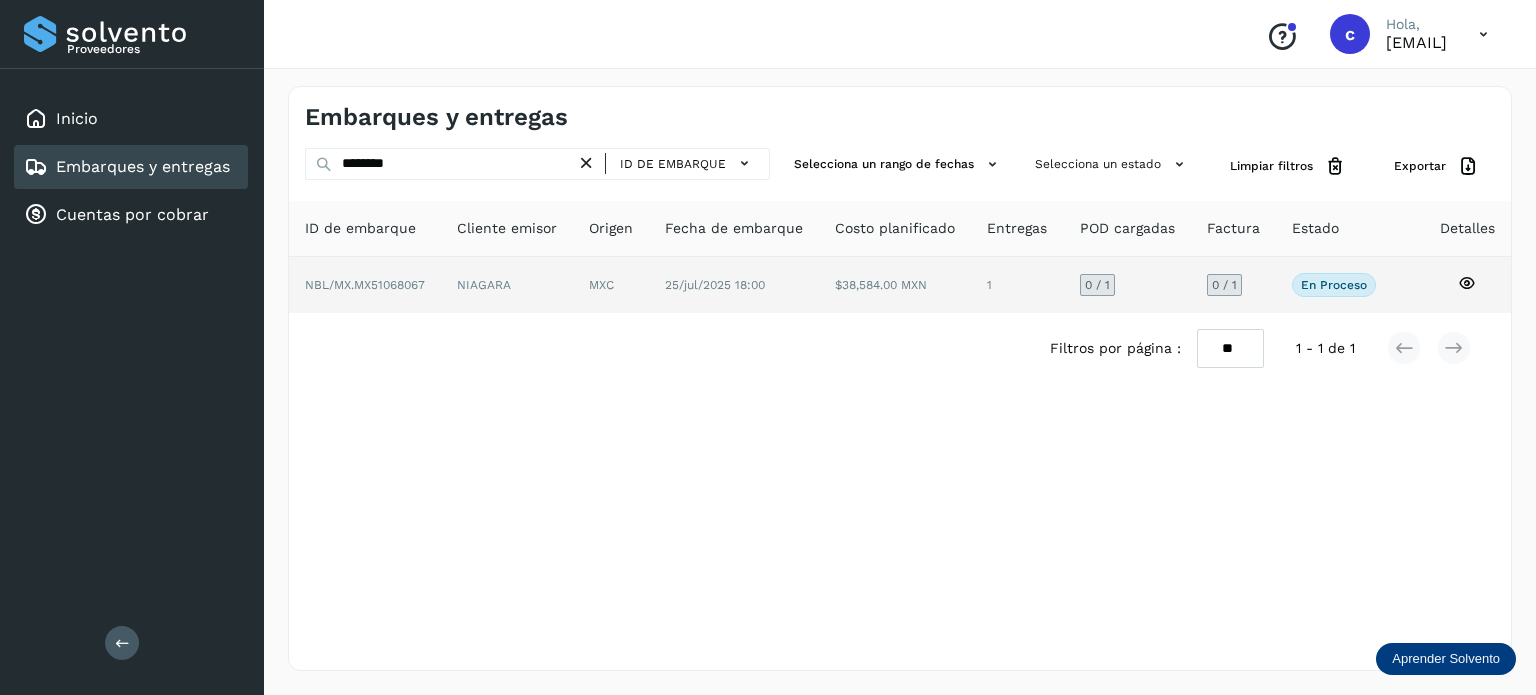 click 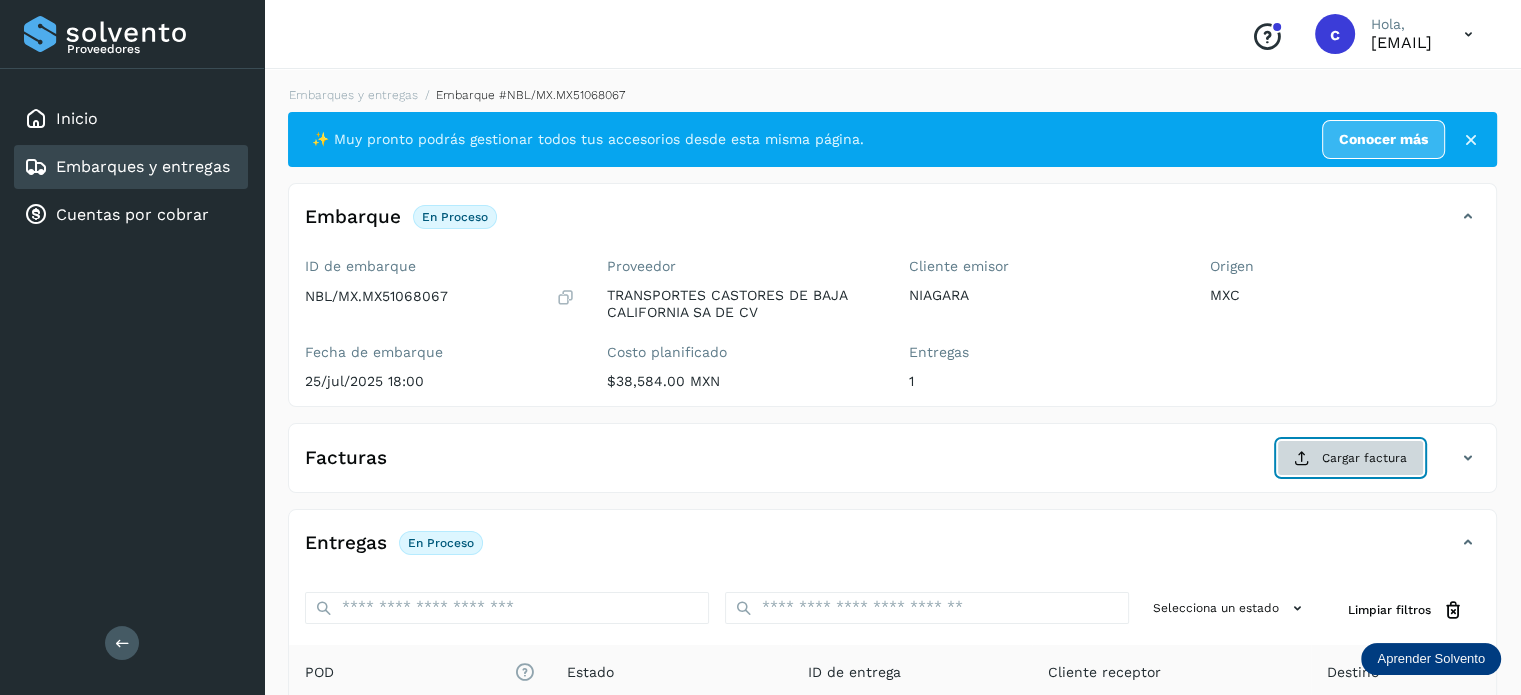 click on "Cargar factura" 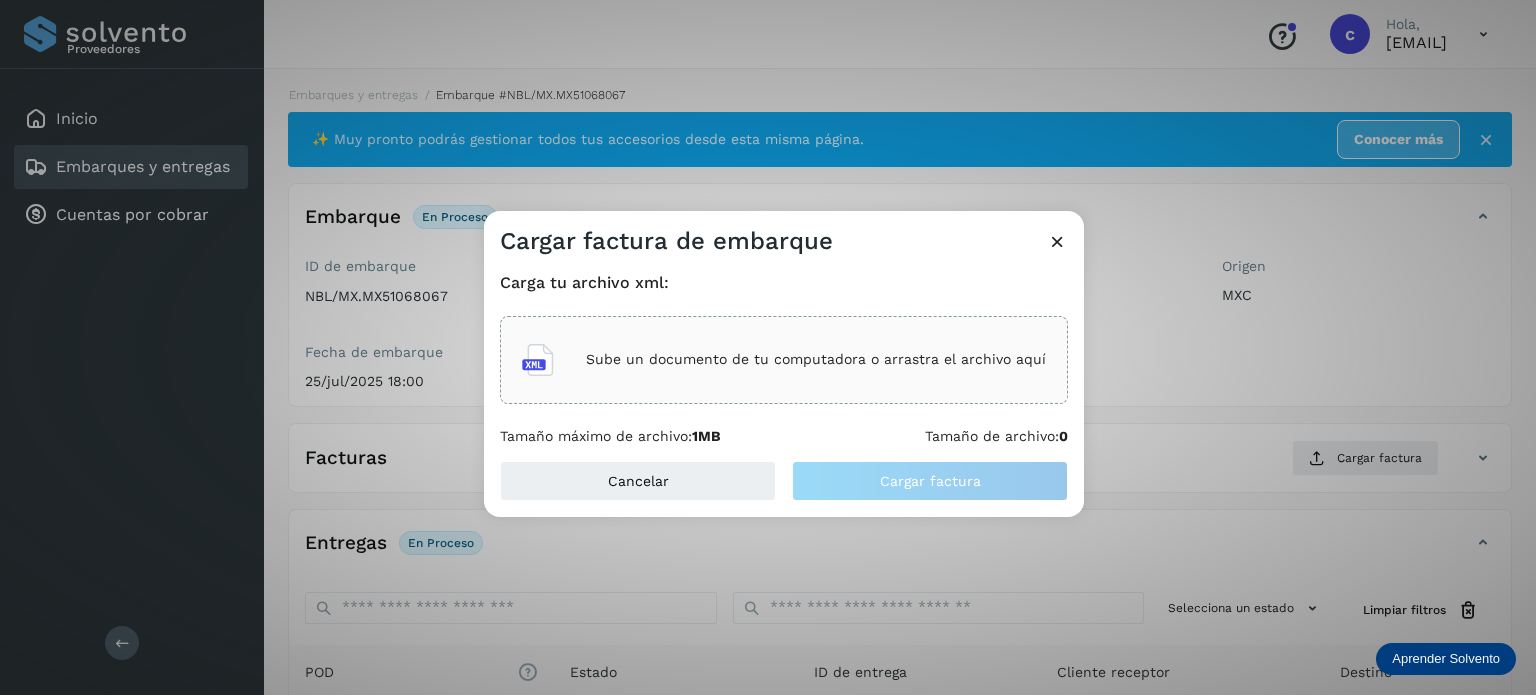 click on "Sube un documento de tu computadora o arrastra el archivo aquí" 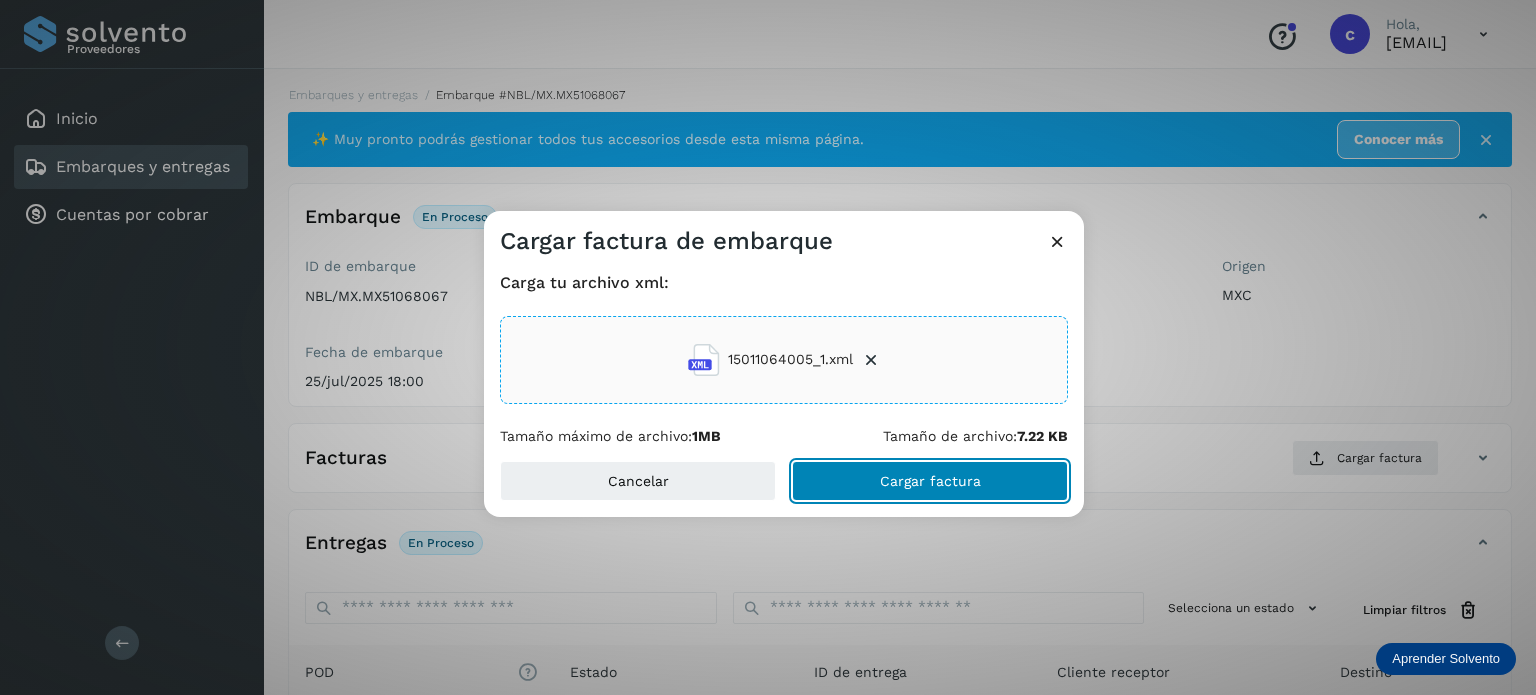 click on "Cargar factura" 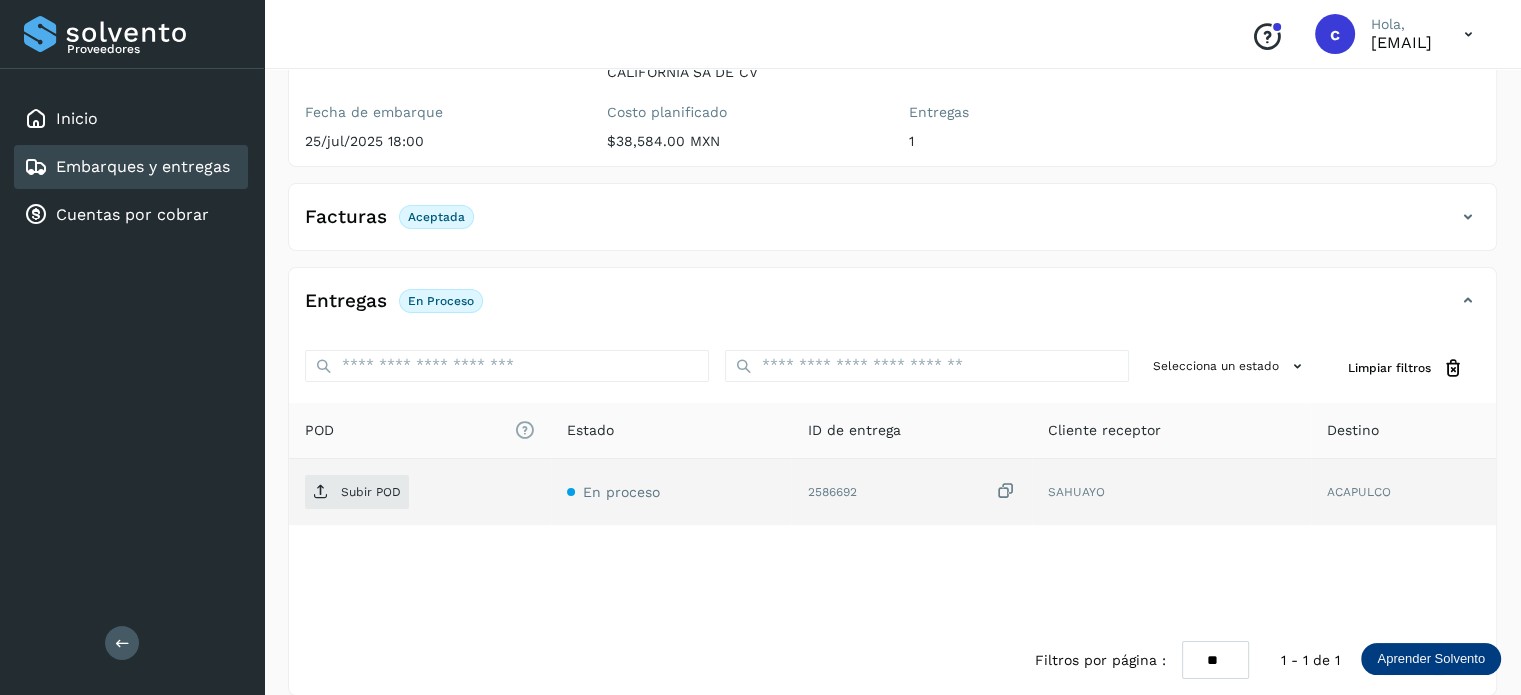 scroll, scrollTop: 264, scrollLeft: 0, axis: vertical 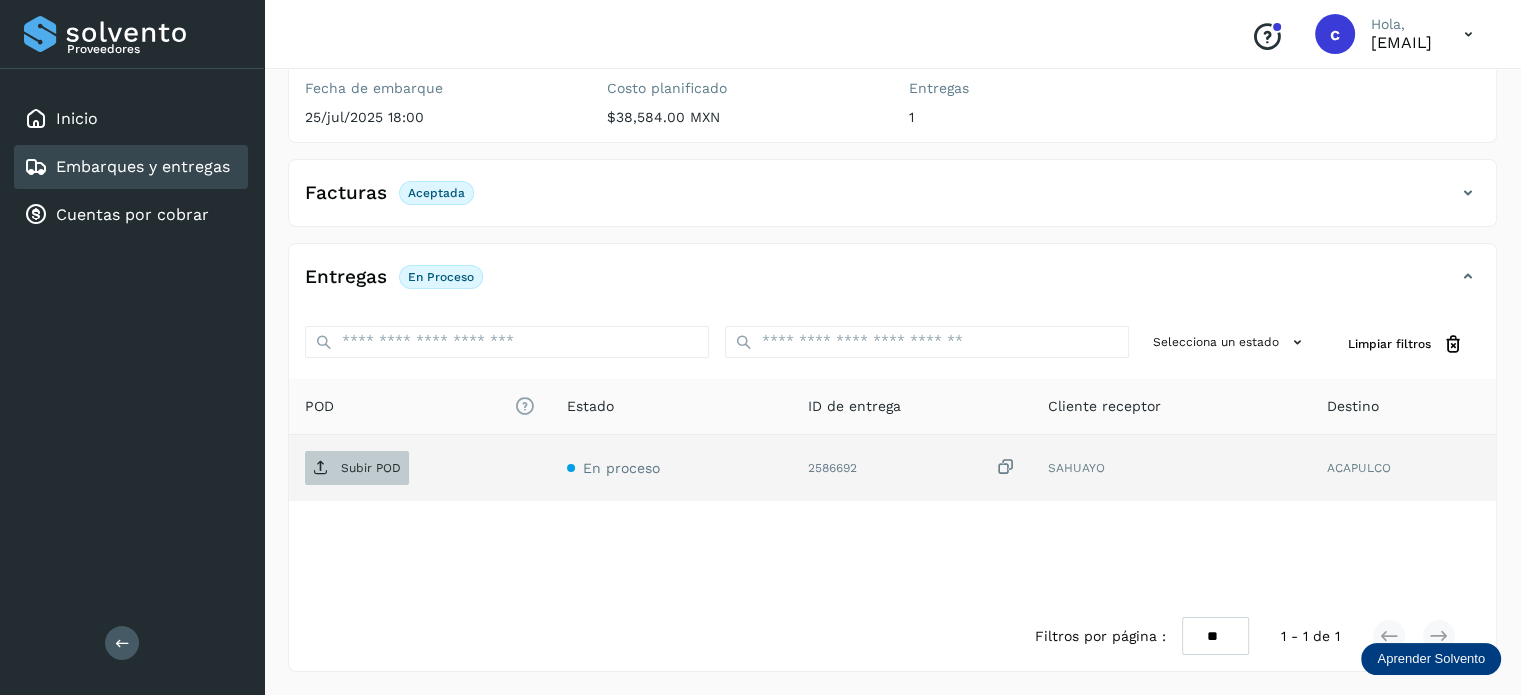 click on "Subir POD" at bounding box center (371, 468) 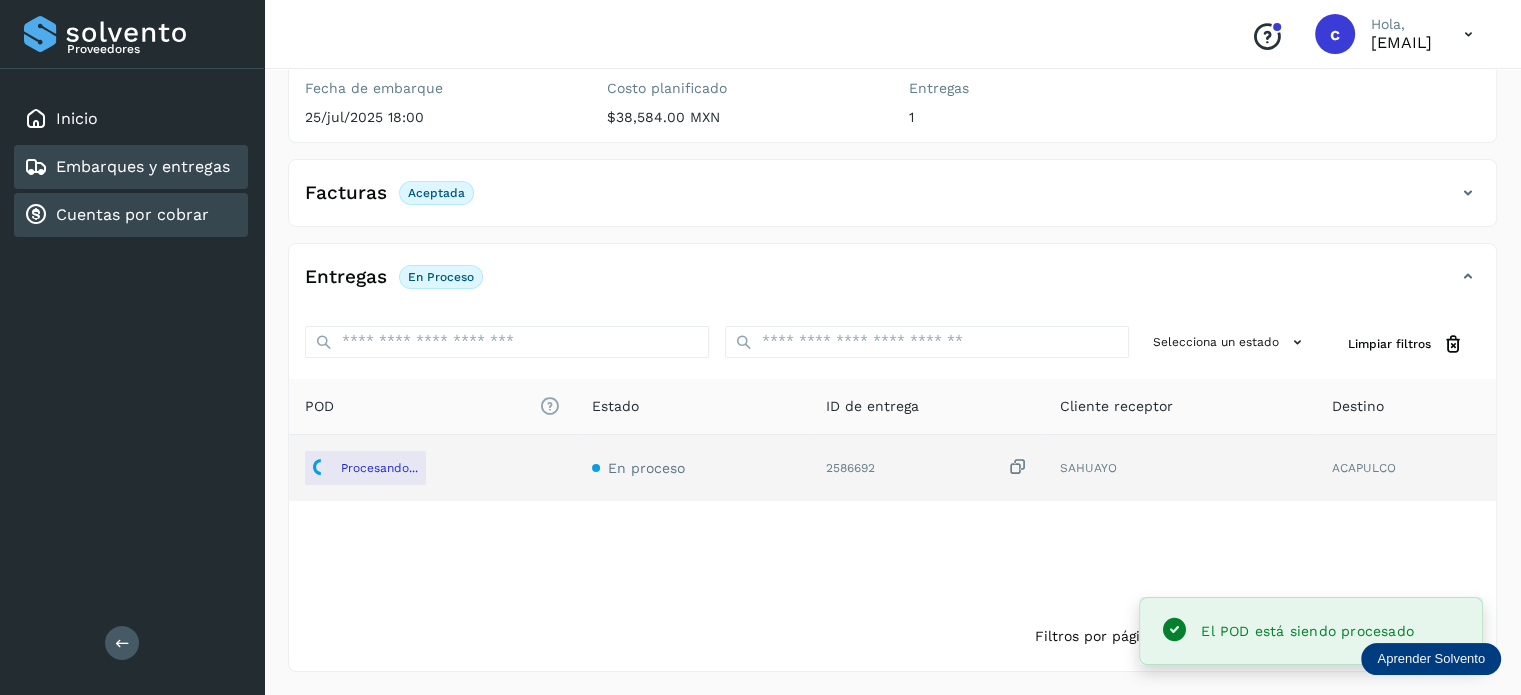 click on "Cuentas por cobrar" at bounding box center [132, 214] 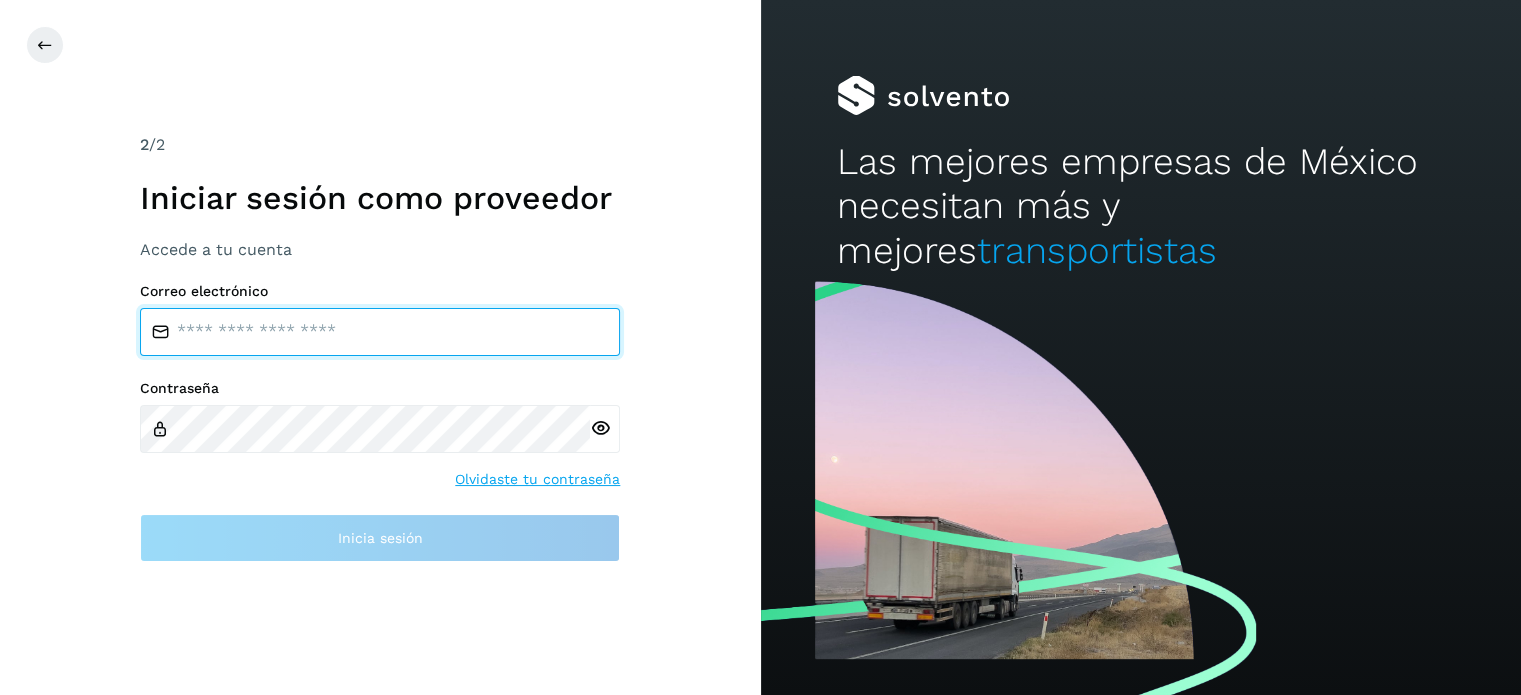 type on "**********" 